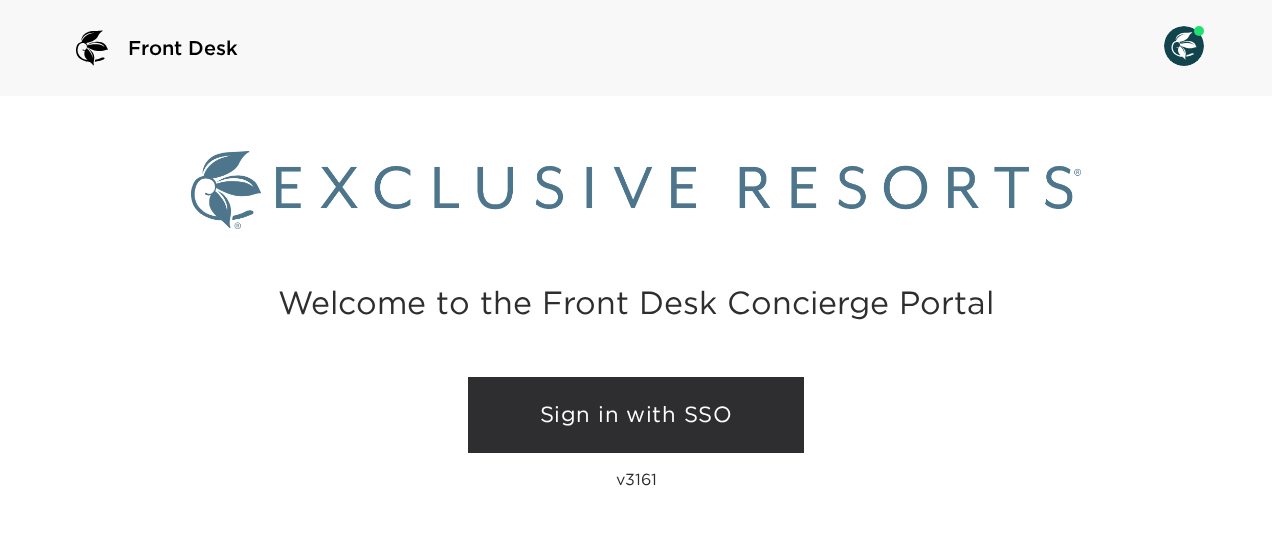 scroll, scrollTop: 0, scrollLeft: 0, axis: both 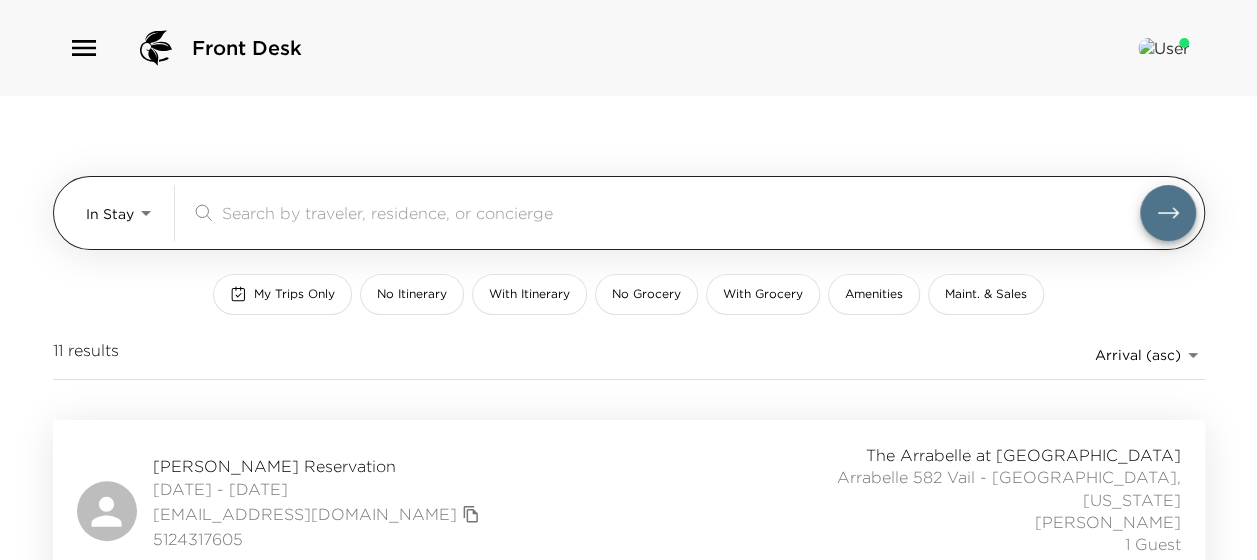click on "In Stay In-Stay ​" at bounding box center [641, 213] 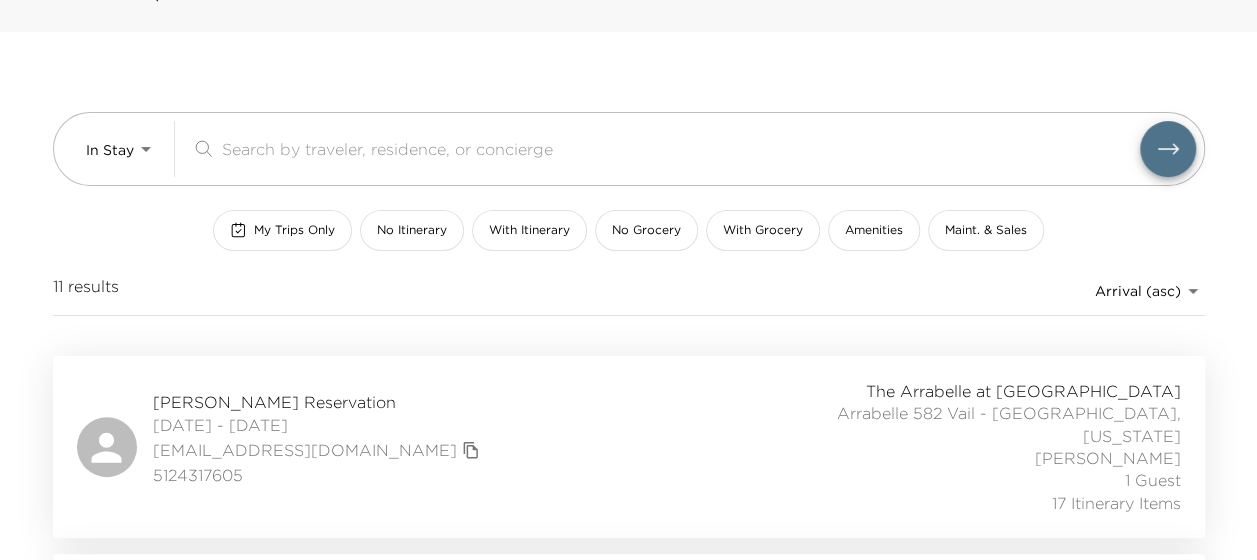 scroll, scrollTop: 0, scrollLeft: 0, axis: both 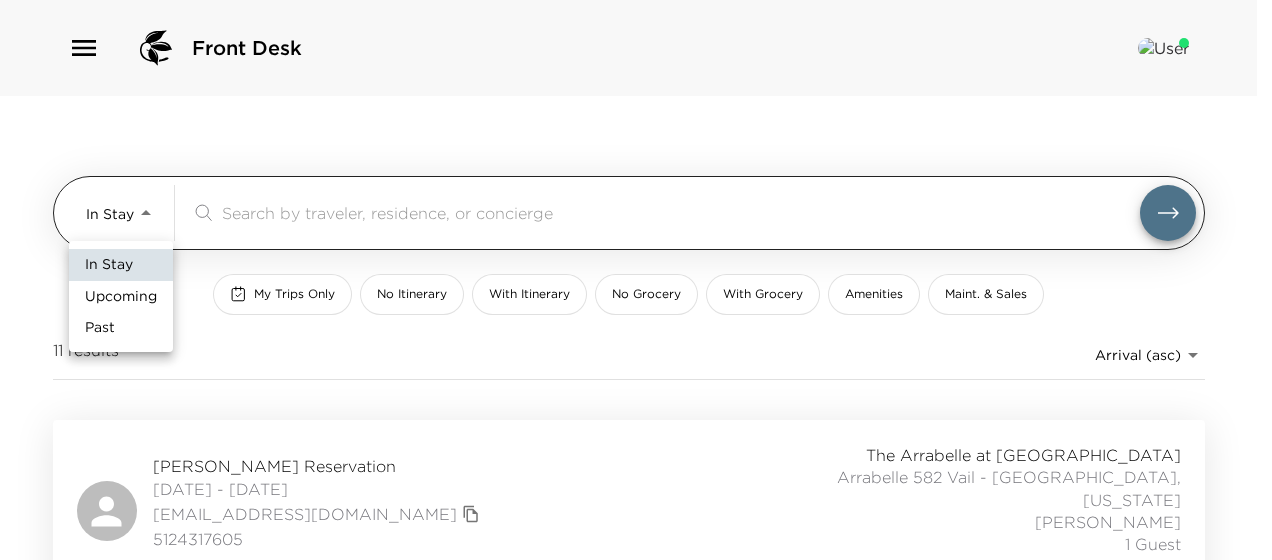 click on "Front Desk In Stay In-Stay ​ My Trips Only No Itinerary With Itinerary No Grocery With Grocery Amenities Maint. & Sales 11 results Arrival (asc) reservations_prod_arrival_asc Matt Flake Reservation 06/28/2025 - 07/13/2025 mflake71@gmail.com 5124317605 The Arrabelle at Vail Square Arrabelle 582 Vail - Arrabelle, Colorado Jean Carrera 1 Guest 17 Itinerary Items Enrique Meyer Reservation 07/06/2025 - 07/13/2025 enrique.meyer@ximec.com 832-279-4117 Vip The Arrabelle at Vail Square Arrabelle 414 Vail - Arrabelle, Colorado Jean Carrera 8 Guests 16 Itinerary Items Allan Huston Reservation 07/06/2025 - 07/12/2025 ashuston9790@sbcglobal.net (972-467-5064 The Arrabelle at Vail Square Arrabelle 482 Vail - Arrabelle, Colorado Elana Schwanenfeld 1 Guest 10 Itinerary Items Ricardo Rodriguez Cantu Reservation 07/06/2025 - 07/13/2025 ricardo.rodriguez@rozacapital.com.mx 20294239 The Arrabelle at Vail Square Arrabelle 614 Vail - Arrabelle, Colorado Jean Carrera 2 Guests 20 Itinerary Items Ricardo Rodriguez Cantu Reservation" at bounding box center [636, 280] 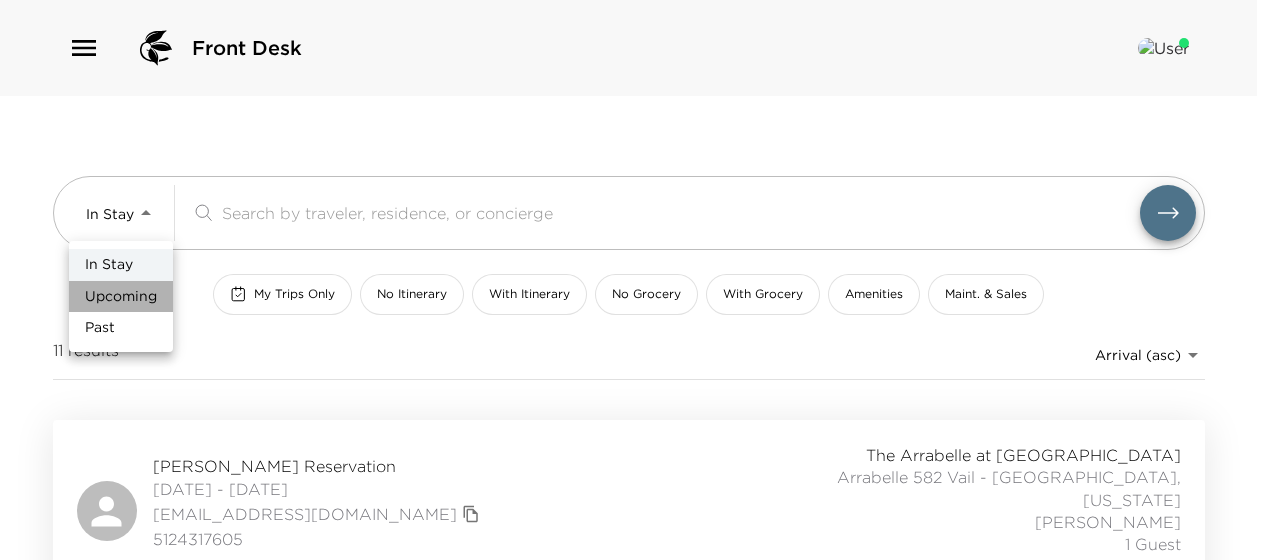 click on "Upcoming" at bounding box center [121, 297] 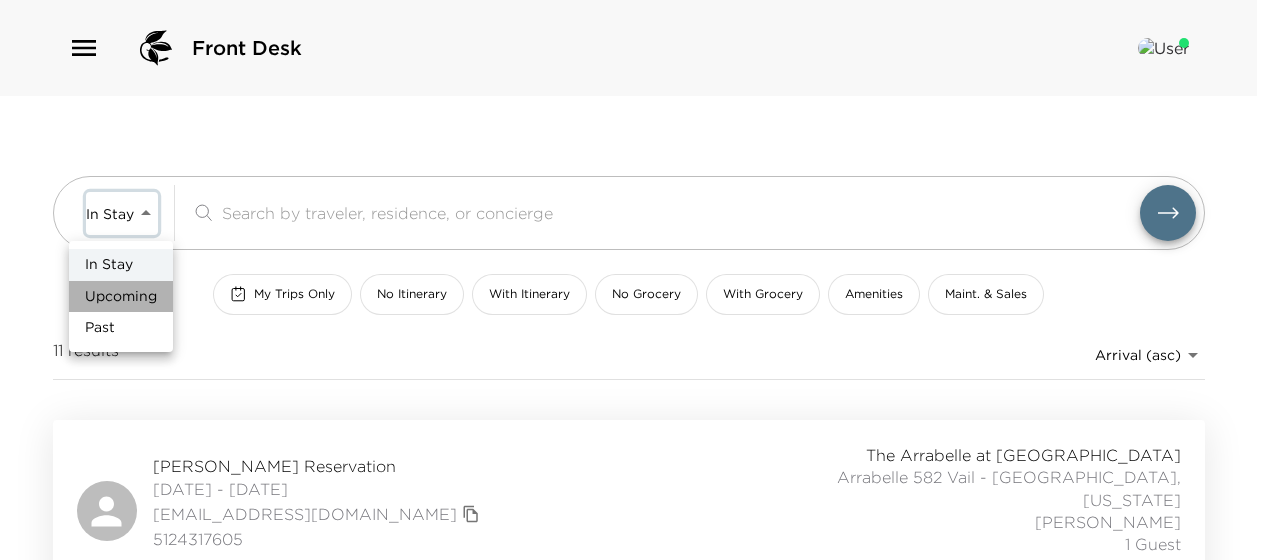 type on "Upcoming" 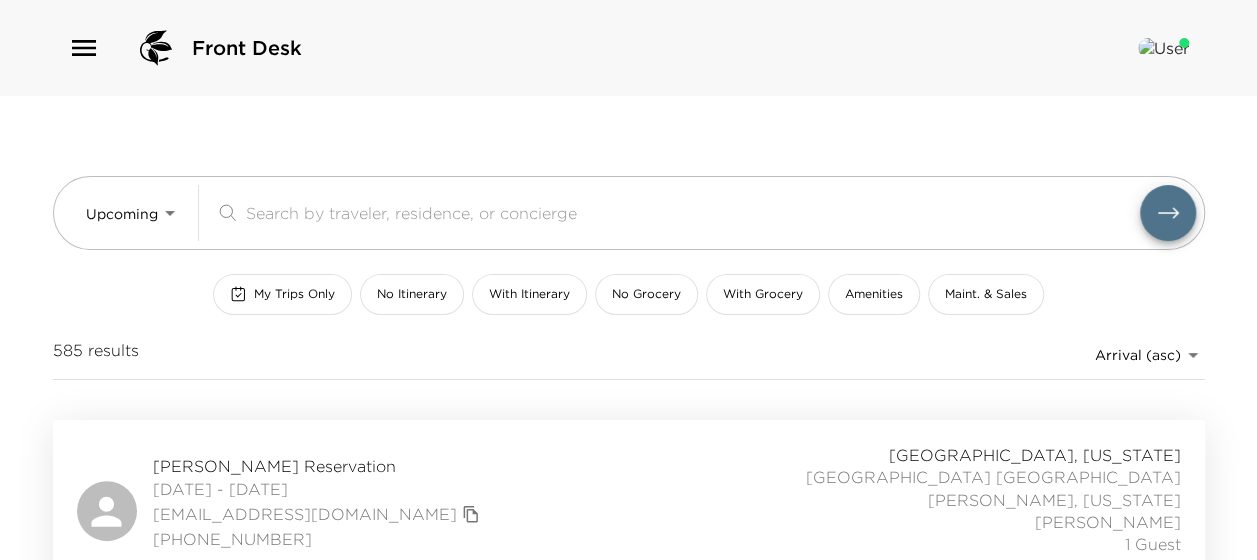 click on "My Trips Only" at bounding box center [294, 294] 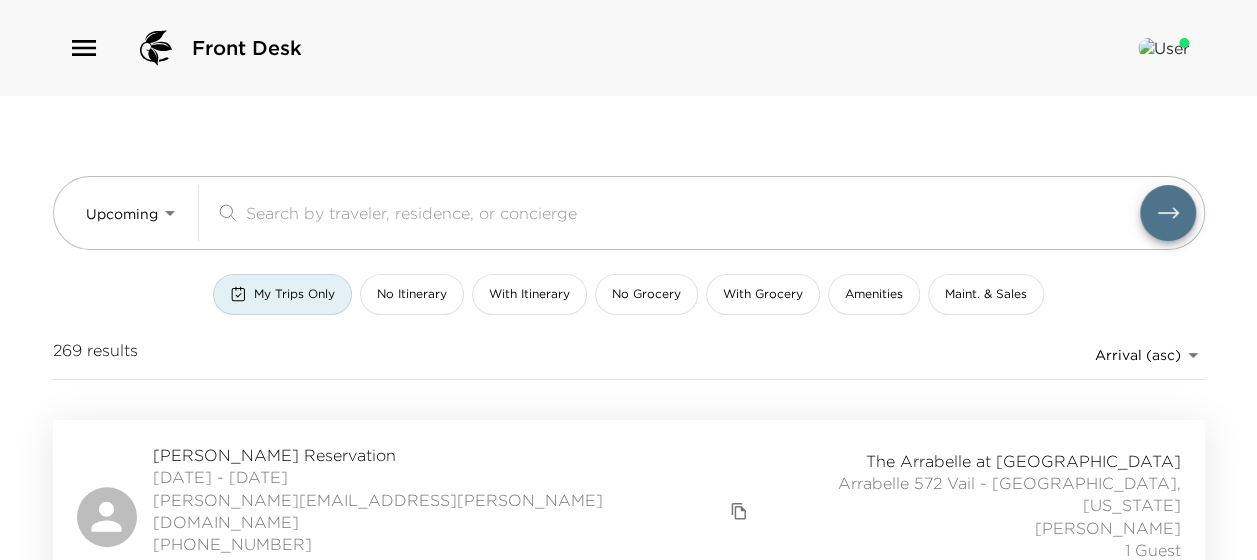 scroll, scrollTop: 100, scrollLeft: 0, axis: vertical 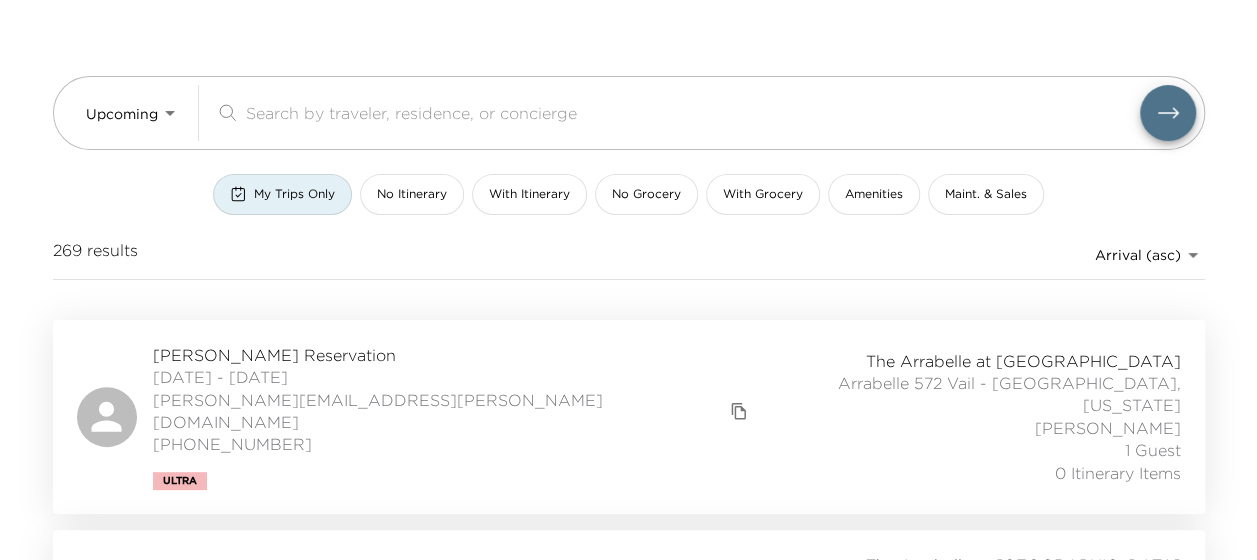 click on "Robert Bourne Reservation 07/13/2025 - 07/17/2025 bob.bourne@bournefg.com (407) 636-7225 Ultra The Arrabelle at Vail Square Arrabelle 572 Vail - Arrabelle, Colorado Jean Carrera 1 Guest 0 Itinerary Items" at bounding box center (629, 417) 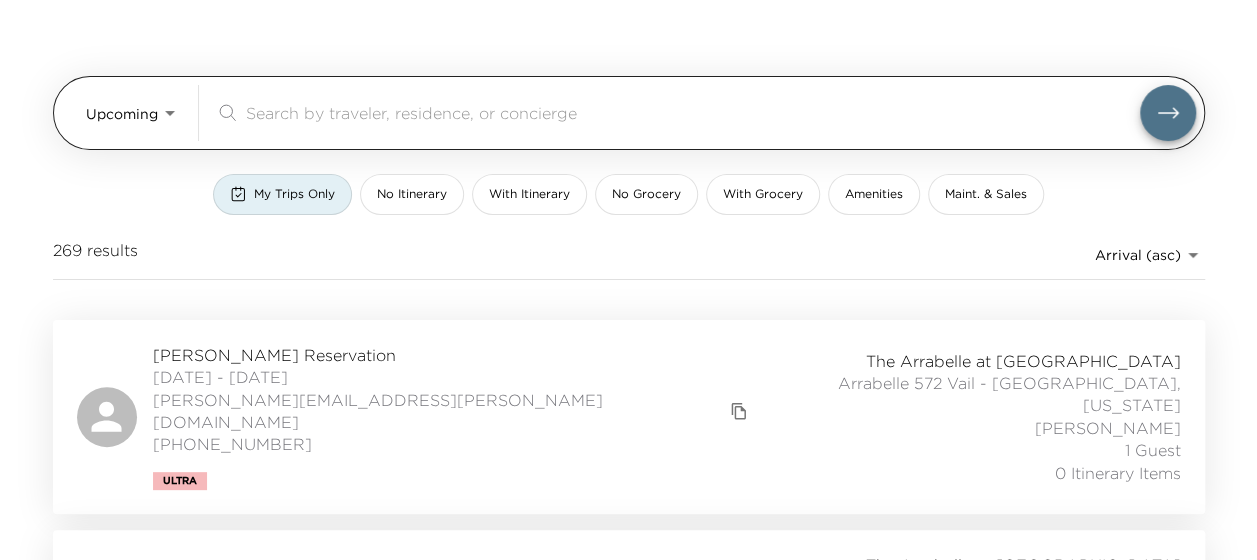 click on "​" at bounding box center (705, 113) 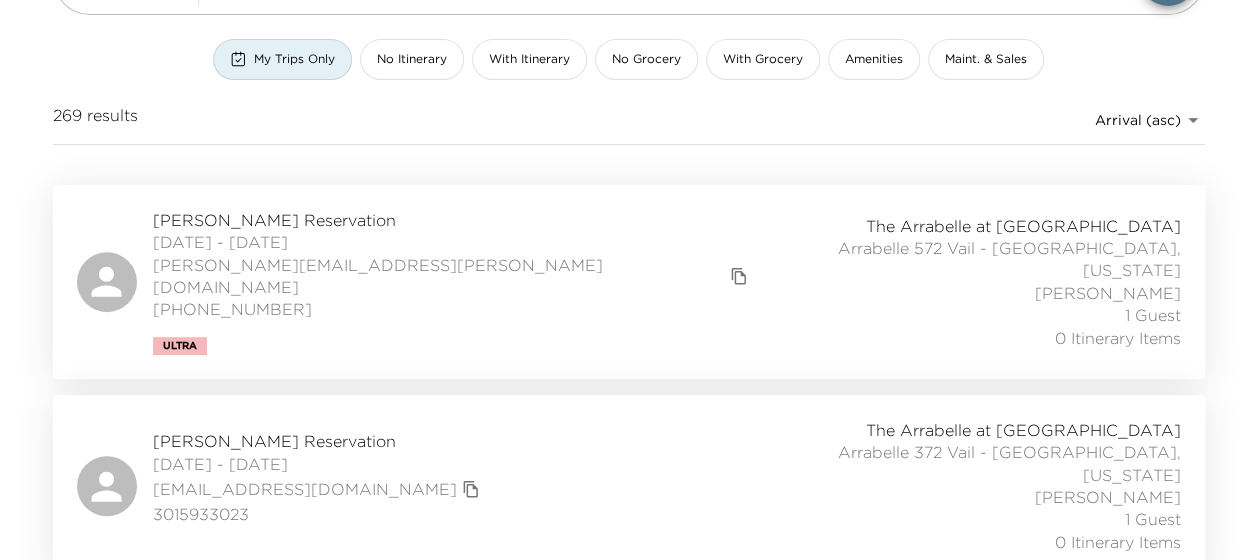 scroll, scrollTop: 400, scrollLeft: 0, axis: vertical 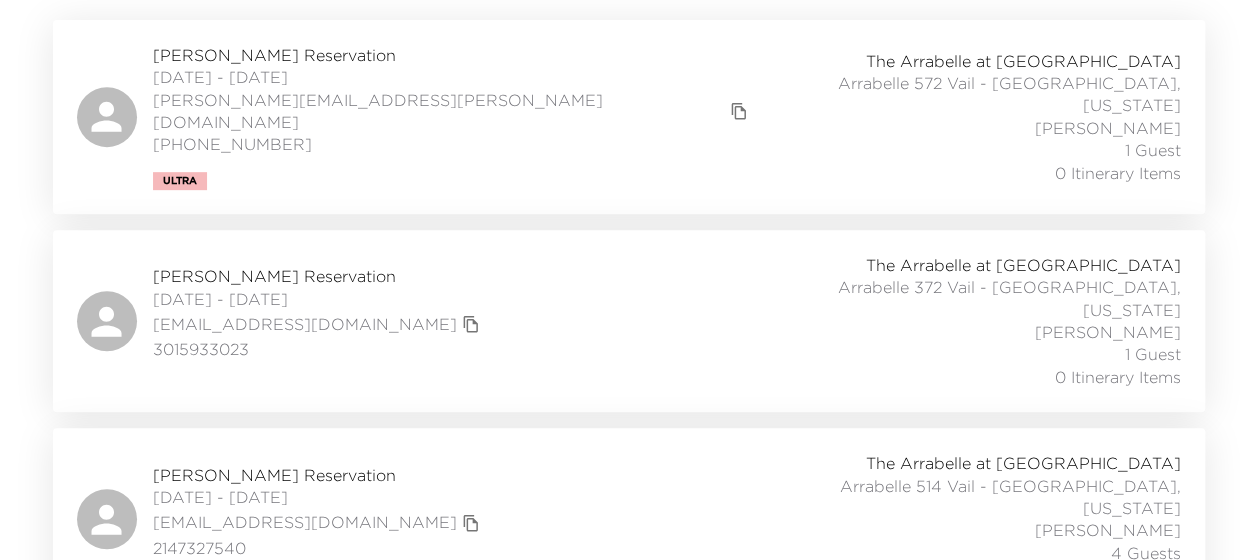 click on "Shani Feuer Reservation 07/13/2025 - 07/17/2025 srfeuer@gmail.com 3015933023 The Arrabelle at Vail Square Arrabelle 372 Vail - Arrabelle, Colorado Jean Carrera 1 Guest 0 Itinerary Items" at bounding box center (629, 321) 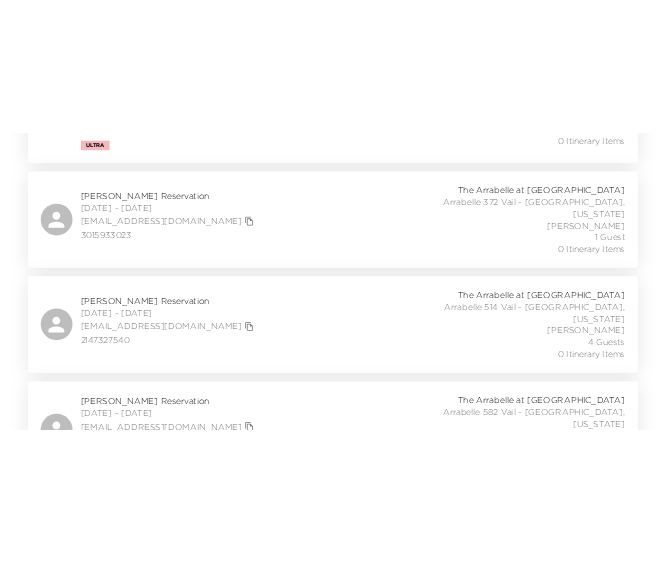 scroll, scrollTop: 600, scrollLeft: 0, axis: vertical 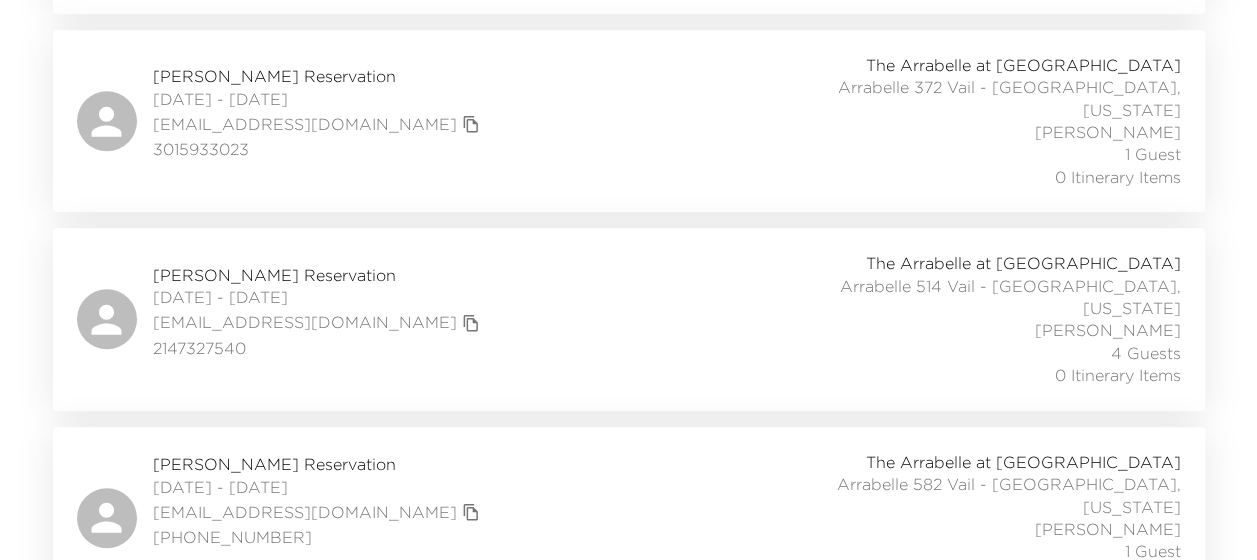 click on "Alan Scoggins Reservation 07/13/2025 - 07/17/2025 alanscoggins@sbcglobal.net 2147327540 The Arrabelle at Vail Square Arrabelle 514 Vail - Arrabelle, Colorado Jean Carrera 4 Guests 0 Itinerary Items" at bounding box center (629, 319) 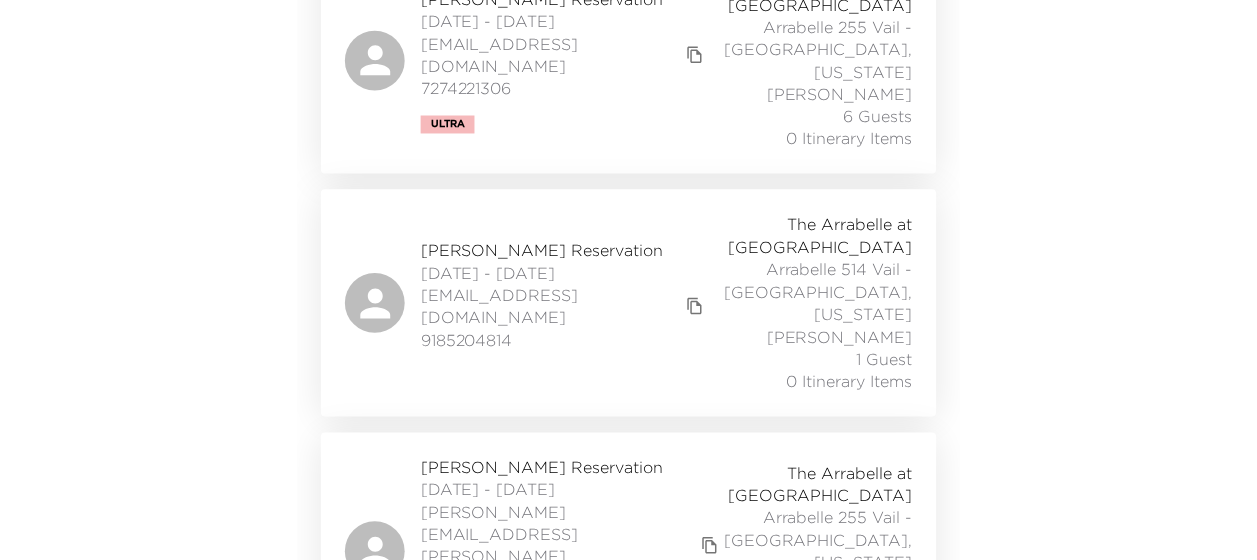 scroll, scrollTop: 3700, scrollLeft: 0, axis: vertical 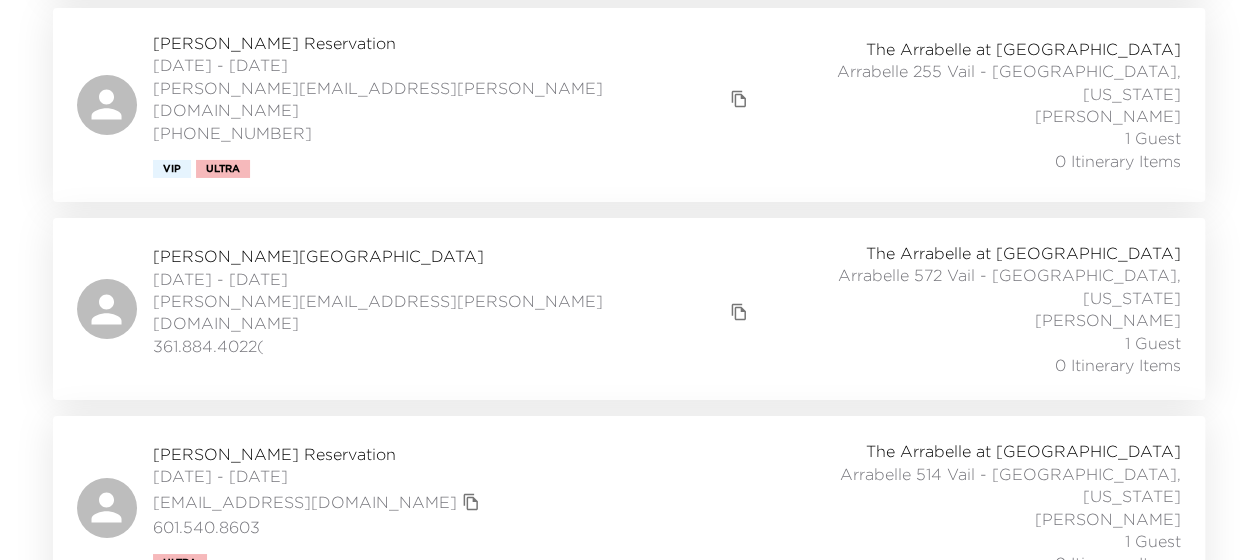 click on "Stewart Hood Reservation 08/04/2025 - 08/09/2025 stewartjhood@gmail.com 601.540.8603 Ultra The Arrabelle at Vail Square Arrabelle 514 Vail - Arrabelle, Colorado Jean Carrera 1 Guest 0 Itinerary Items" at bounding box center [629, 507] 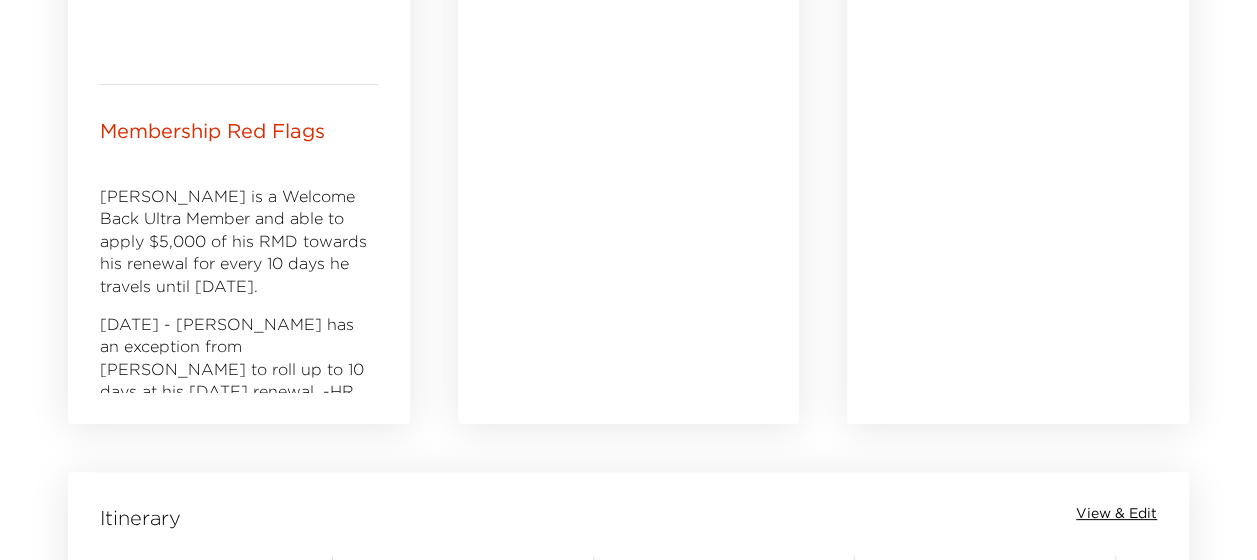 scroll, scrollTop: 1200, scrollLeft: 0, axis: vertical 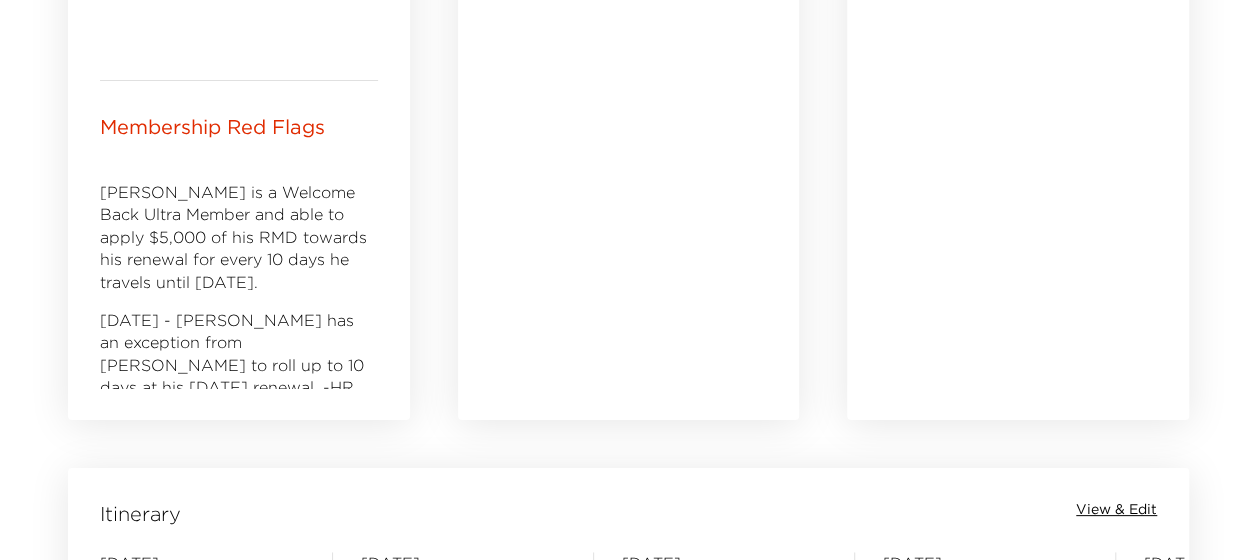 click on "View & Edit" at bounding box center [1116, 510] 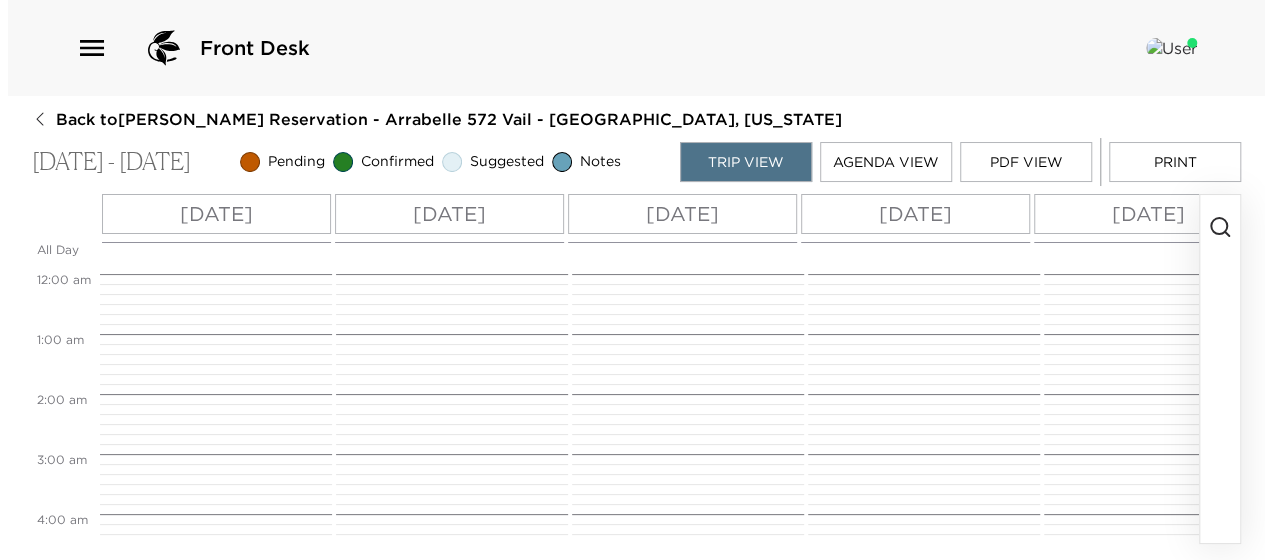 scroll, scrollTop: 0, scrollLeft: 0, axis: both 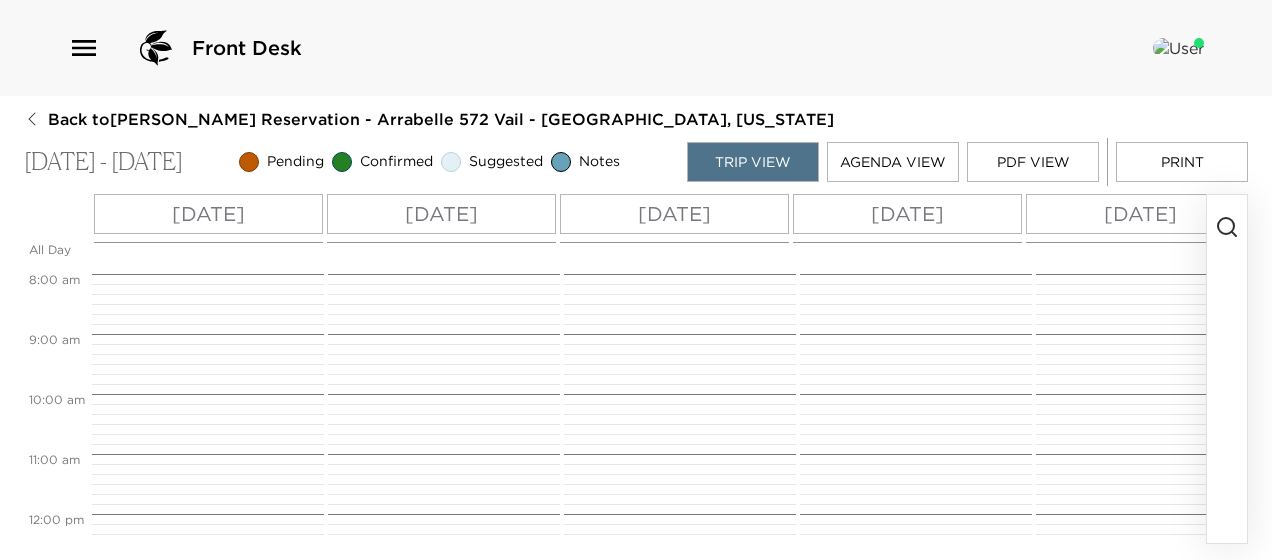 click on "[DATE]" at bounding box center [208, 214] 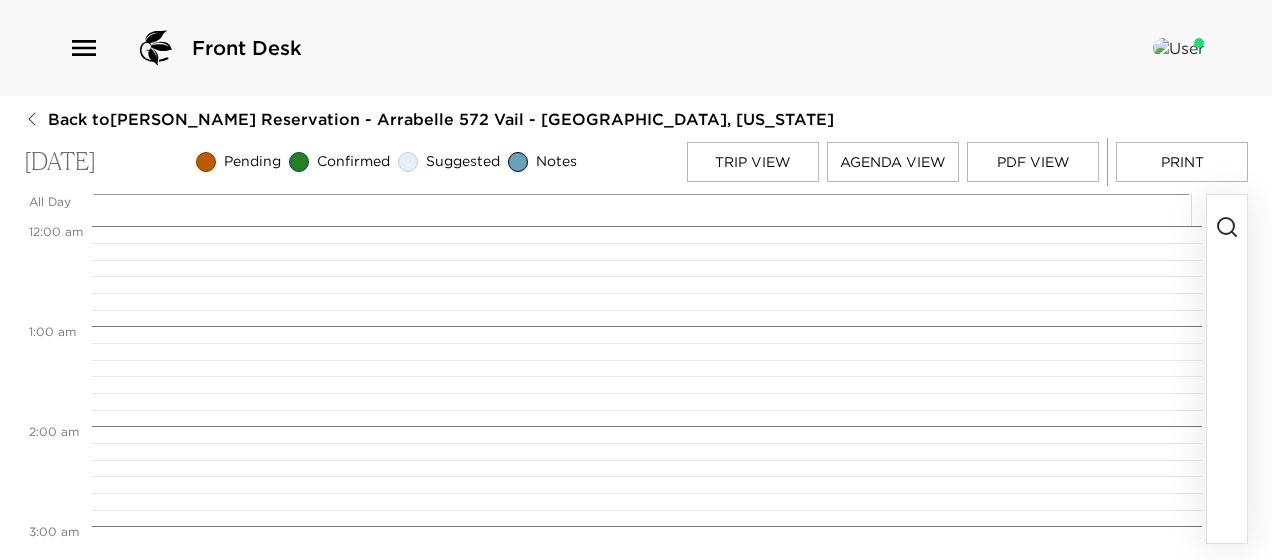scroll, scrollTop: 800, scrollLeft: 0, axis: vertical 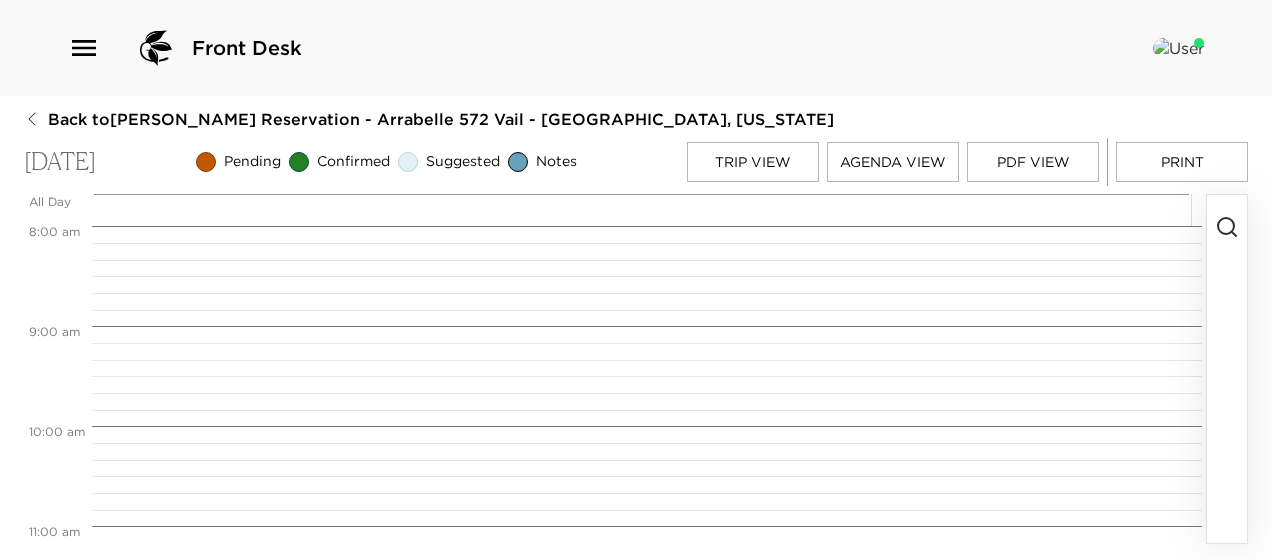 click 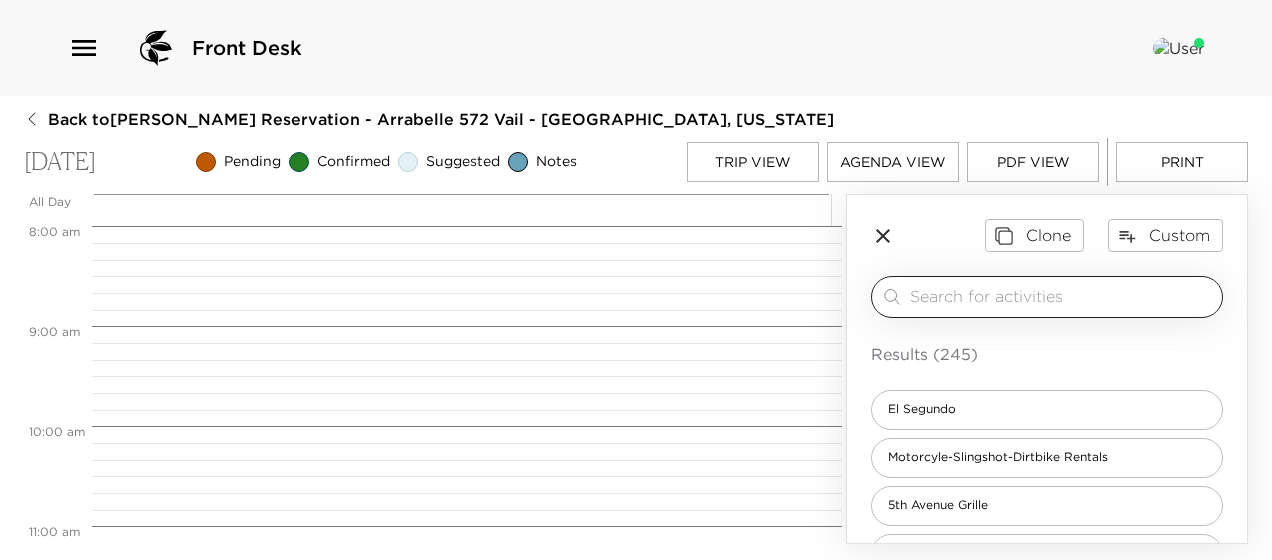 click at bounding box center [1062, 296] 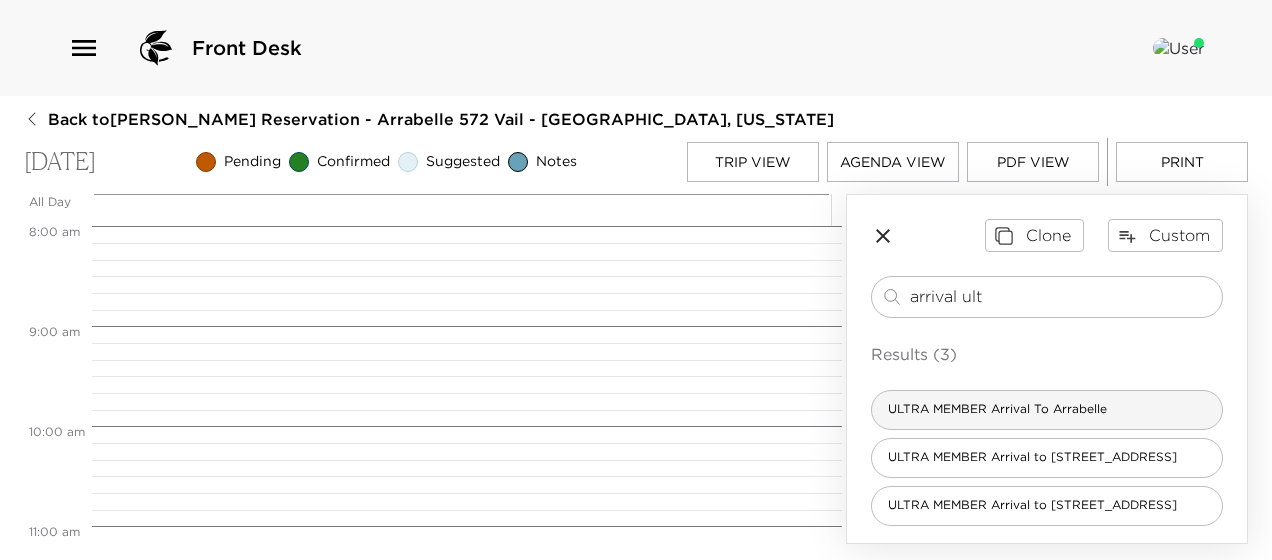type on "arrival ult" 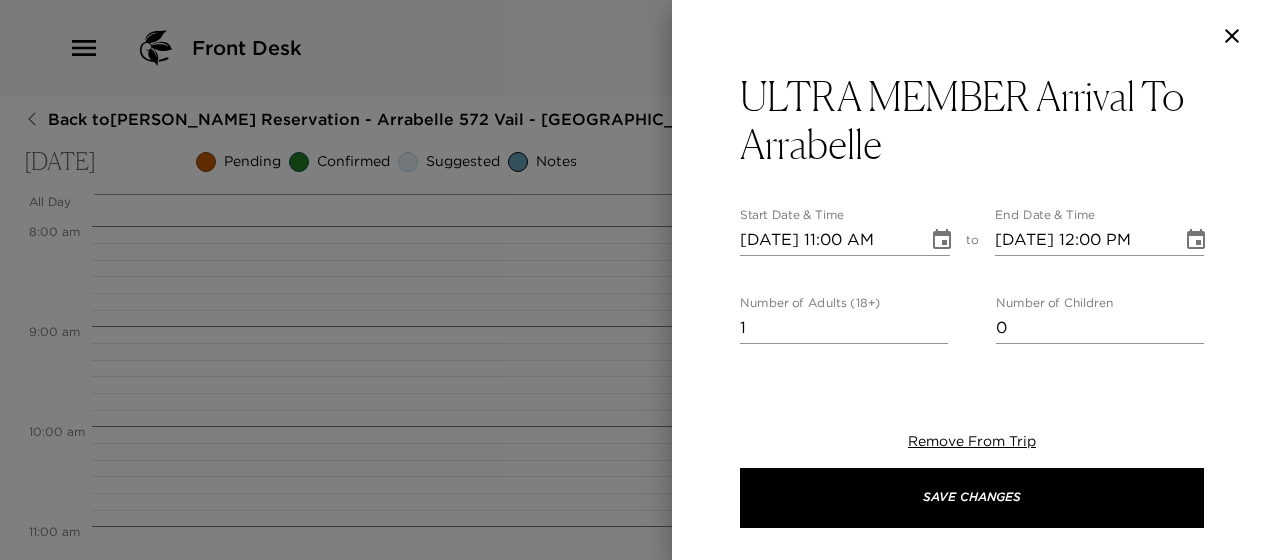 type on "We want to thank you for being an Ultra Member of Exclusive Resorts! We look forward to your arrival today. Please confirm your arrival time with us. Please note our concierge team is available from 8:00 am - 6:00 pm daily. We will be your dedicated concierge team for your stay and look forward to assisting you with any reservations, recommendations, or advice that you may need. We value your opinion and want you to know that your satisfaction is our top priority. We are here to make your stay as enjoyable as possible. Concierge Team: Jean Carrera 970.306.2889 Lana Schwanenfeld 970.393.0293 Keana Nelson 970.306.9108 Kelly Vestman 720.217.6471" 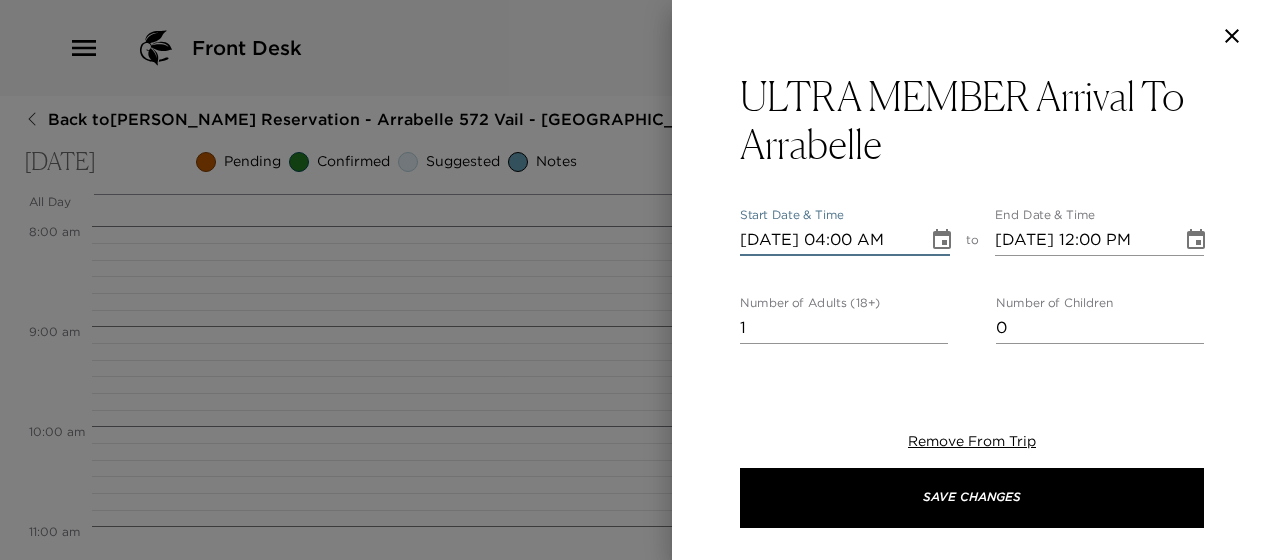 scroll, scrollTop: 0, scrollLeft: 0, axis: both 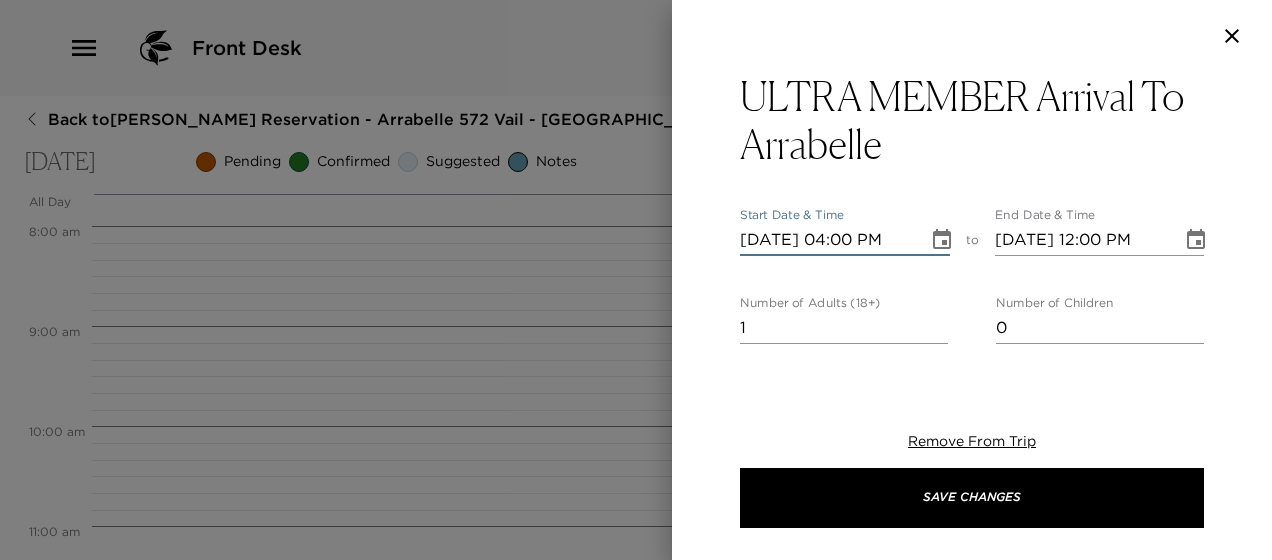 type on "[DATE] 05:00 PM" 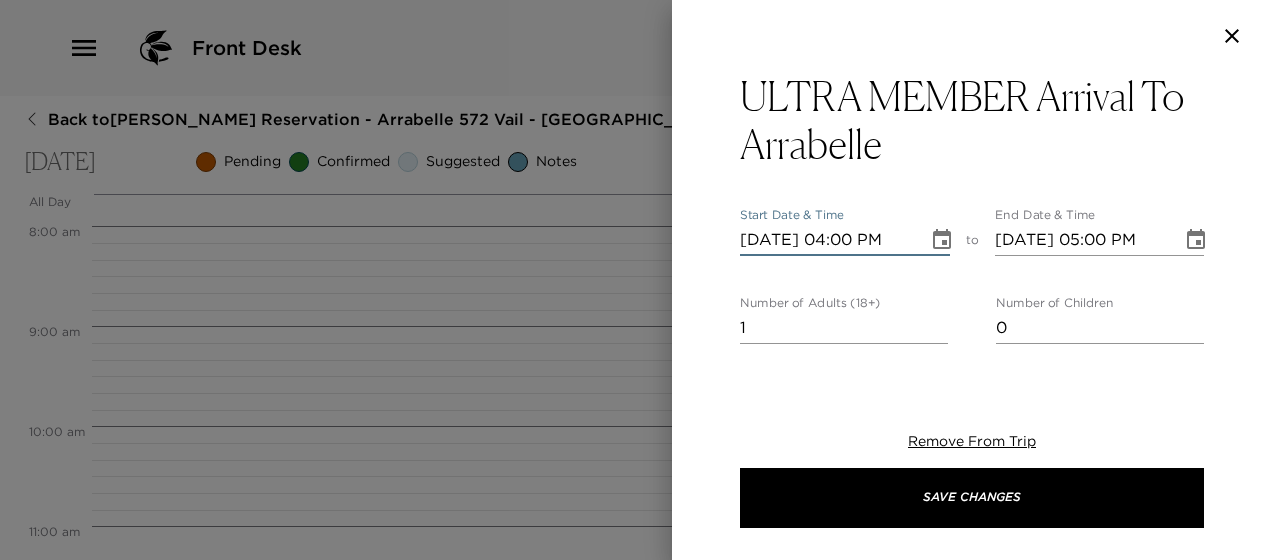 type on "[DATE] 04:00 PM" 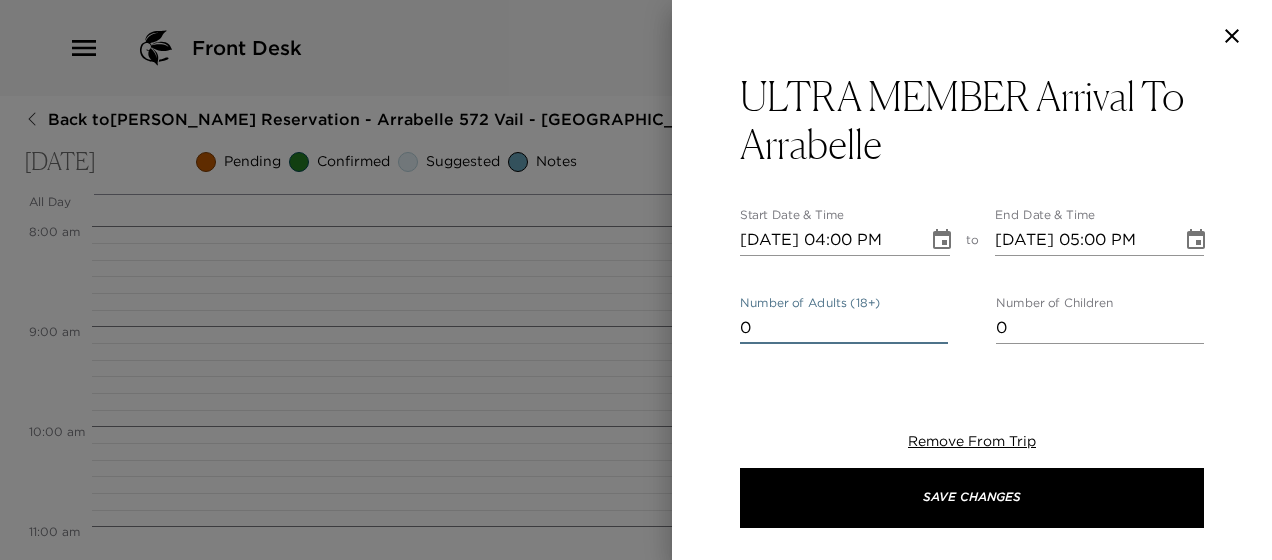 type on "0" 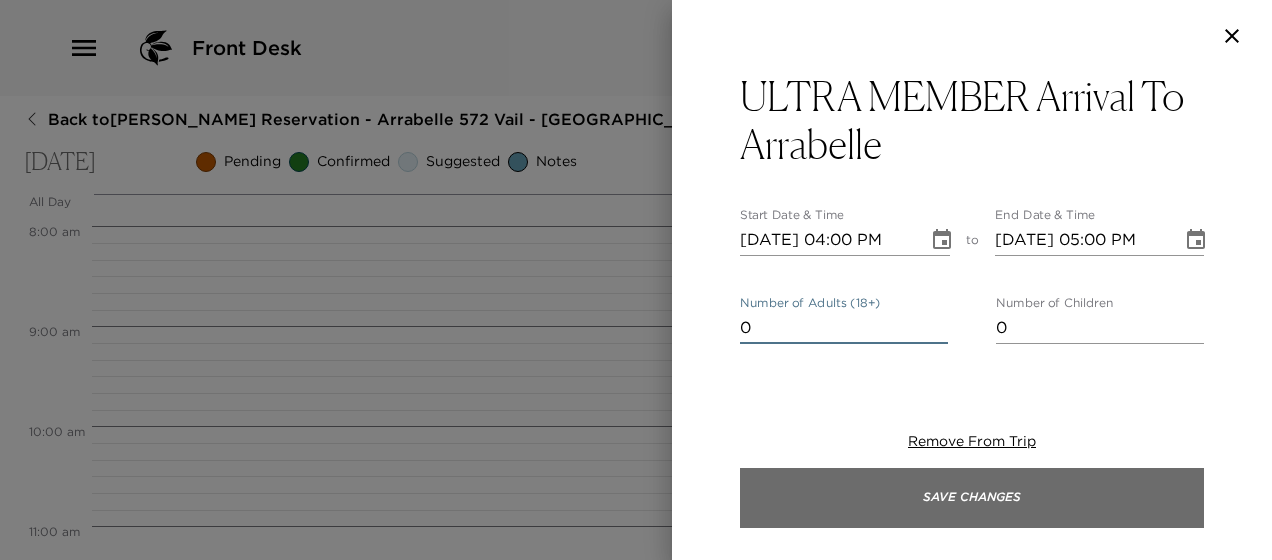click on "Save Changes" at bounding box center [972, 498] 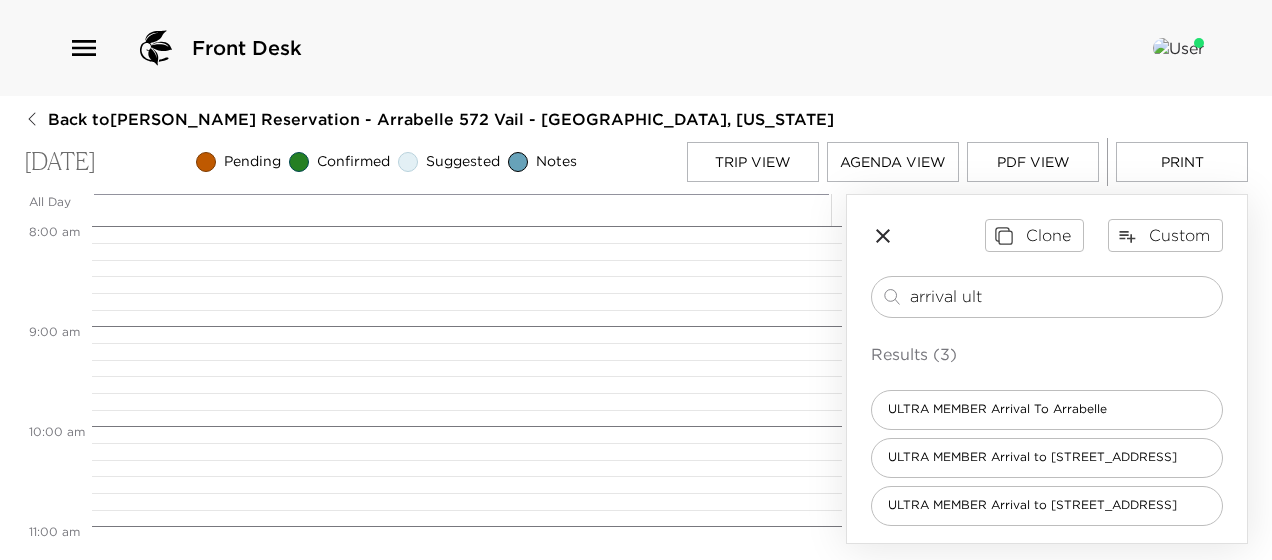 drag, startPoint x: 1012, startPoint y: 284, endPoint x: 469, endPoint y: 292, distance: 543.0589 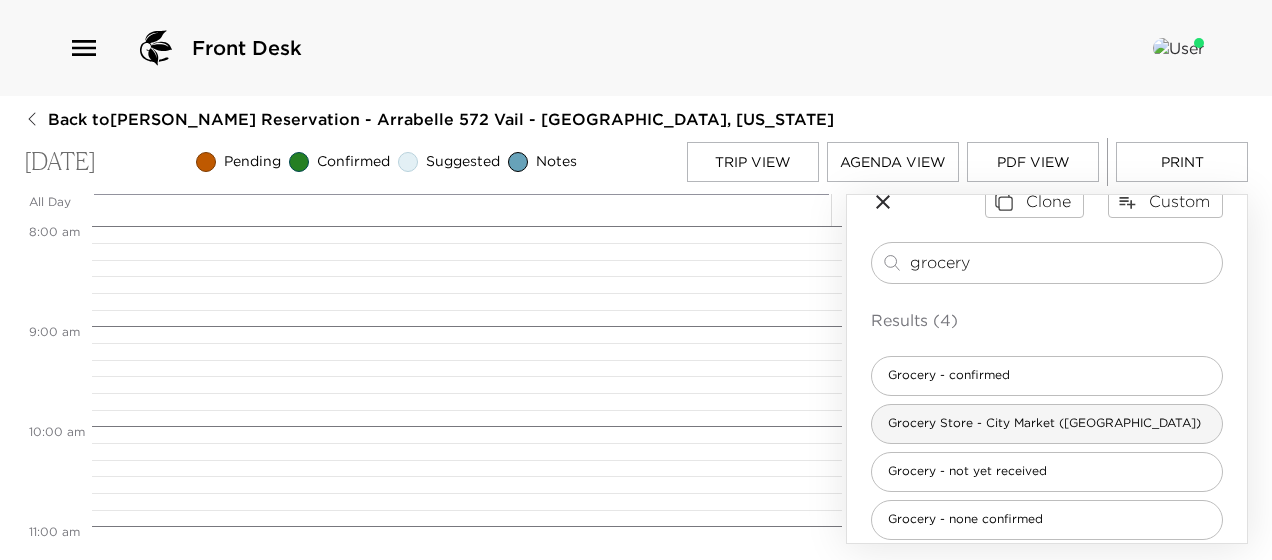scroll, scrollTop: 52, scrollLeft: 0, axis: vertical 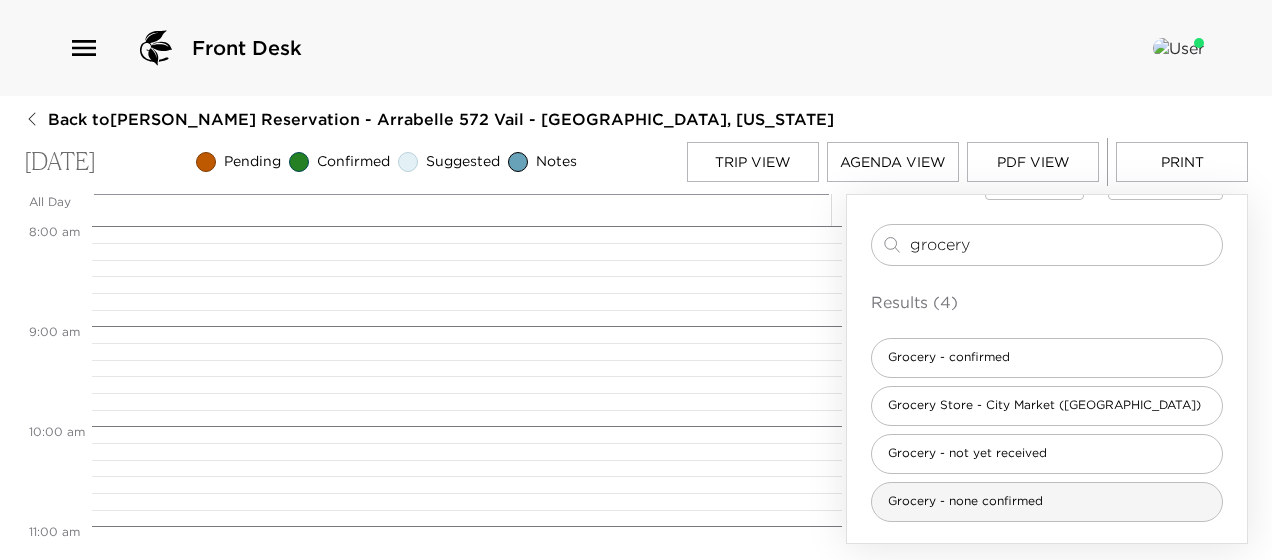 type on "grocery" 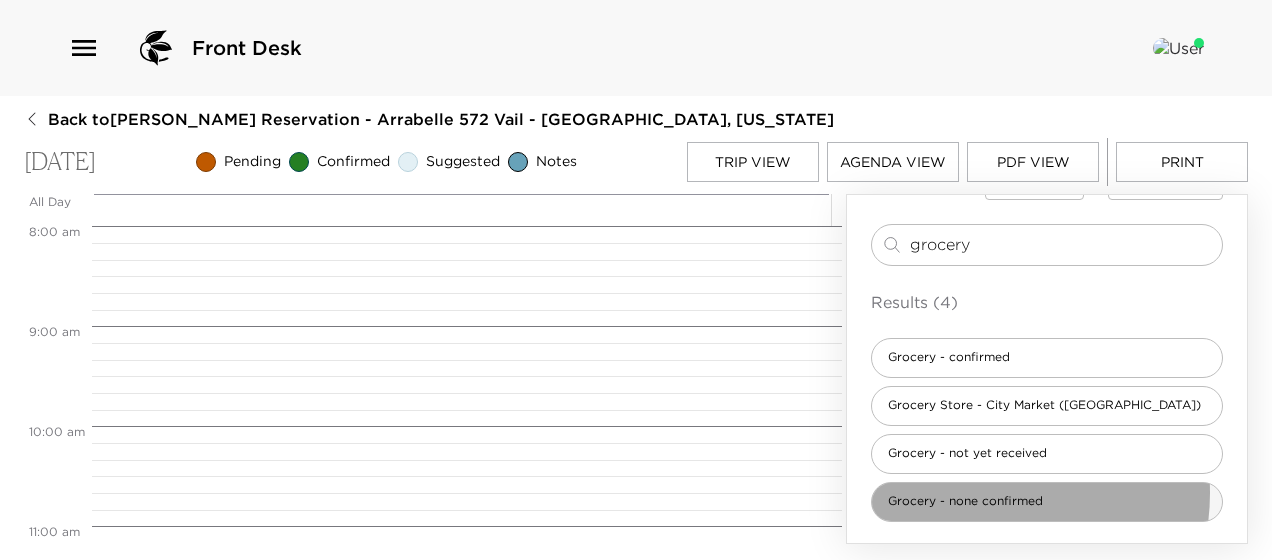 click on "Grocery - none confirmed" at bounding box center [965, 501] 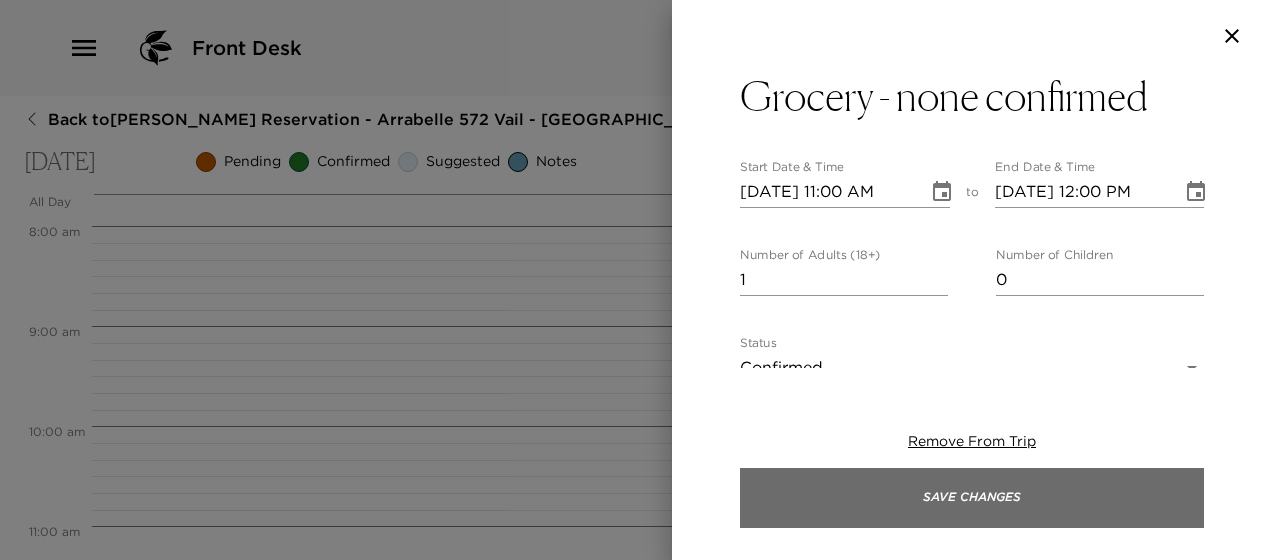 type on "It has been confirmed that a grocery list will not be submitted for this trip prior to arrival." 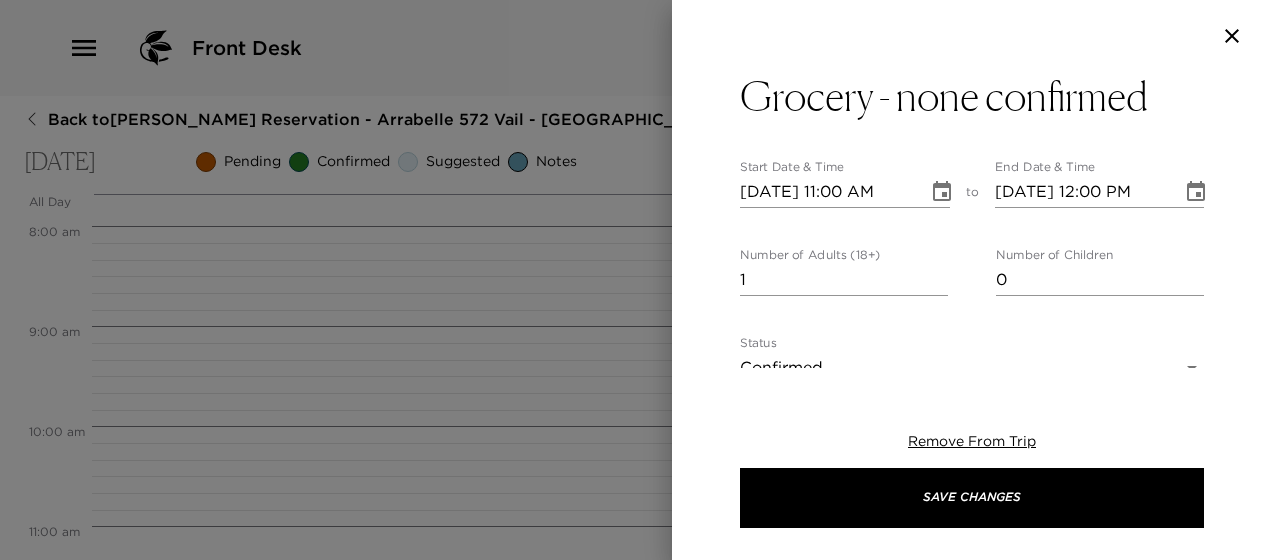 click on "[DATE] 11:00 AM" at bounding box center (827, 192) 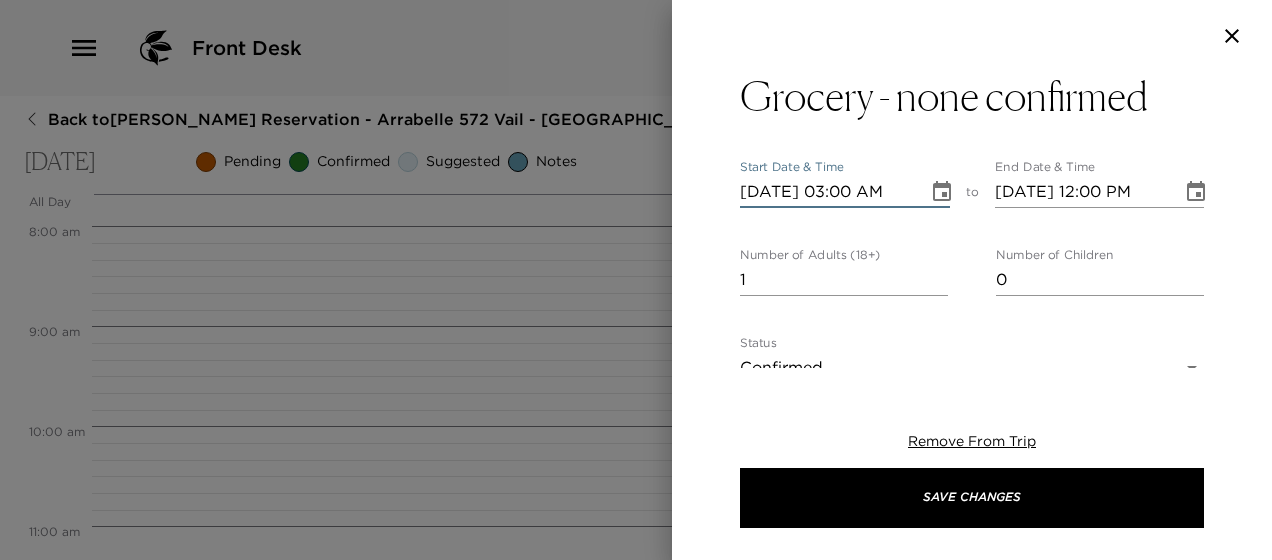 scroll, scrollTop: 0, scrollLeft: 0, axis: both 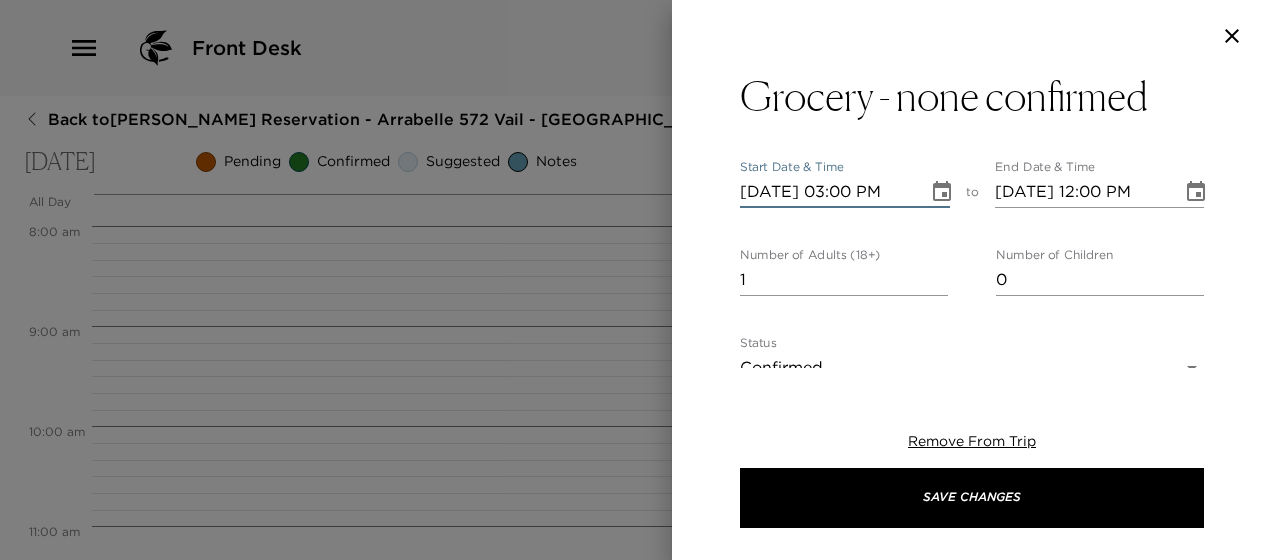 type on "[DATE] 04:00 PM" 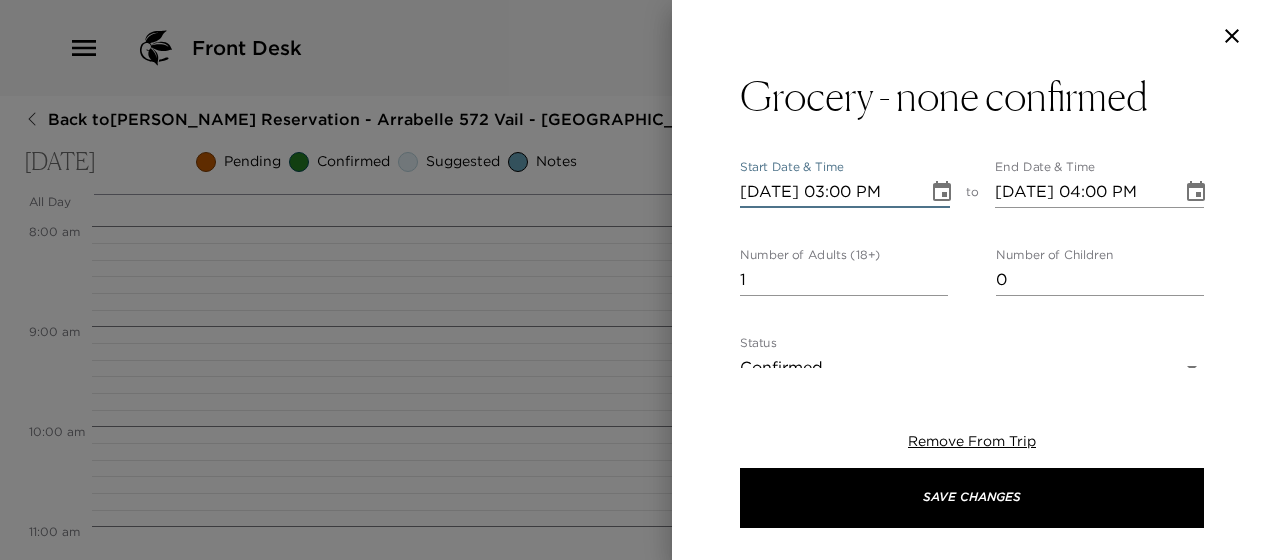 type on "[DATE] 03:00 PM" 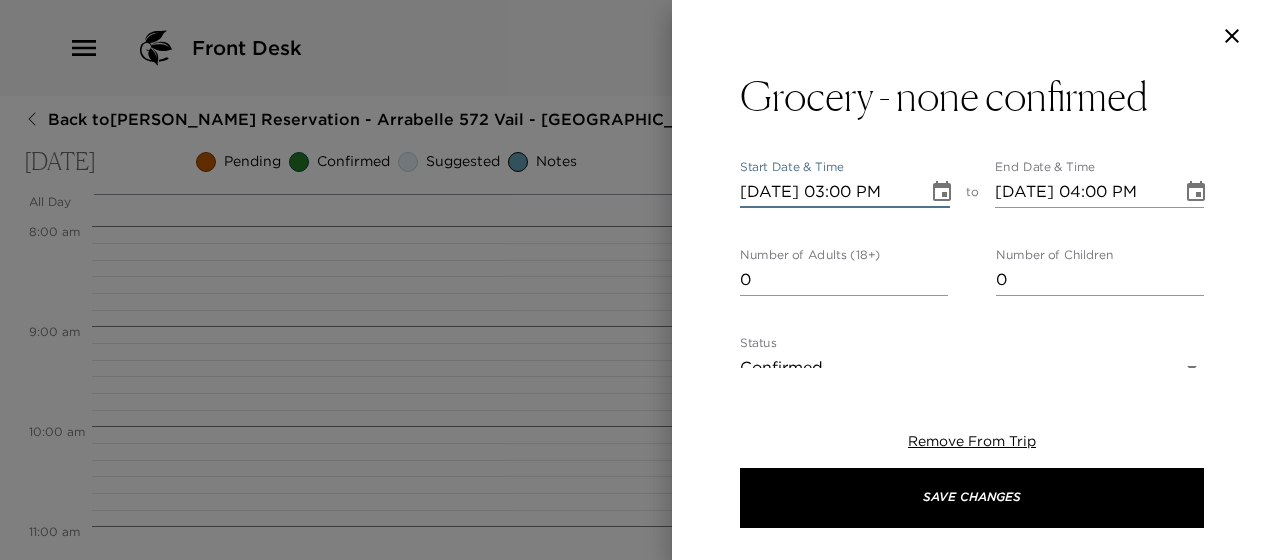 type on "0" 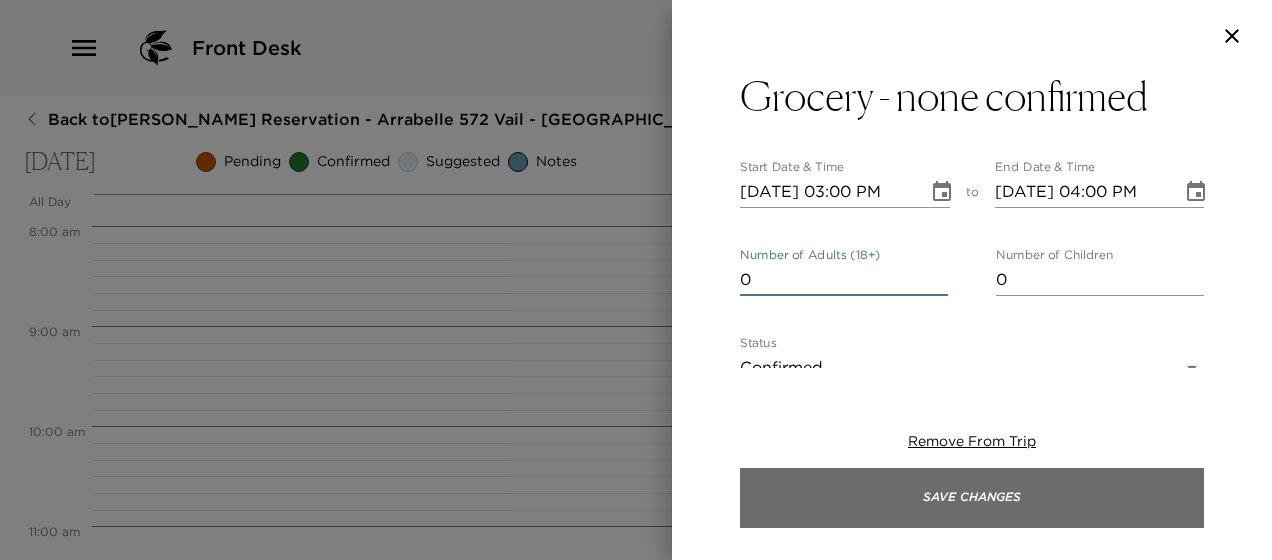 click on "Save Changes" at bounding box center [972, 498] 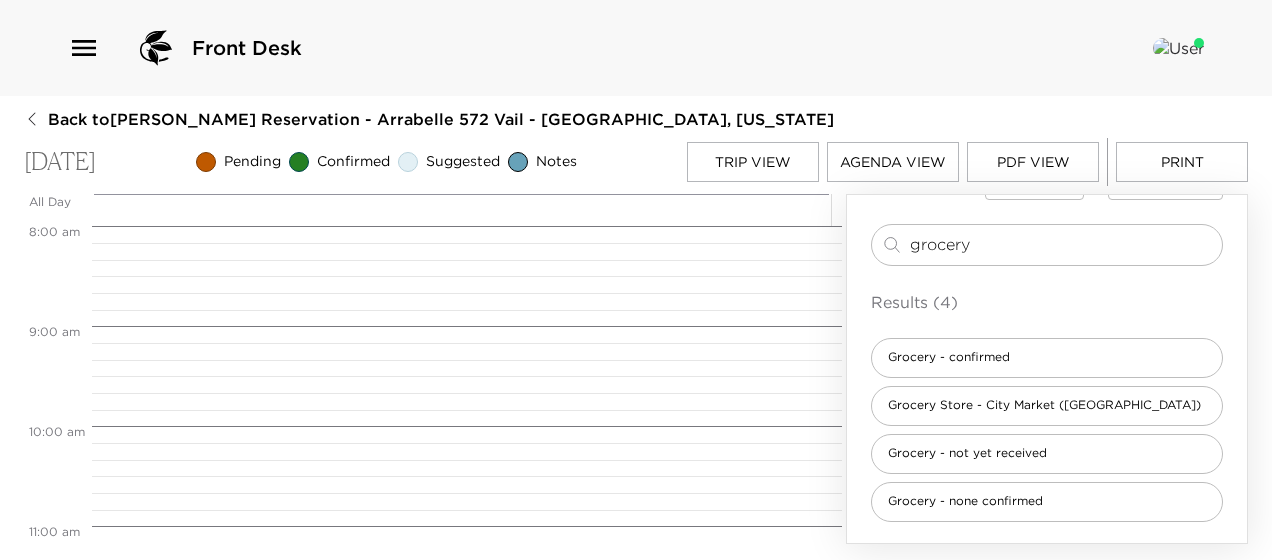 click on "Trip View" at bounding box center (753, 162) 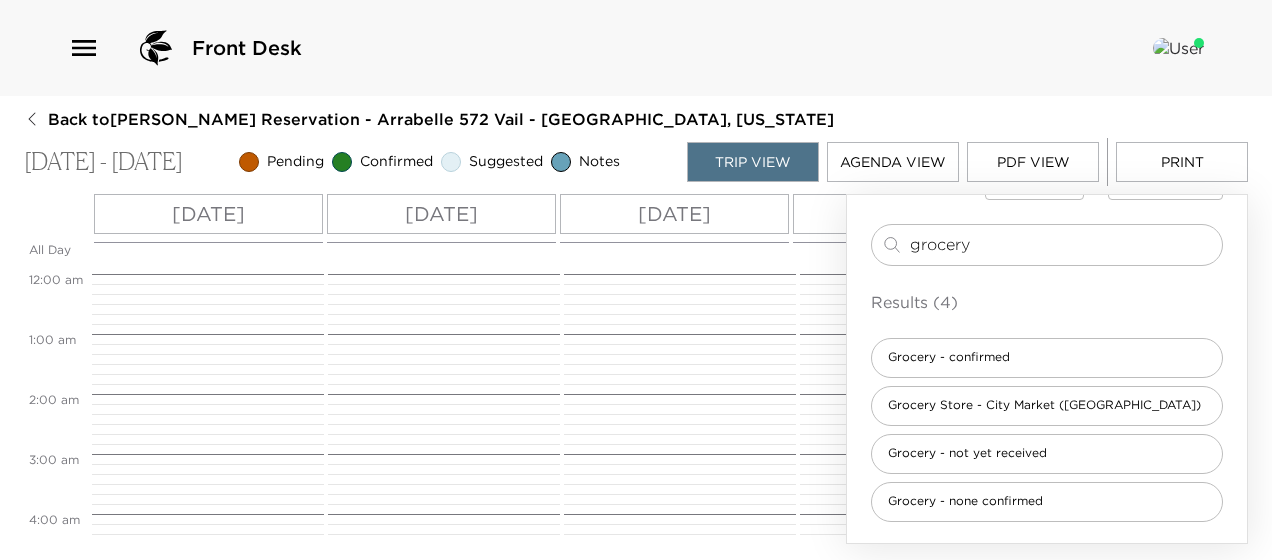 scroll, scrollTop: 900, scrollLeft: 0, axis: vertical 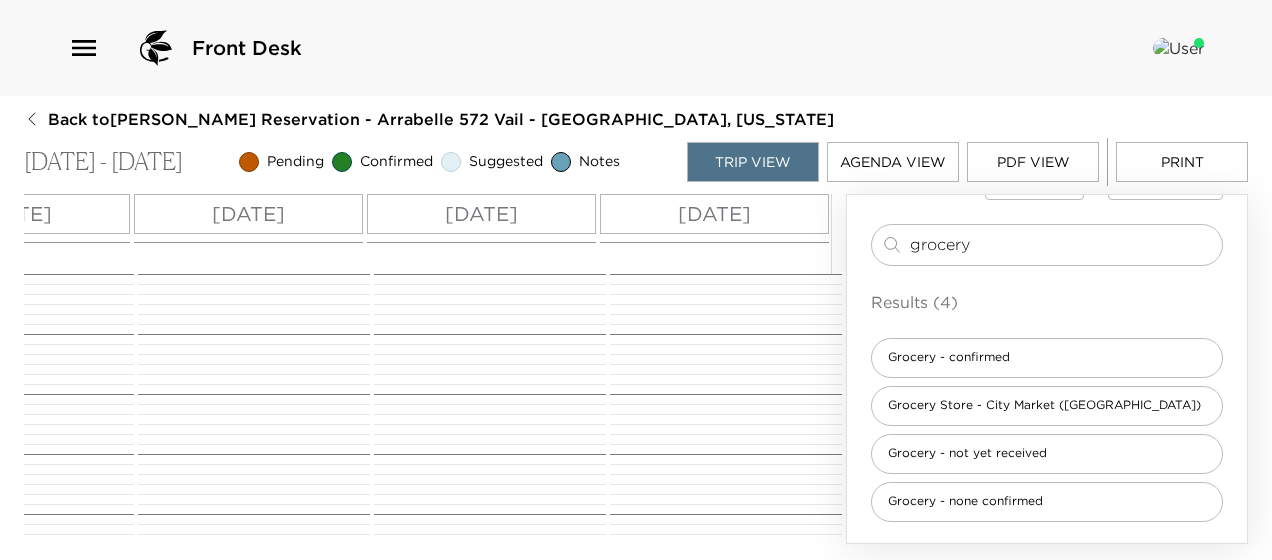 click on "Thu 07/17" at bounding box center (714, 214) 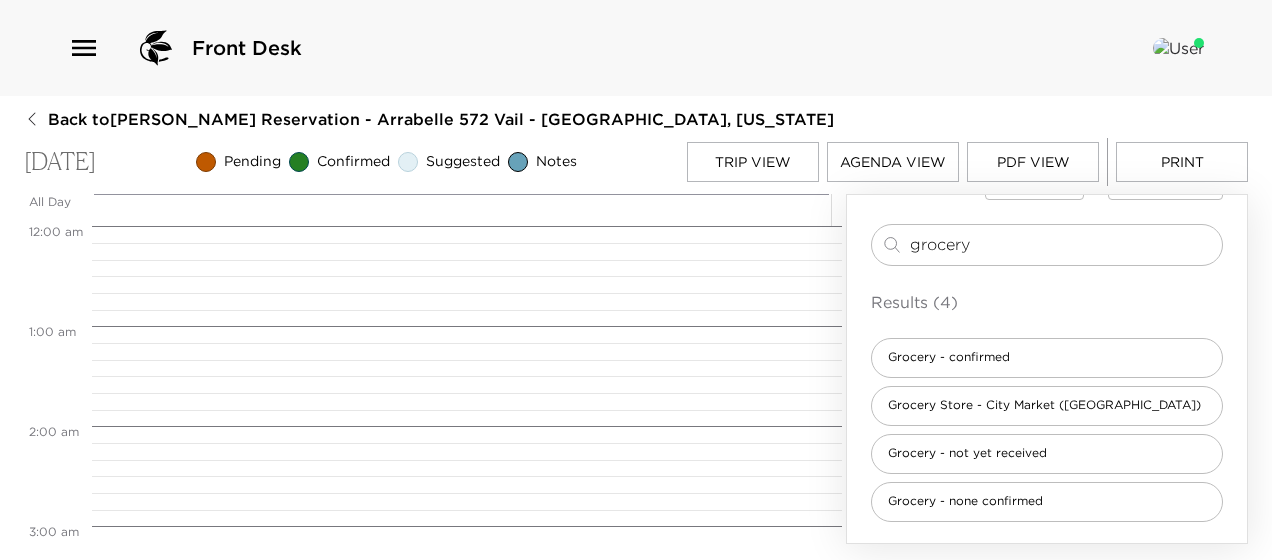 scroll, scrollTop: 0, scrollLeft: 0, axis: both 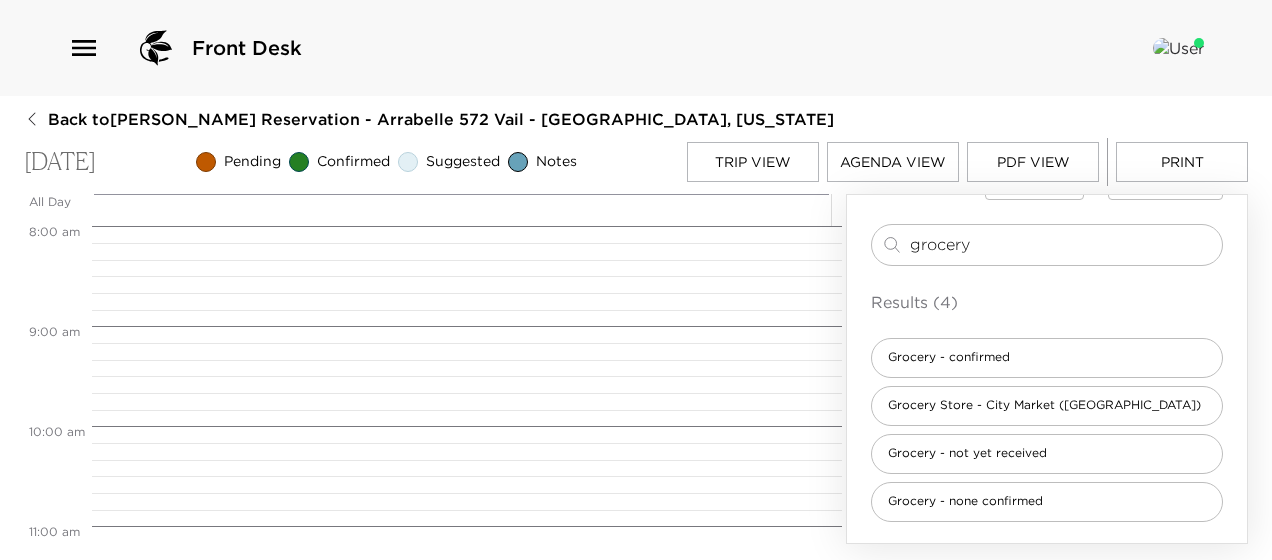 drag, startPoint x: 1014, startPoint y: 248, endPoint x: 421, endPoint y: 191, distance: 595.73315 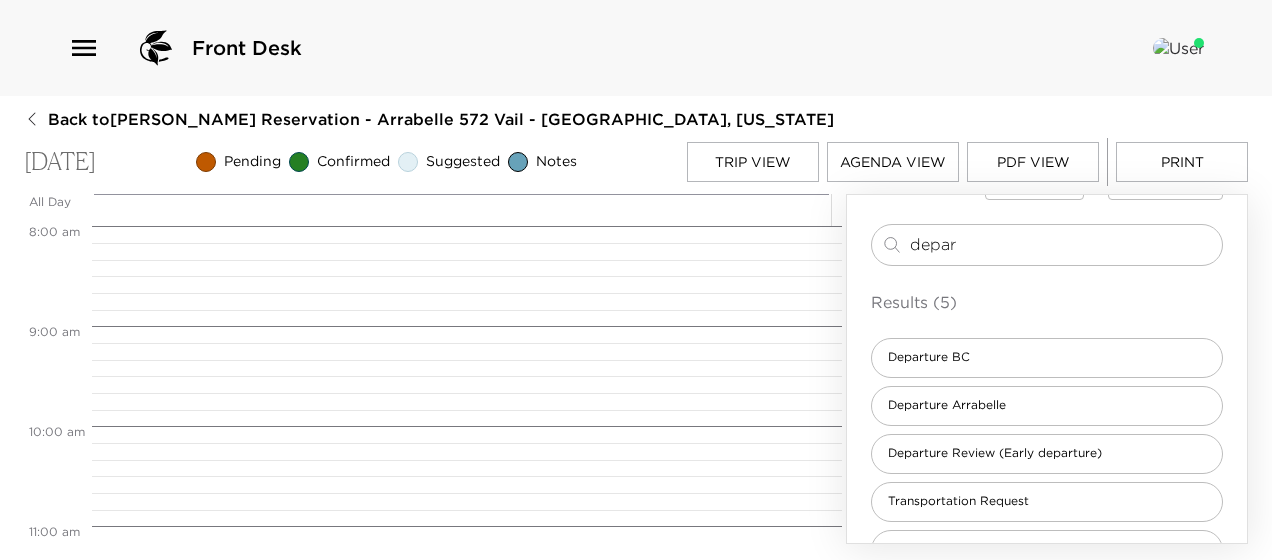 scroll, scrollTop: 0, scrollLeft: 0, axis: both 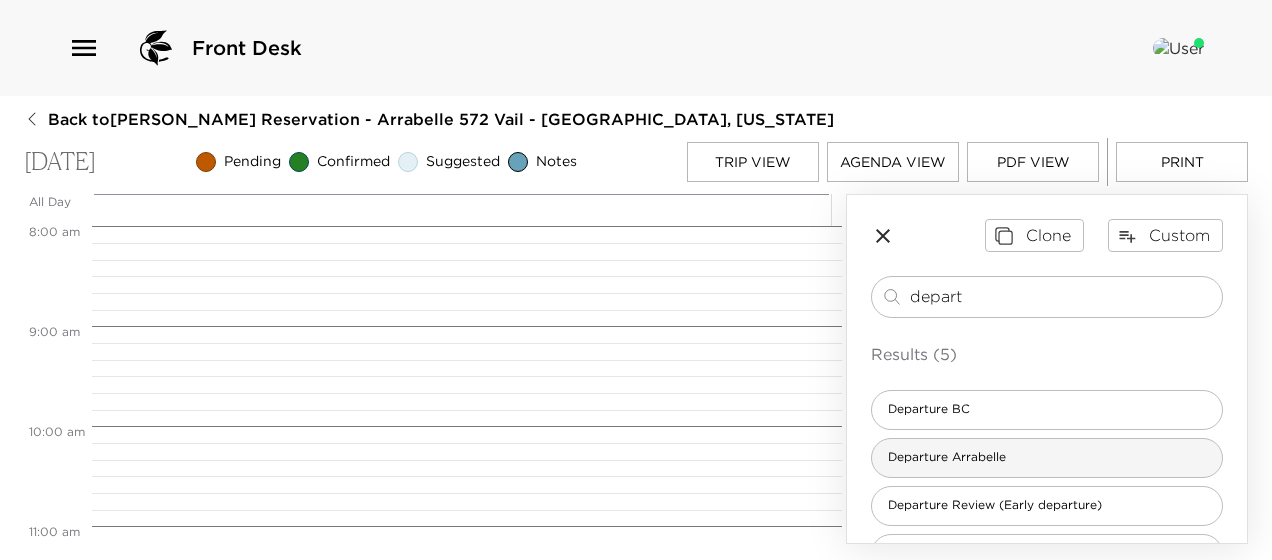 type on "depart" 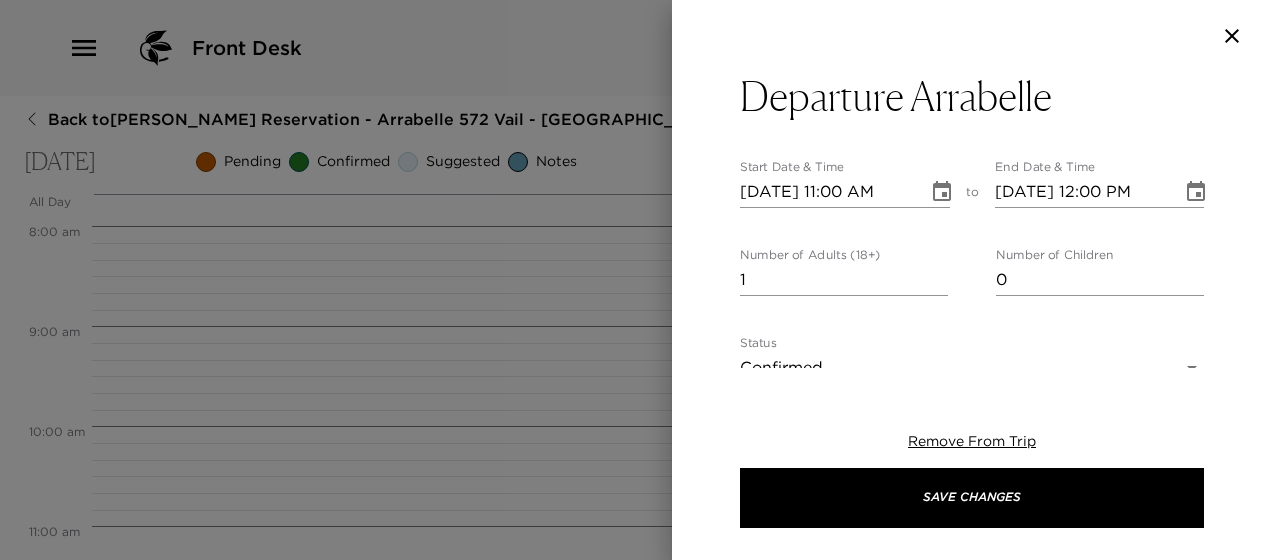 type on "In preparation for your departure, an Exclusive Resorts concierge team member would like to meet prior to your departure to bid you a farewell, gather any additional feedback about this visit, review the house bill incidentals and re-confirm transportation plans. If you wish to suggest an alternative meeting time, we will happily accommodate your request. At your convenience, please contact us and we will send a Bellman to assist you with your luggage and escort you to the reception desk. It has been a pleasure assisting you and we wish you a safe journey home!" 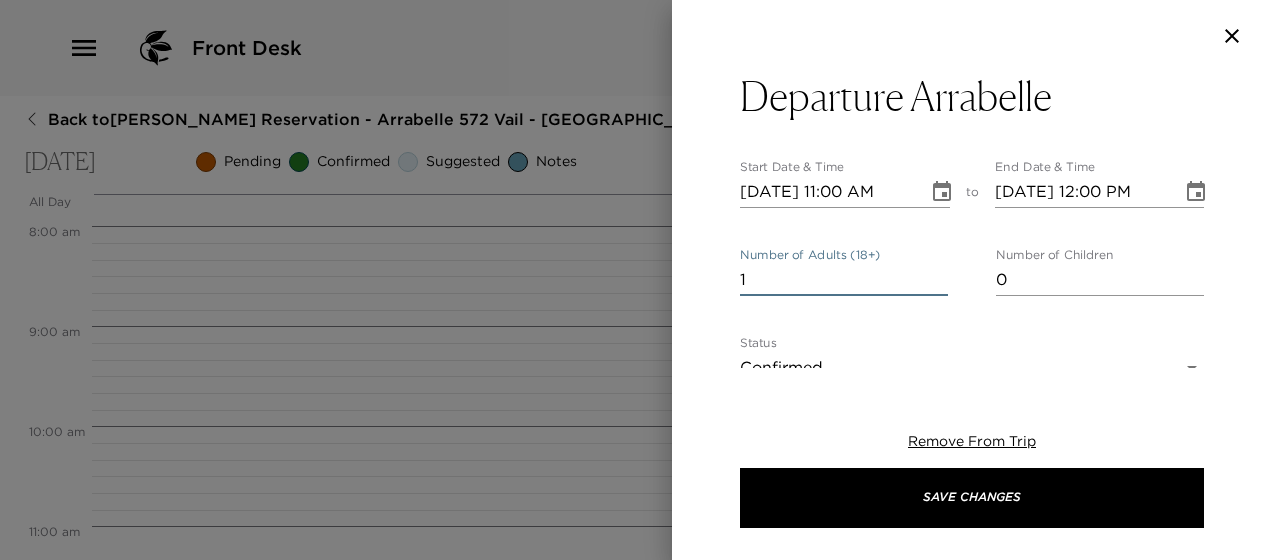 click on "1" at bounding box center [844, 280] 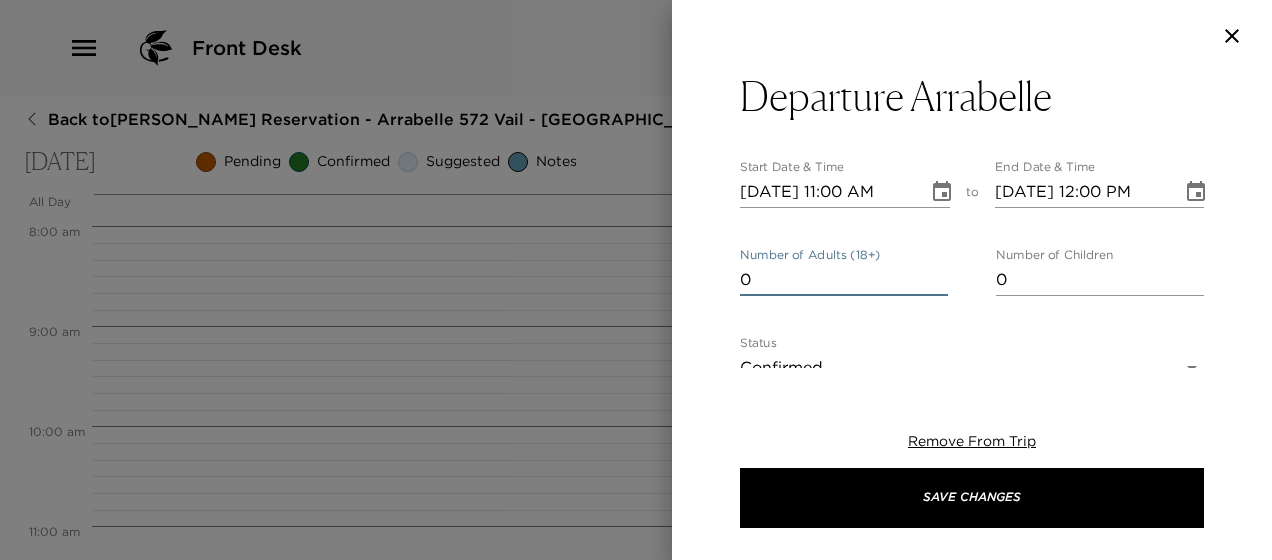 type on "0" 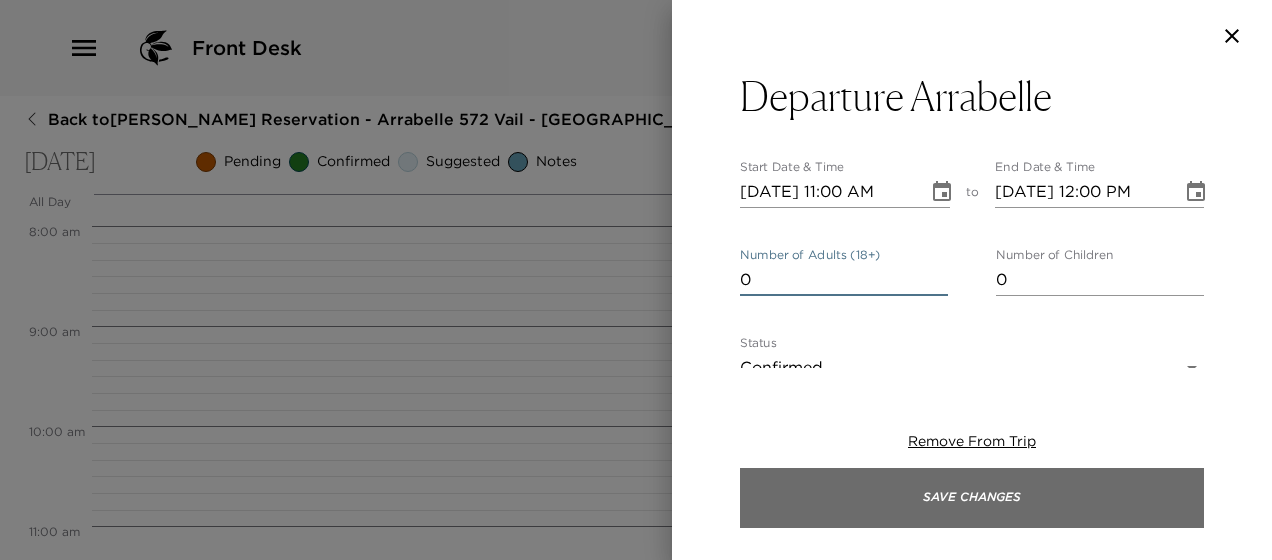 click on "Save Changes" at bounding box center (972, 498) 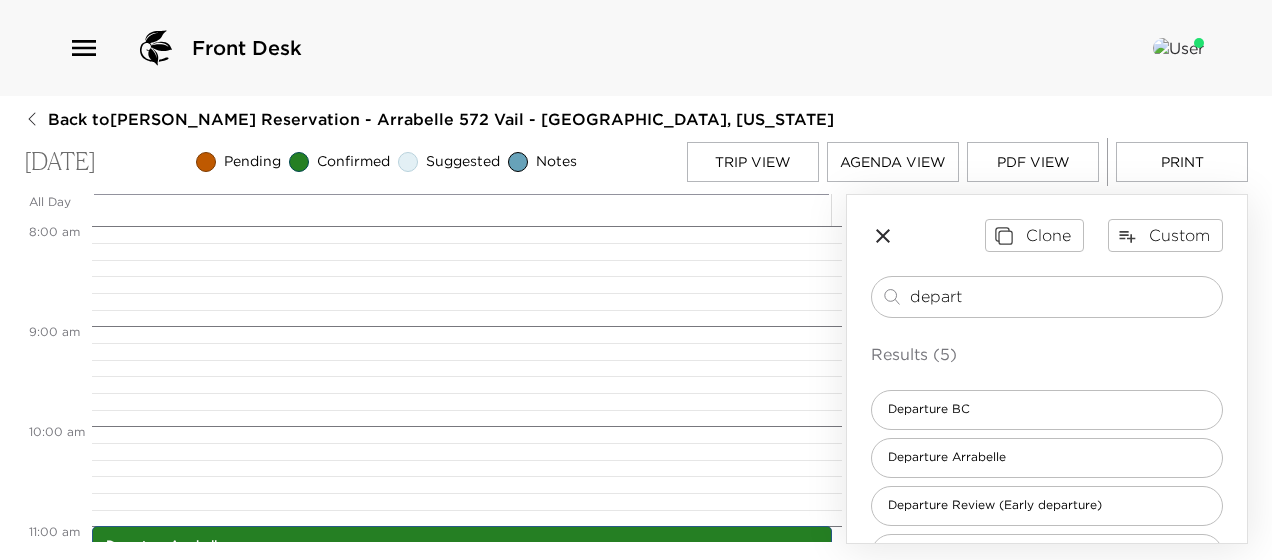 click on "Trip View" at bounding box center (753, 162) 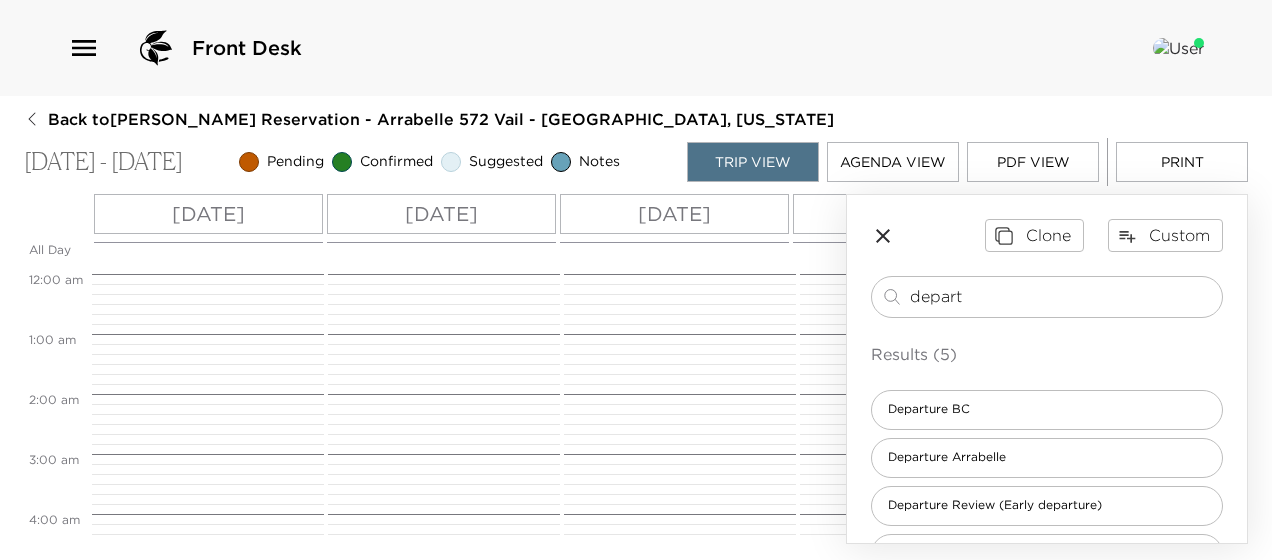 scroll, scrollTop: 900, scrollLeft: 0, axis: vertical 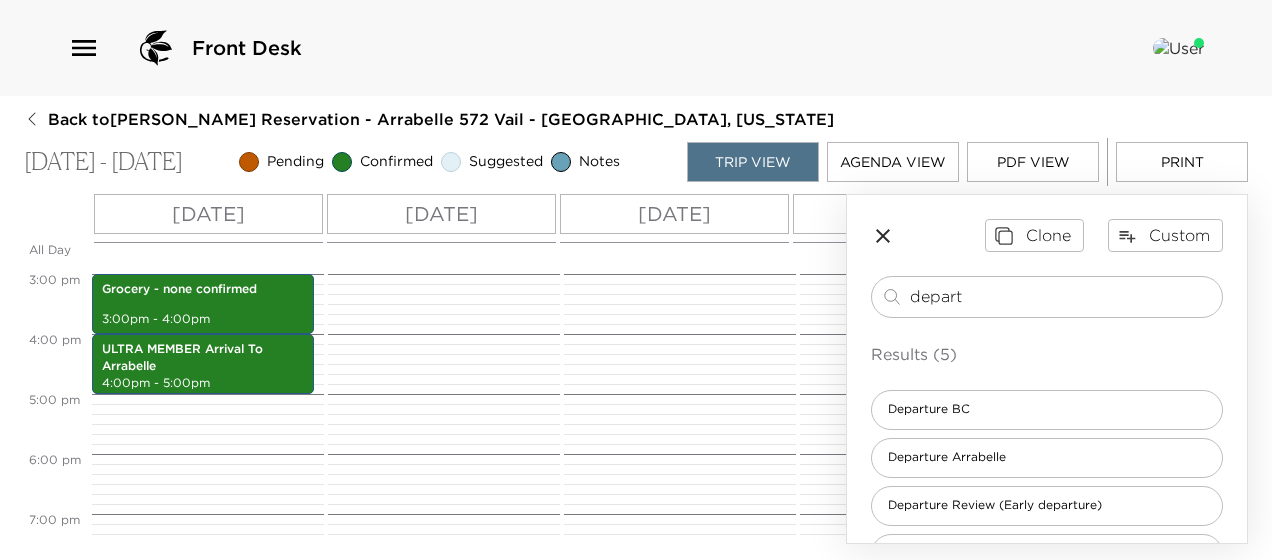 click on "Mon 07/14" at bounding box center [441, 214] 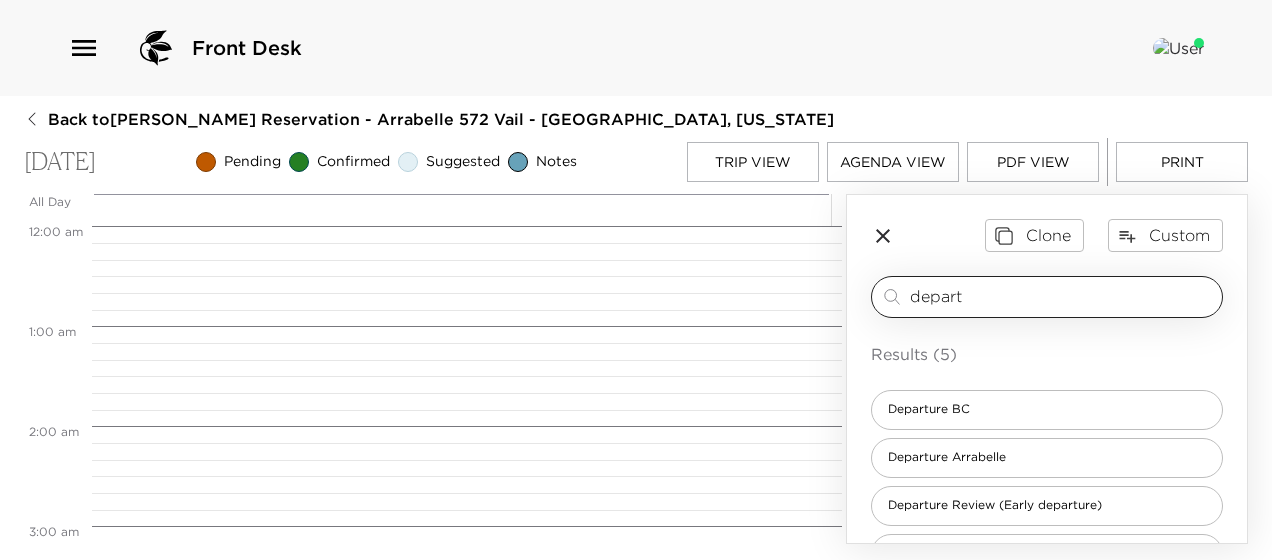 scroll, scrollTop: 800, scrollLeft: 0, axis: vertical 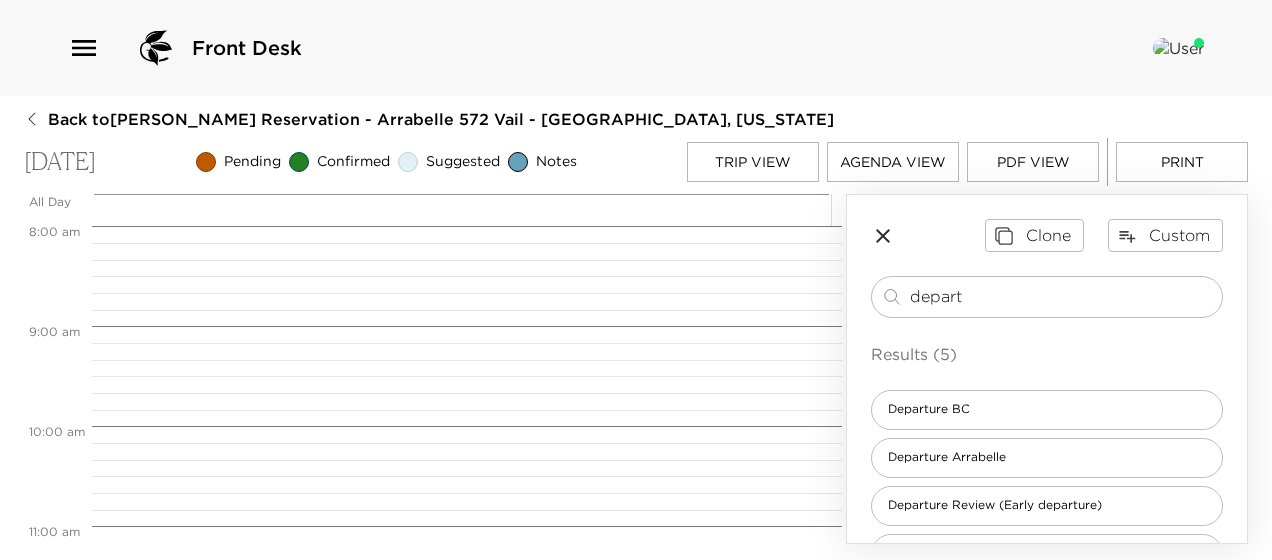 drag, startPoint x: 1055, startPoint y: 302, endPoint x: 398, endPoint y: 290, distance: 657.10956 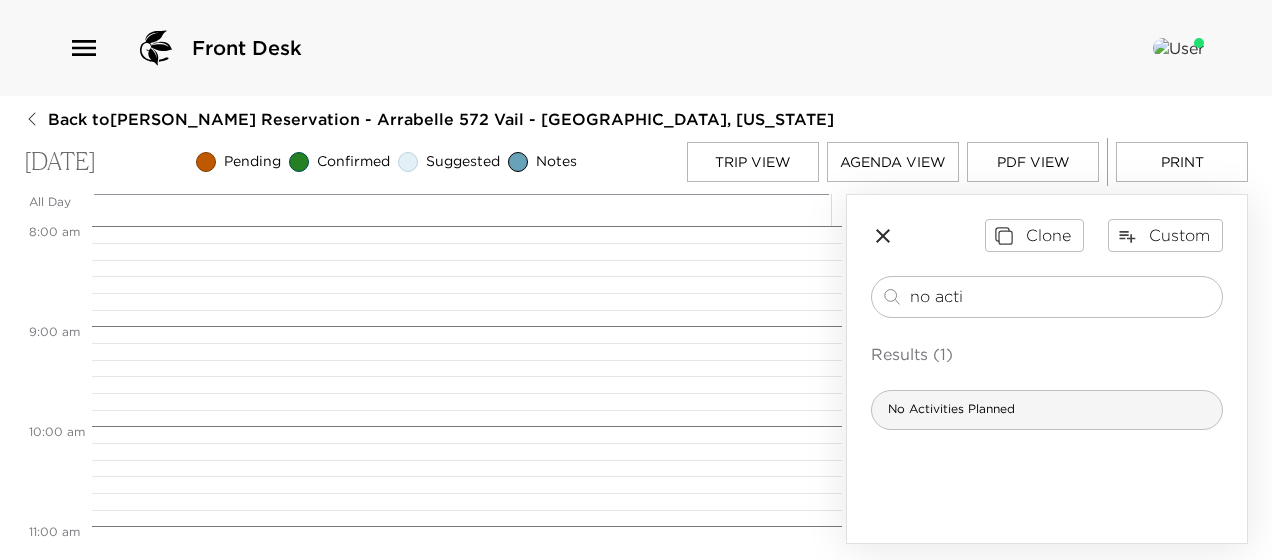 type on "no acti" 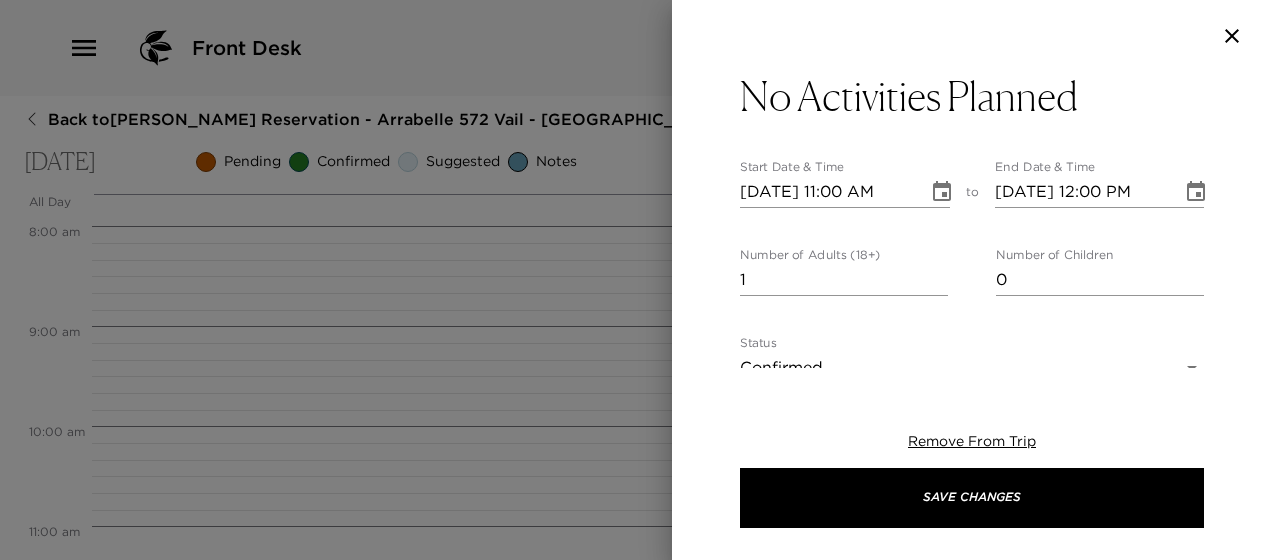 type on "We have no activity requests for you at this time, but should you need anything such as restaurant recommendations, directions, advice or reservations – please do not hesitate to call upon our team. We are here to make your stay as easy and enjoyable as possible!" 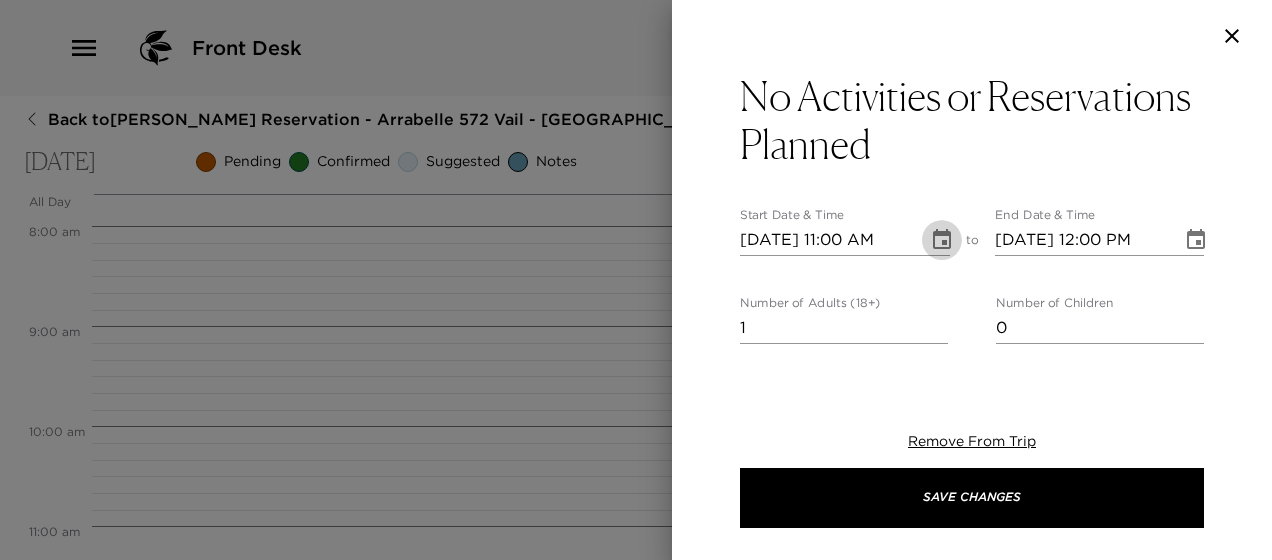 click 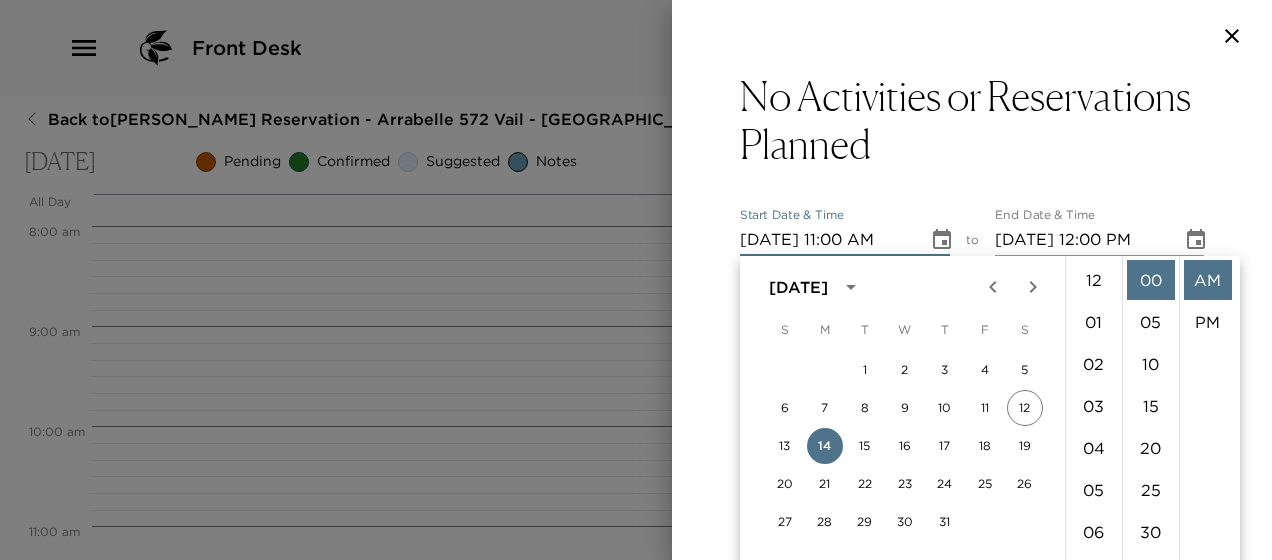 scroll, scrollTop: 462, scrollLeft: 0, axis: vertical 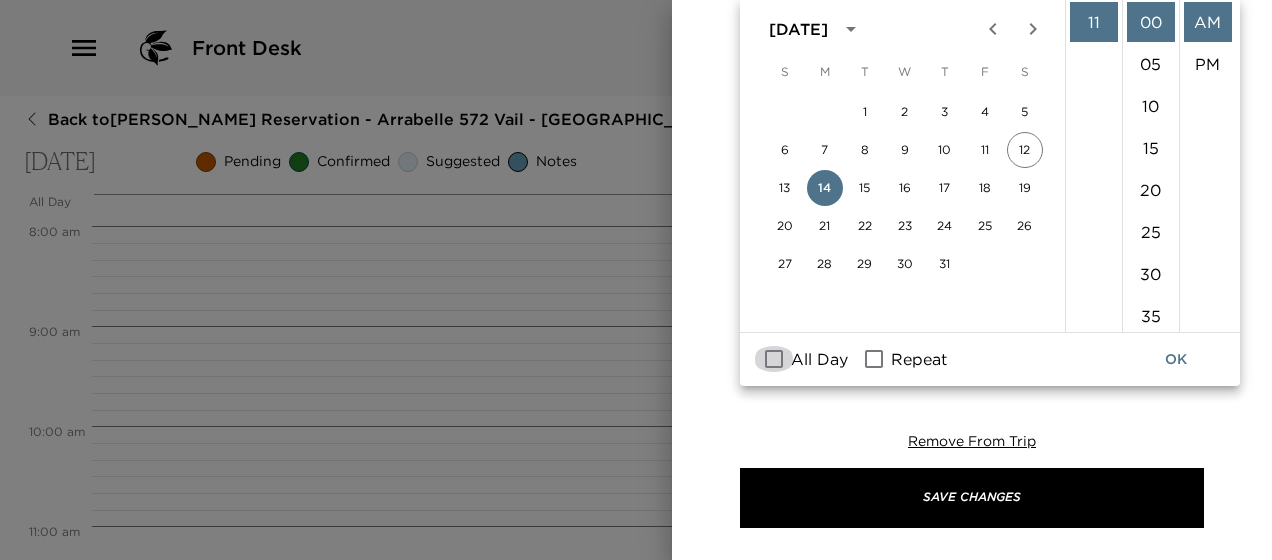 click on "All Day" at bounding box center (774, 359) 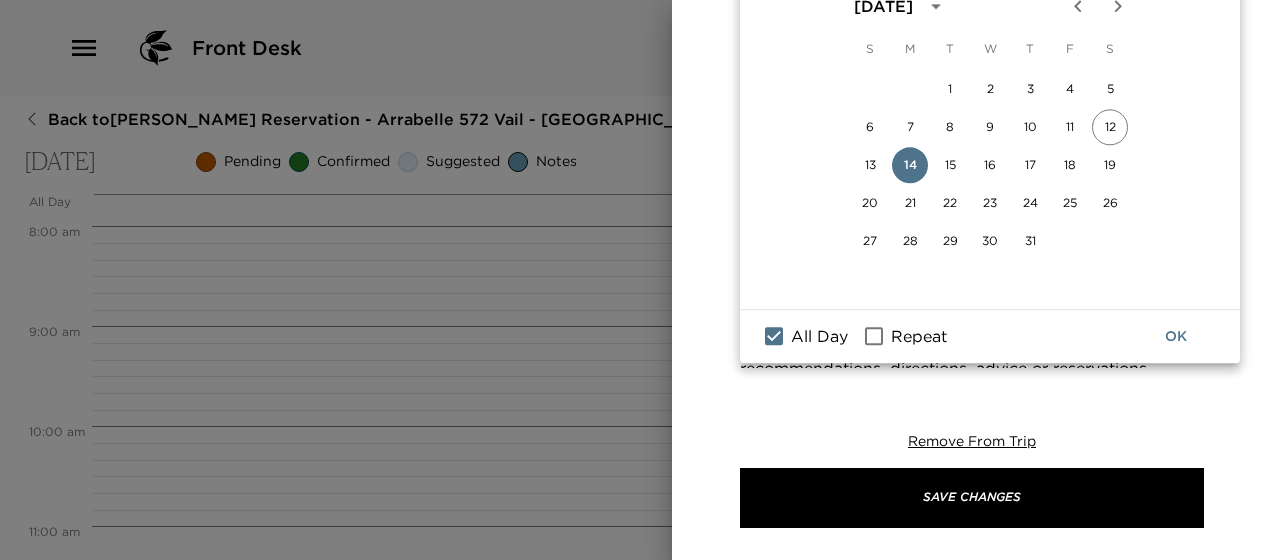 click on "Repeat" at bounding box center [874, 337] 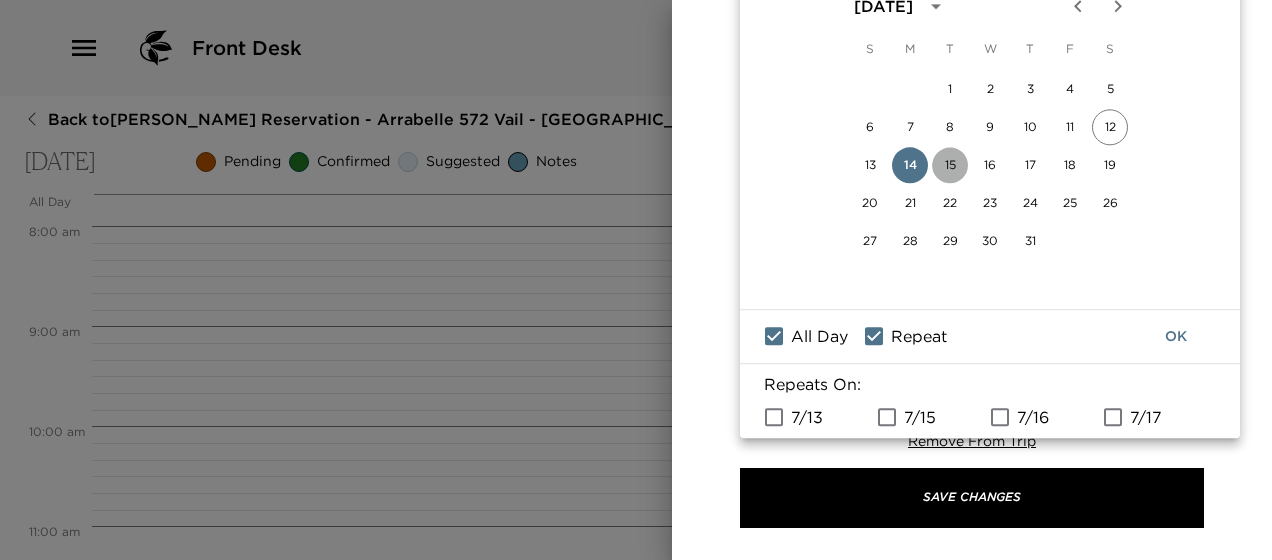 click on "15" at bounding box center (950, 165) 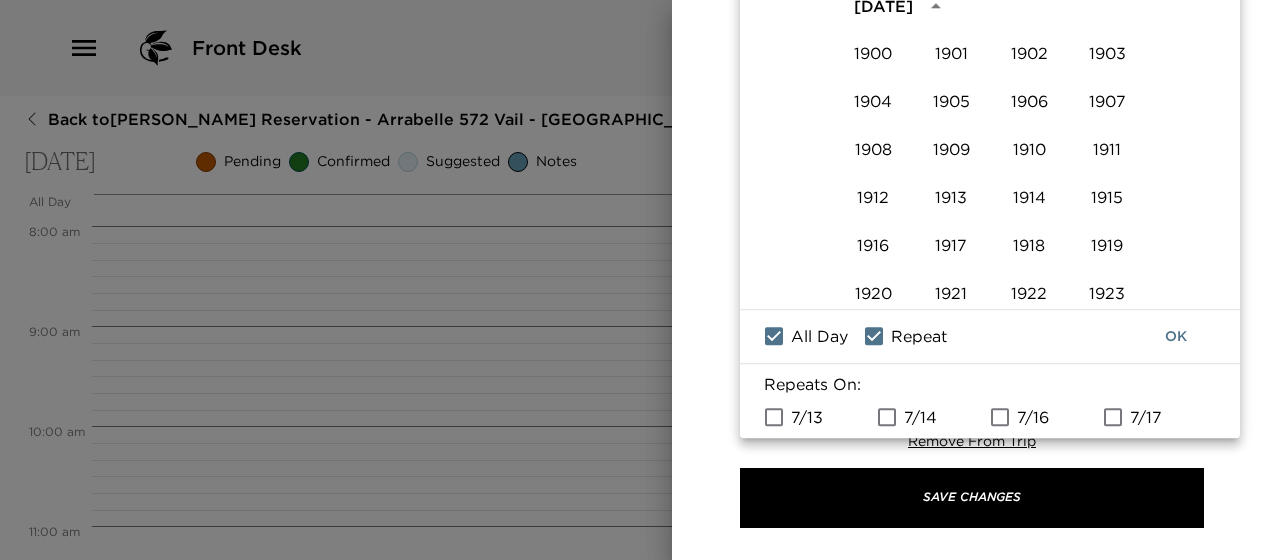 scroll, scrollTop: 1372, scrollLeft: 0, axis: vertical 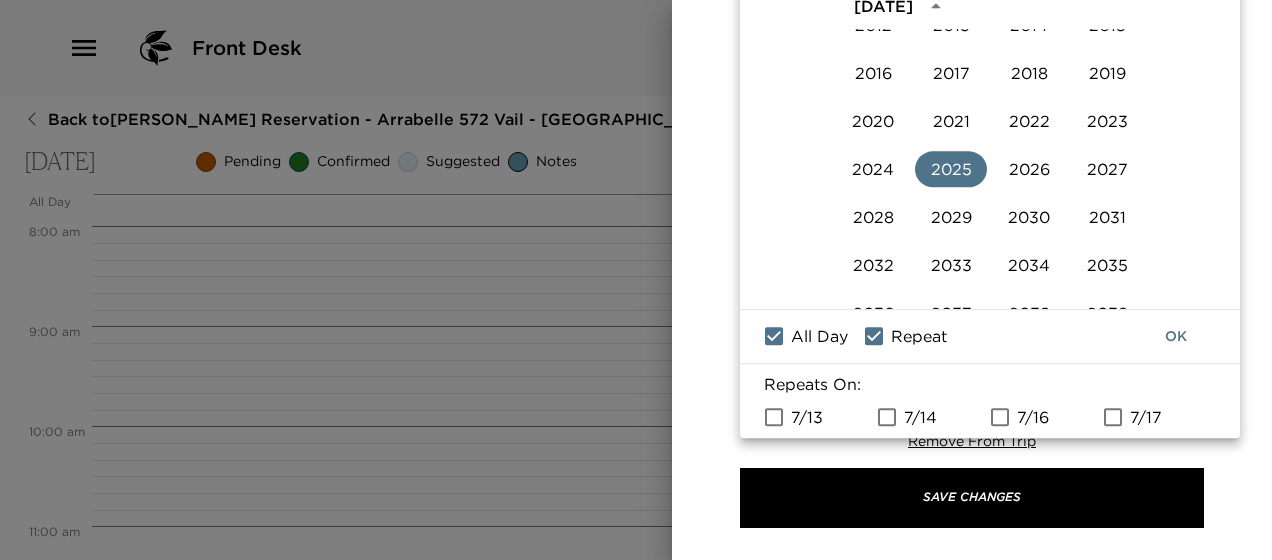 click on "7/14" at bounding box center [887, 417] 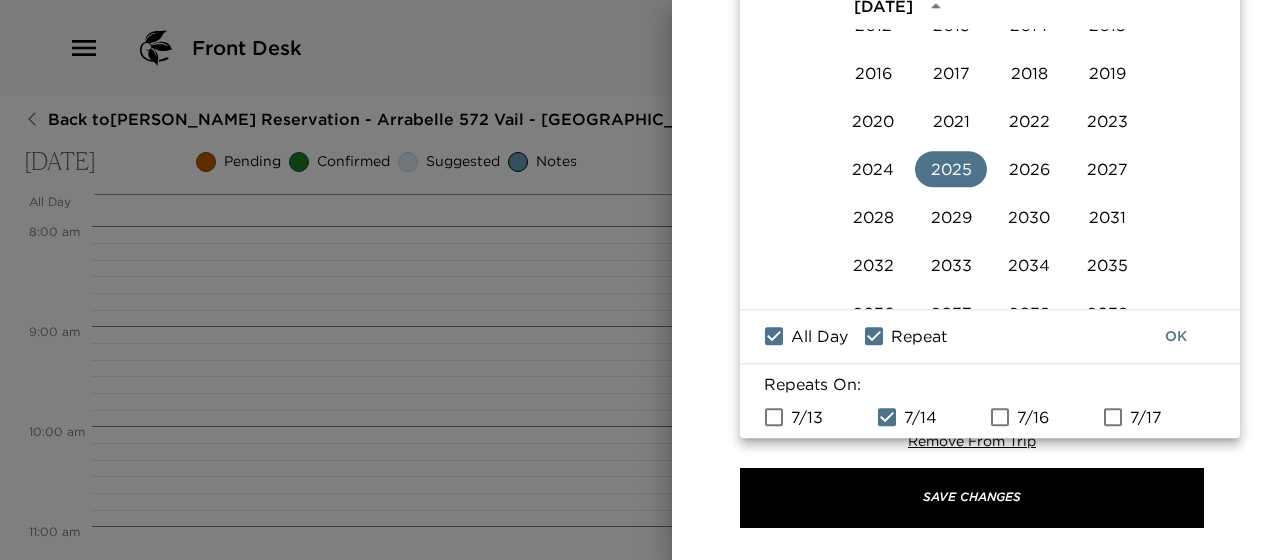 click on "7/16" at bounding box center (1000, 417) 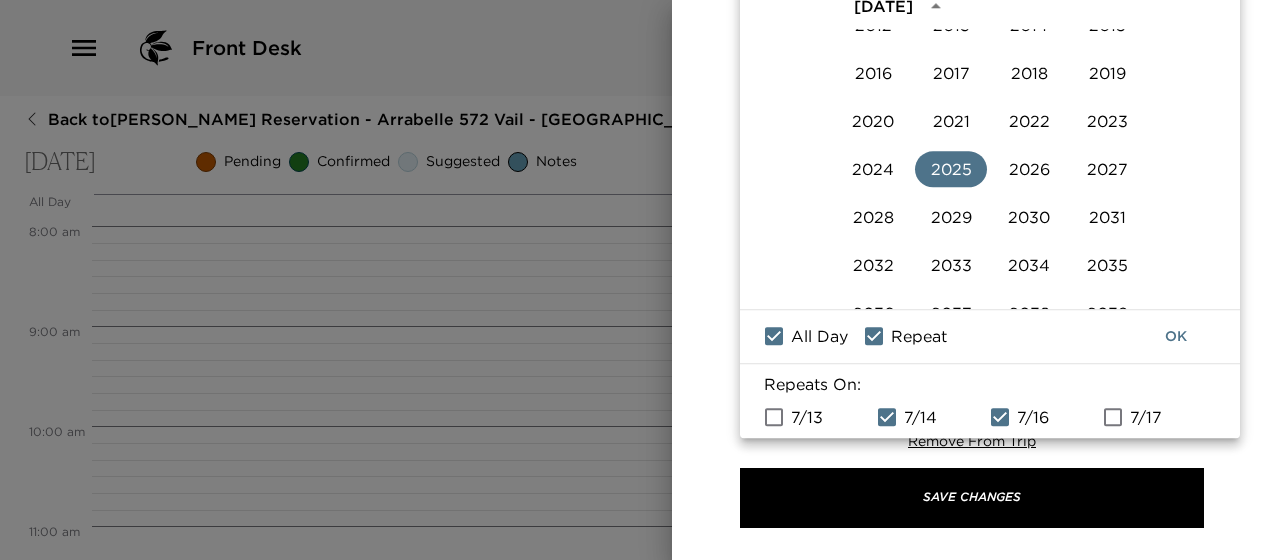 click on "7/16" at bounding box center [1000, 417] 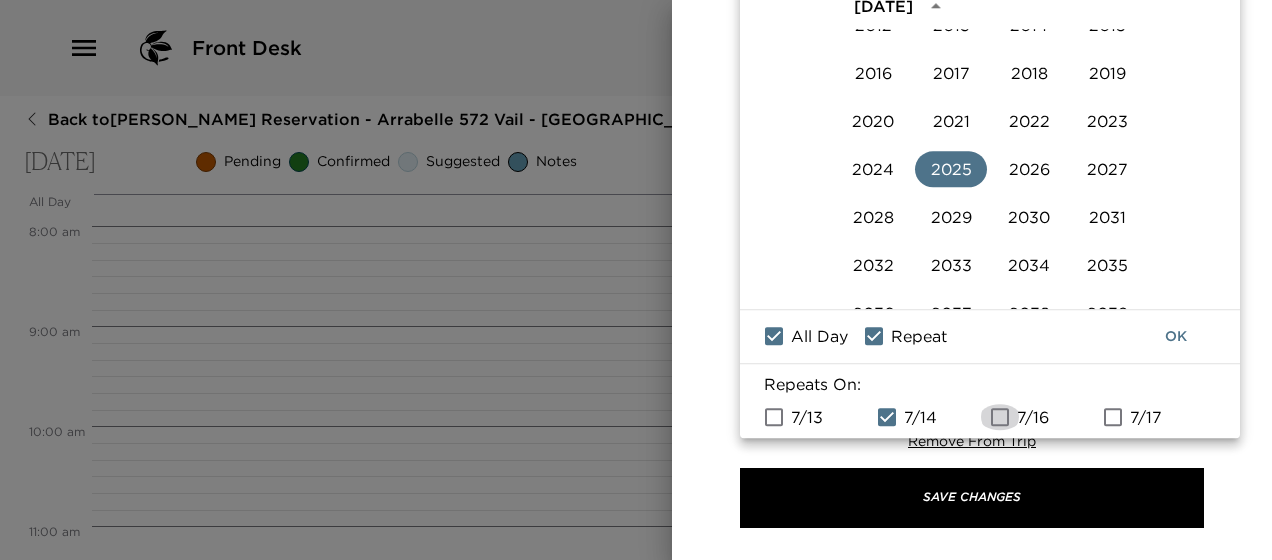 click on "7/16" at bounding box center (1000, 417) 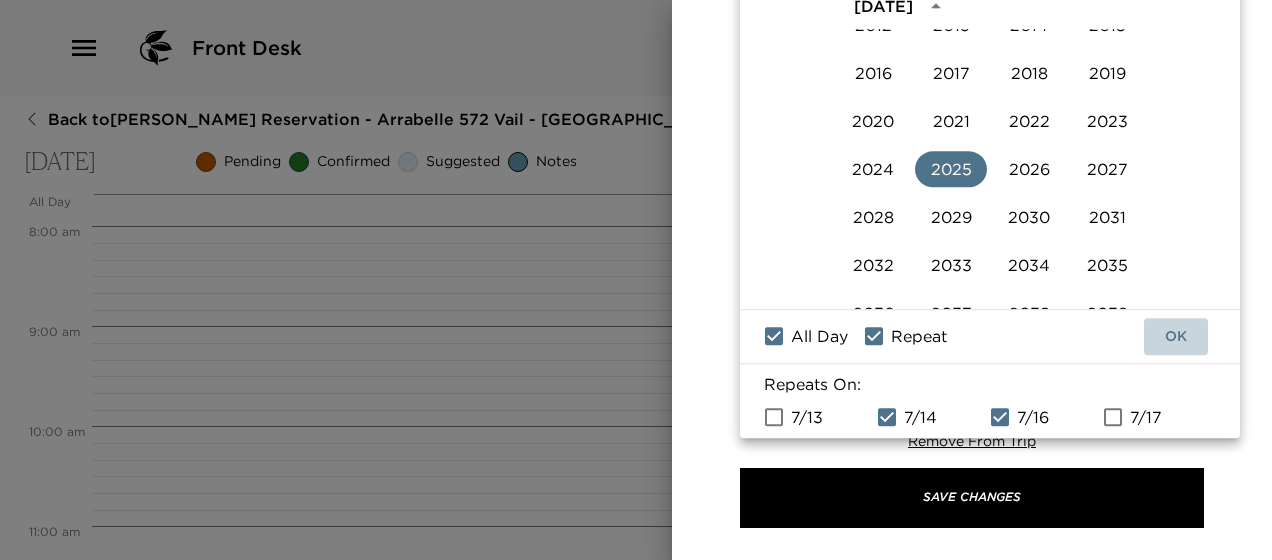 click on "OK" at bounding box center [1176, 336] 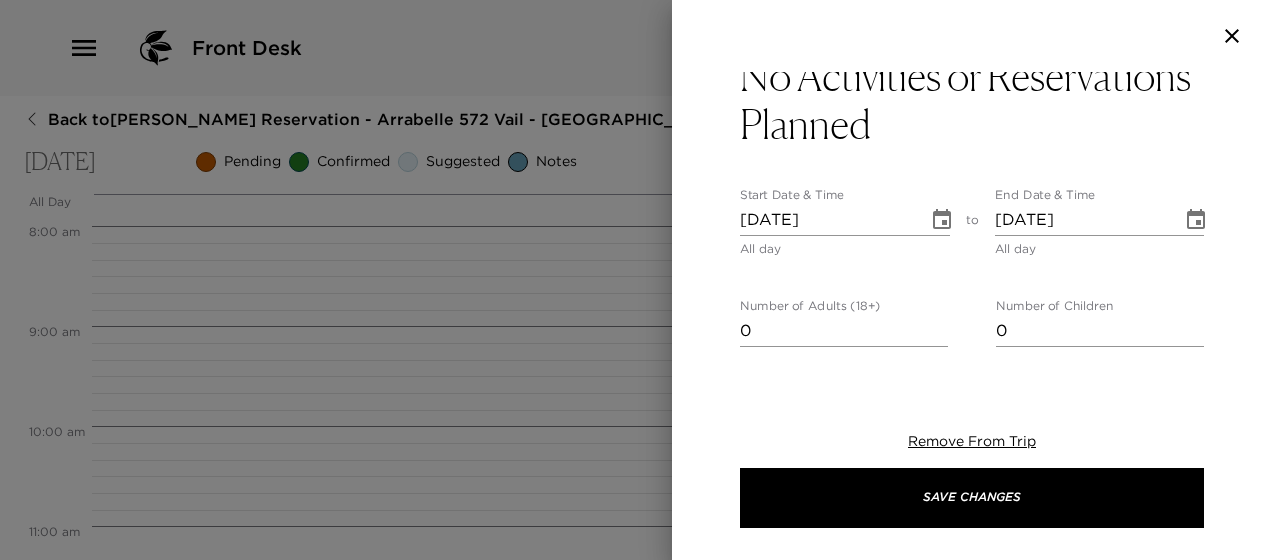 type on "0" 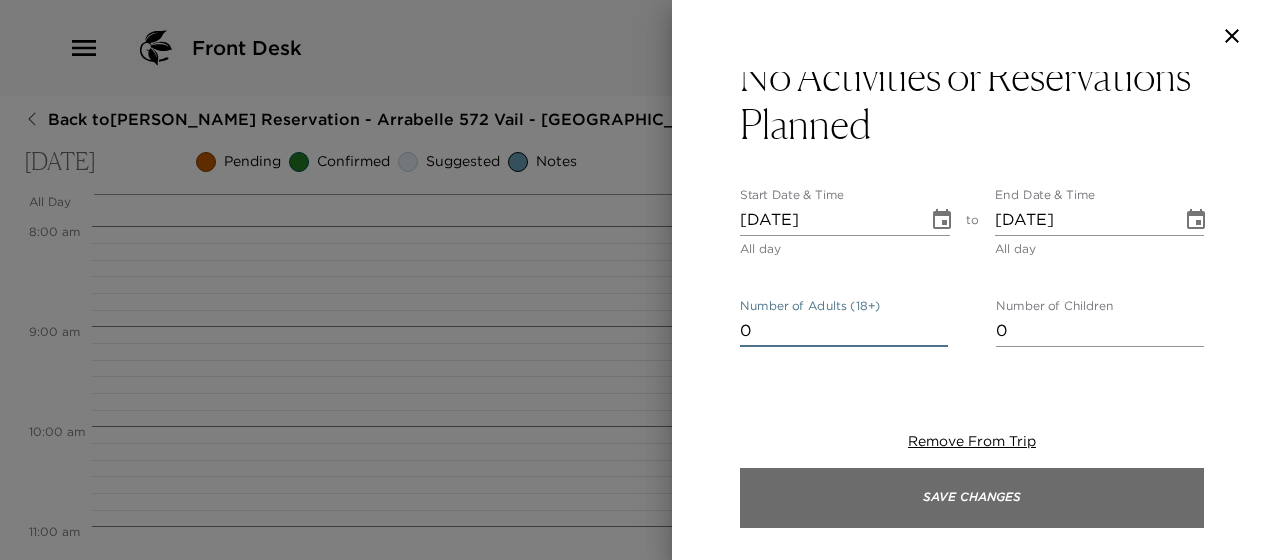 click on "Save Changes" at bounding box center [972, 498] 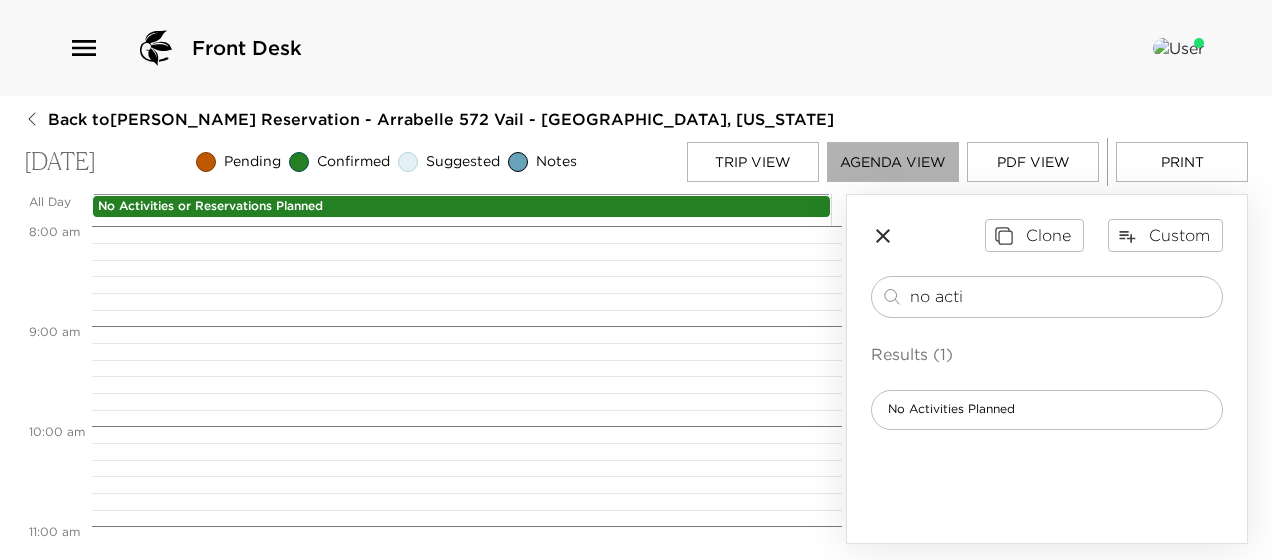 click on "Agenda View" at bounding box center [893, 162] 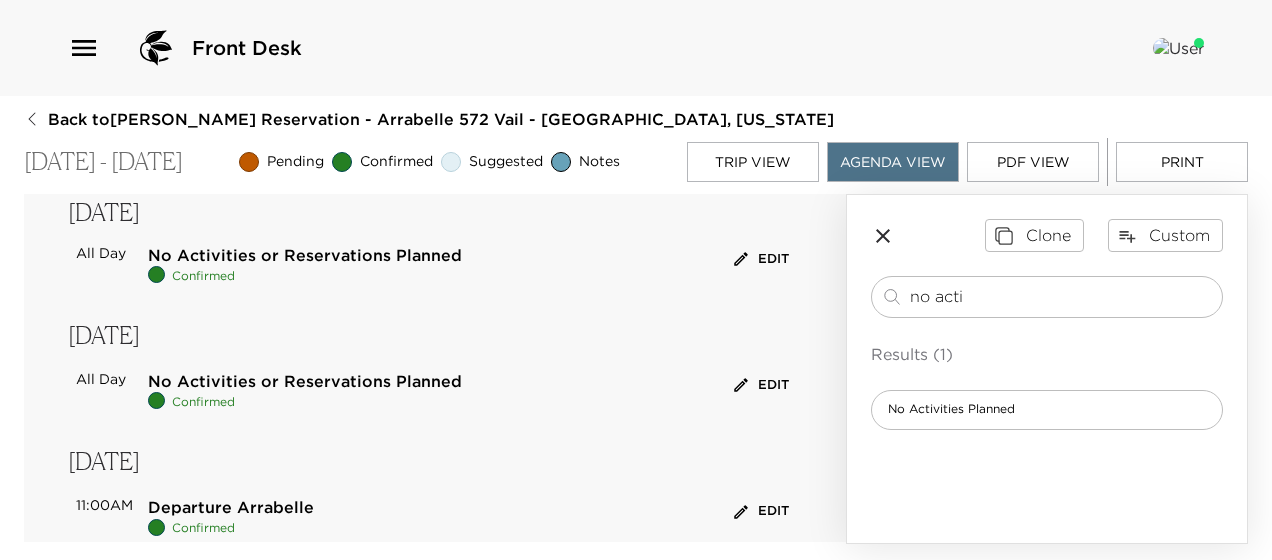 scroll, scrollTop: 390, scrollLeft: 0, axis: vertical 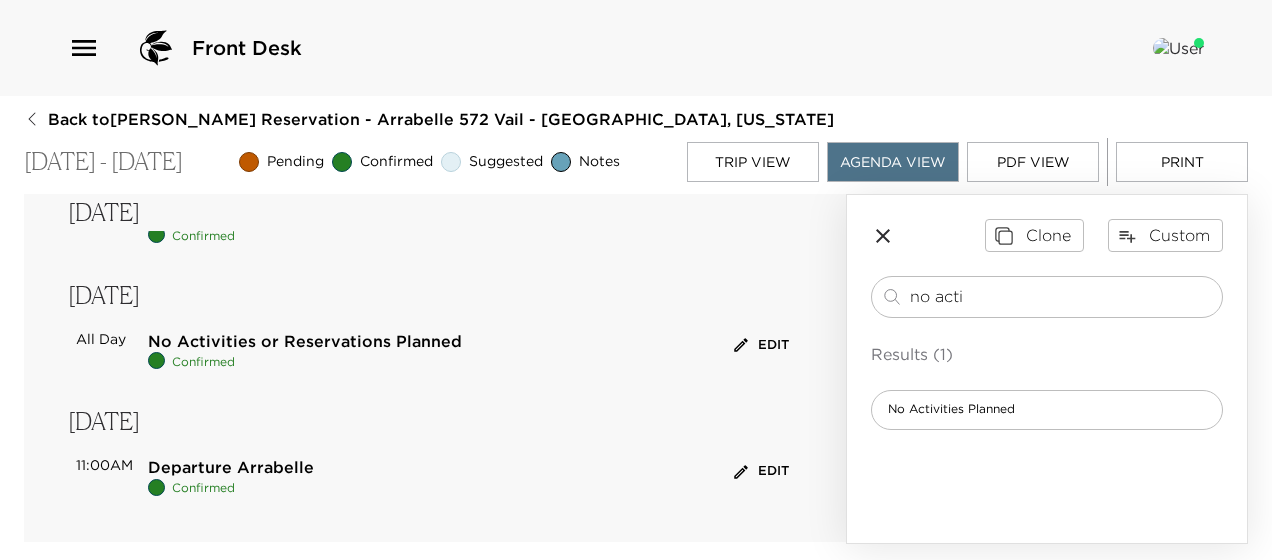 click on "Print" at bounding box center (1182, 162) 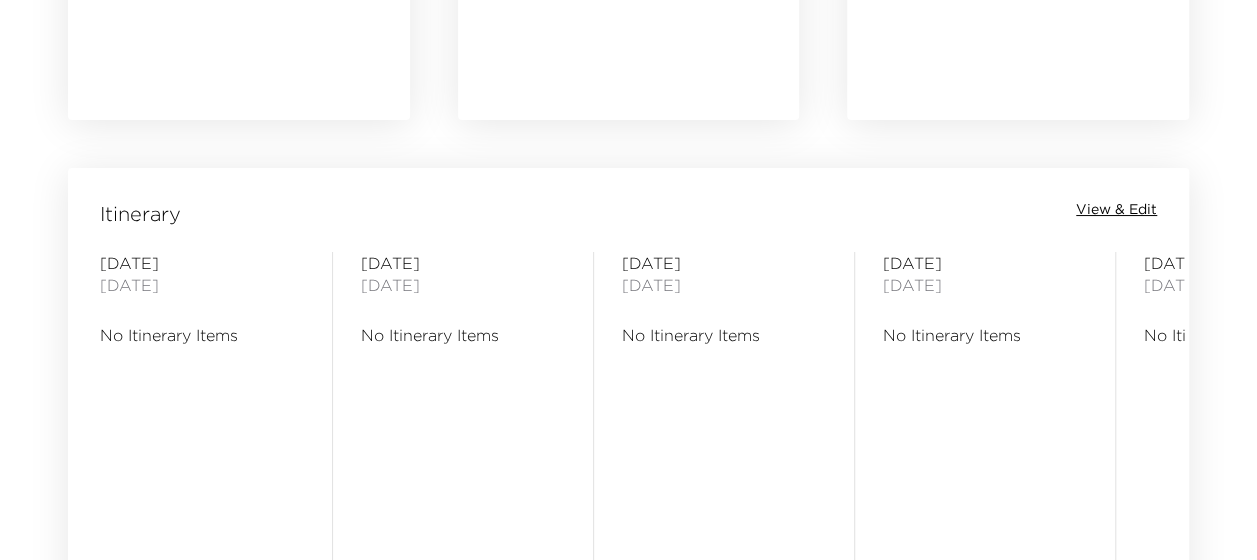 scroll, scrollTop: 1800, scrollLeft: 0, axis: vertical 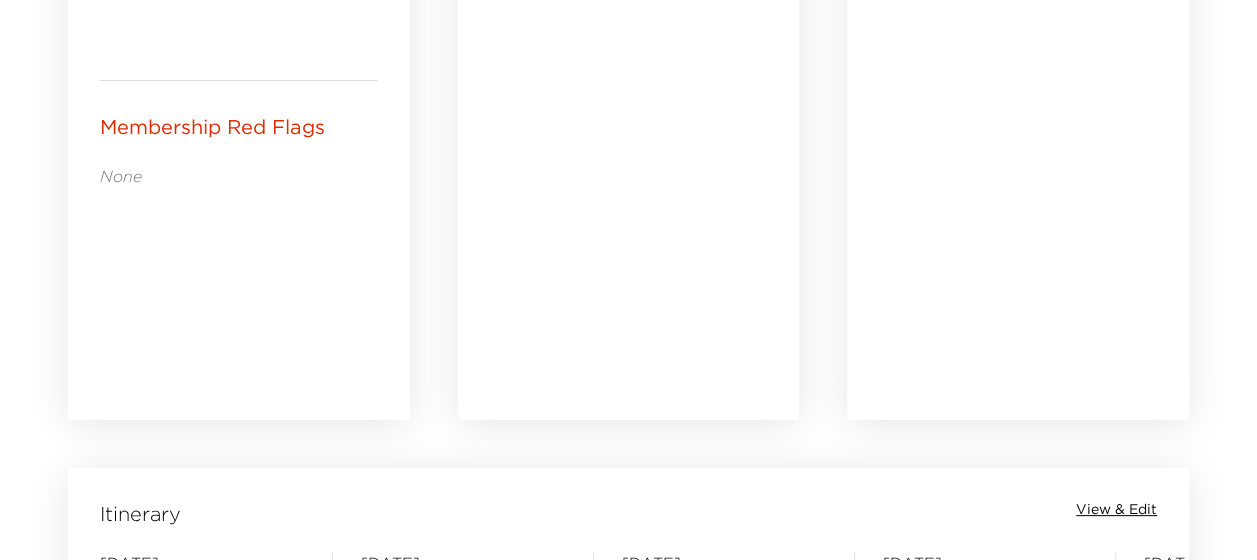click on "View & Edit" at bounding box center (1116, 510) 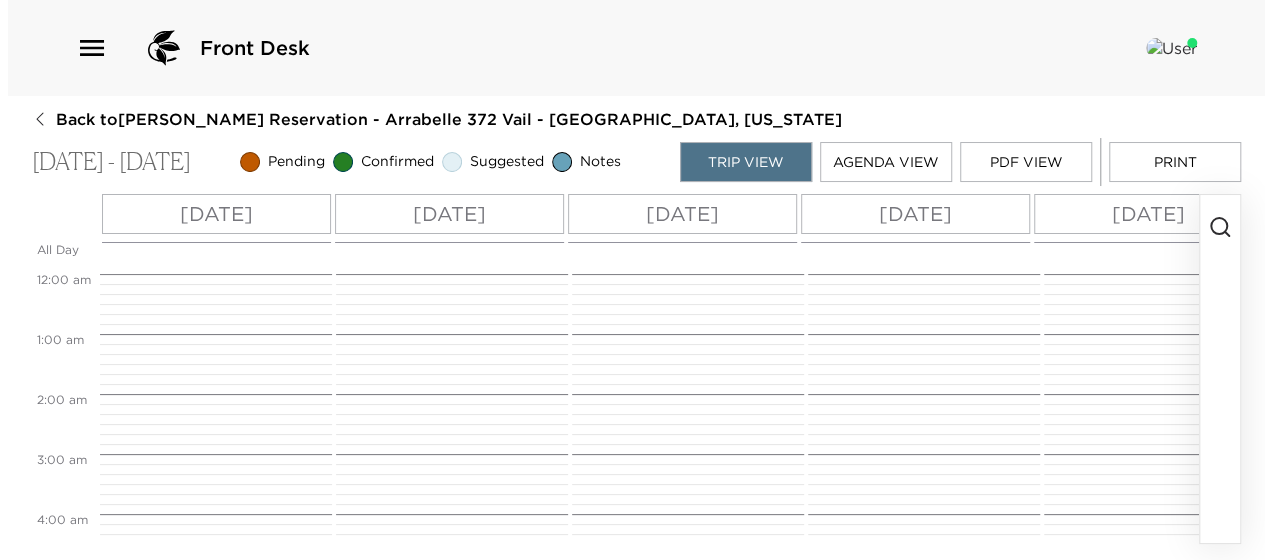 scroll, scrollTop: 0, scrollLeft: 0, axis: both 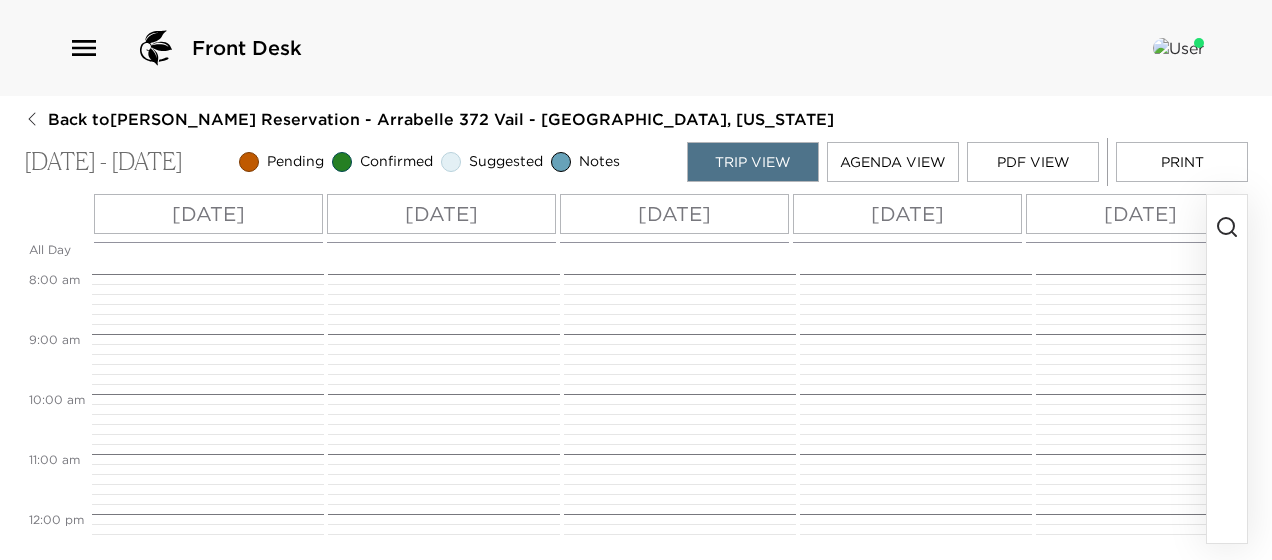 click at bounding box center [1227, 369] 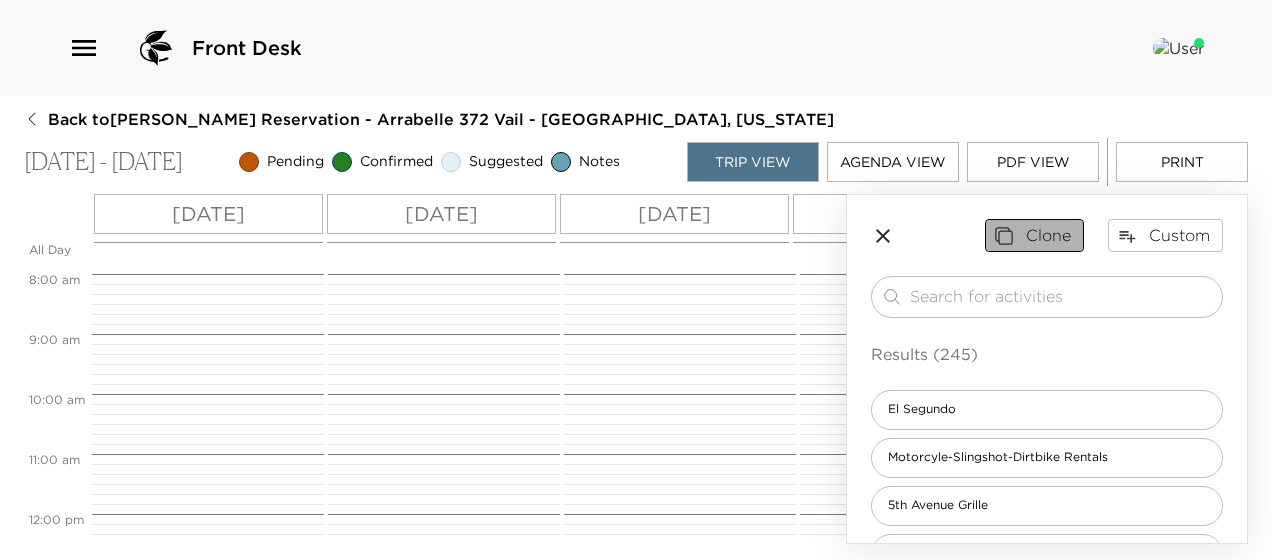 click on "Clone" at bounding box center (1034, 235) 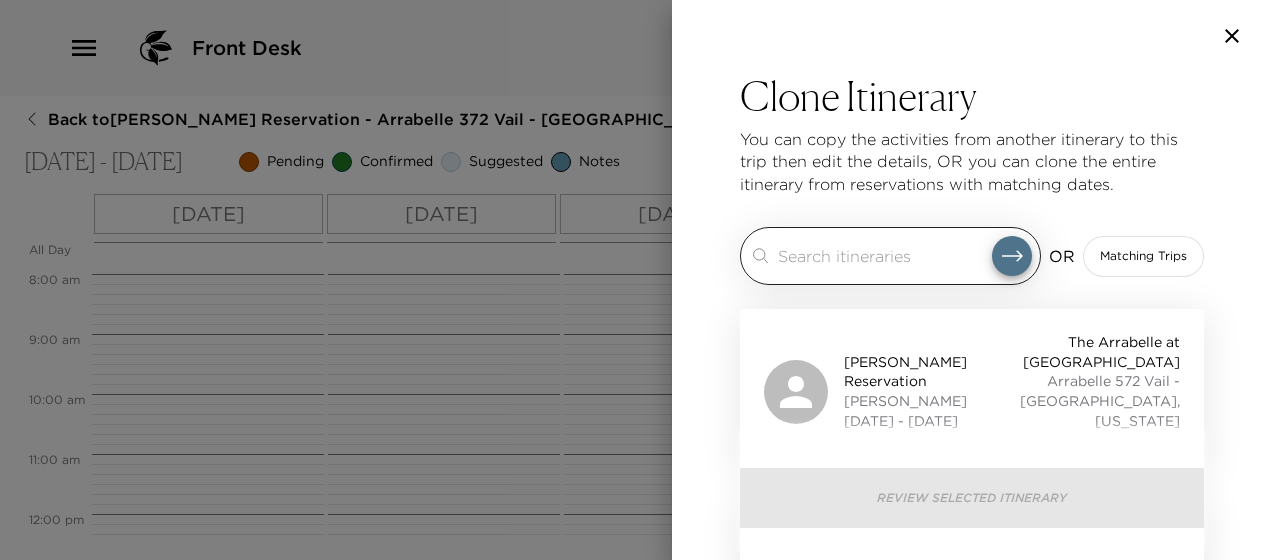 click at bounding box center [885, 255] 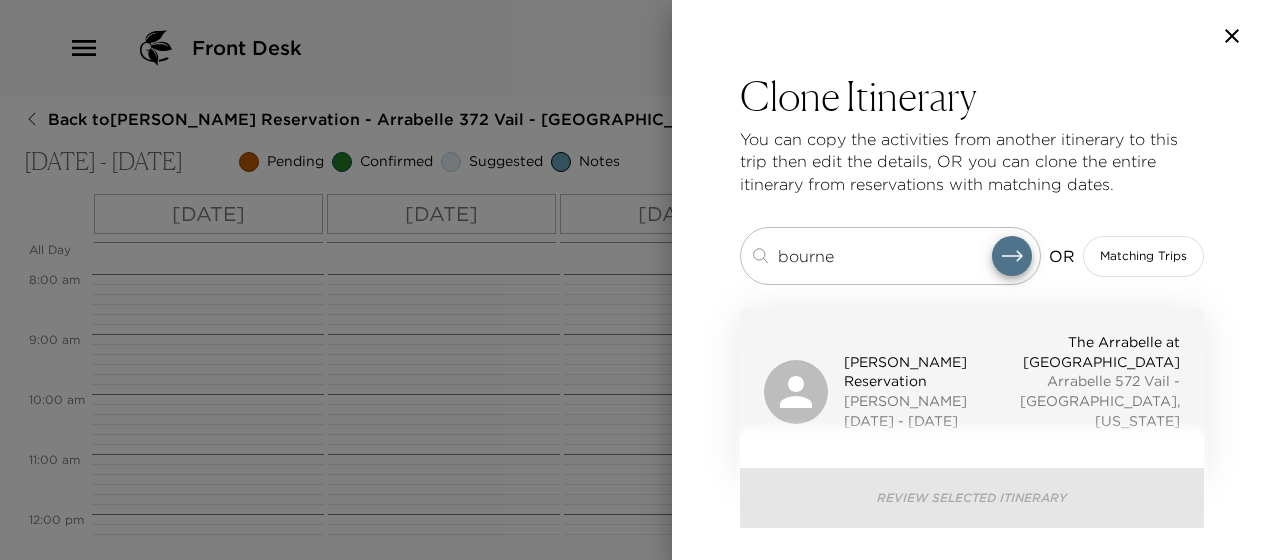 type on "bourne" 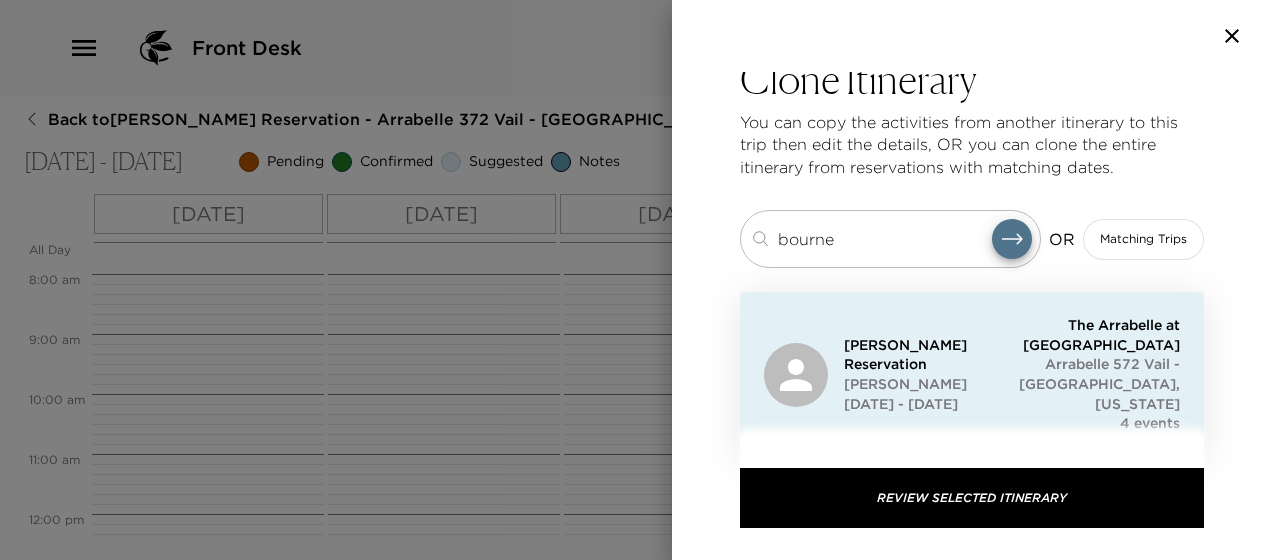 scroll, scrollTop: 22, scrollLeft: 0, axis: vertical 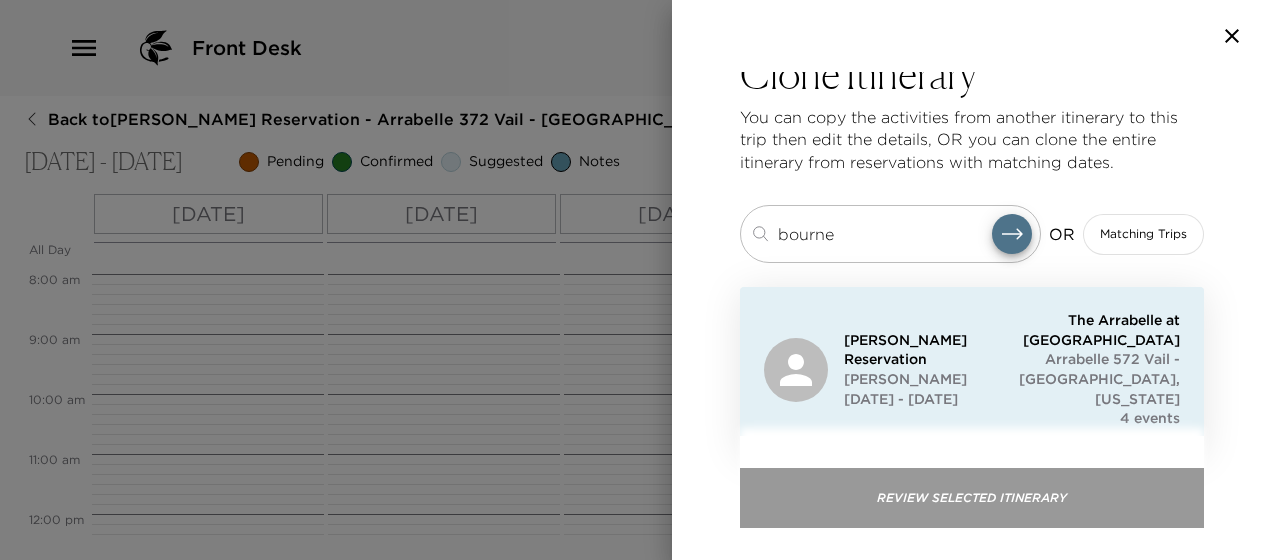 click on "Review Selected Itinerary" at bounding box center [972, 498] 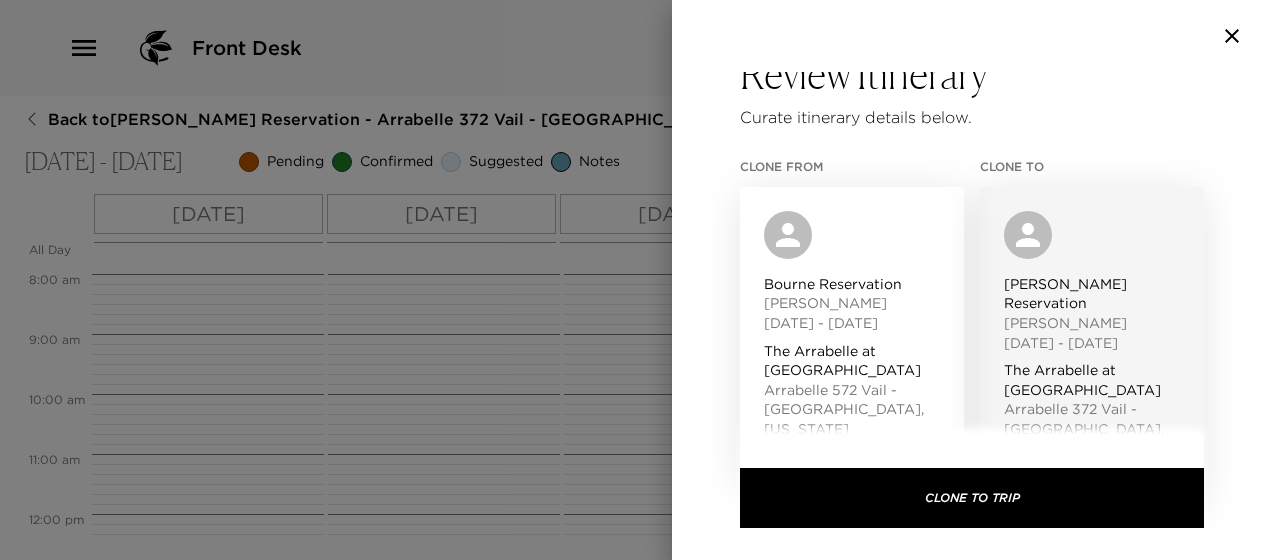 click on "07/13/2025 - 07/17/2025" at bounding box center (1092, 344) 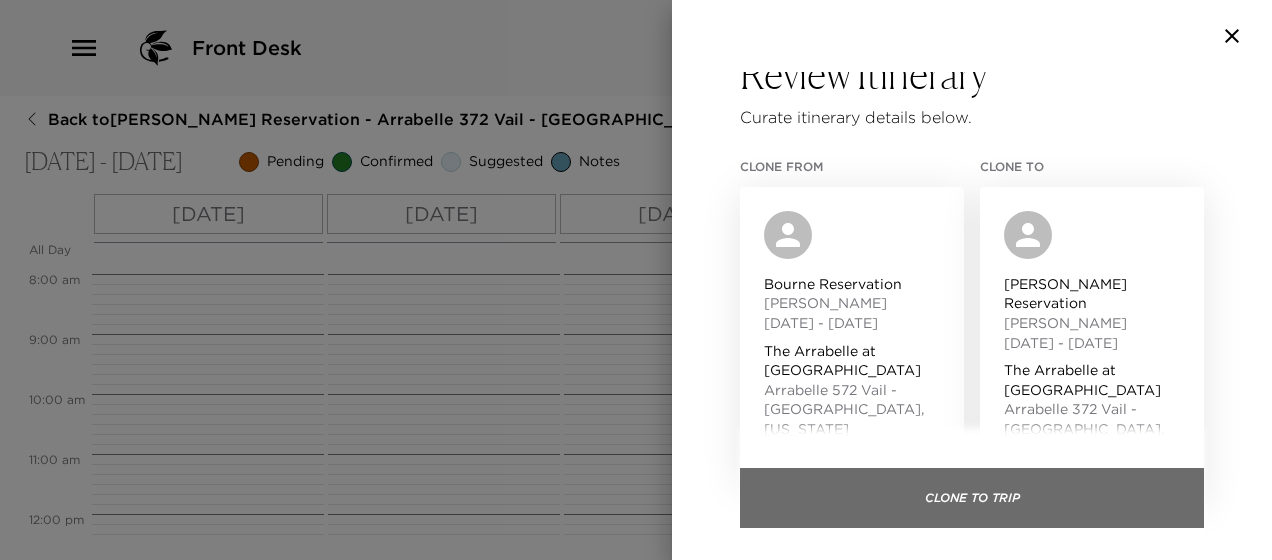 click on "Clone To Trip" at bounding box center (972, 498) 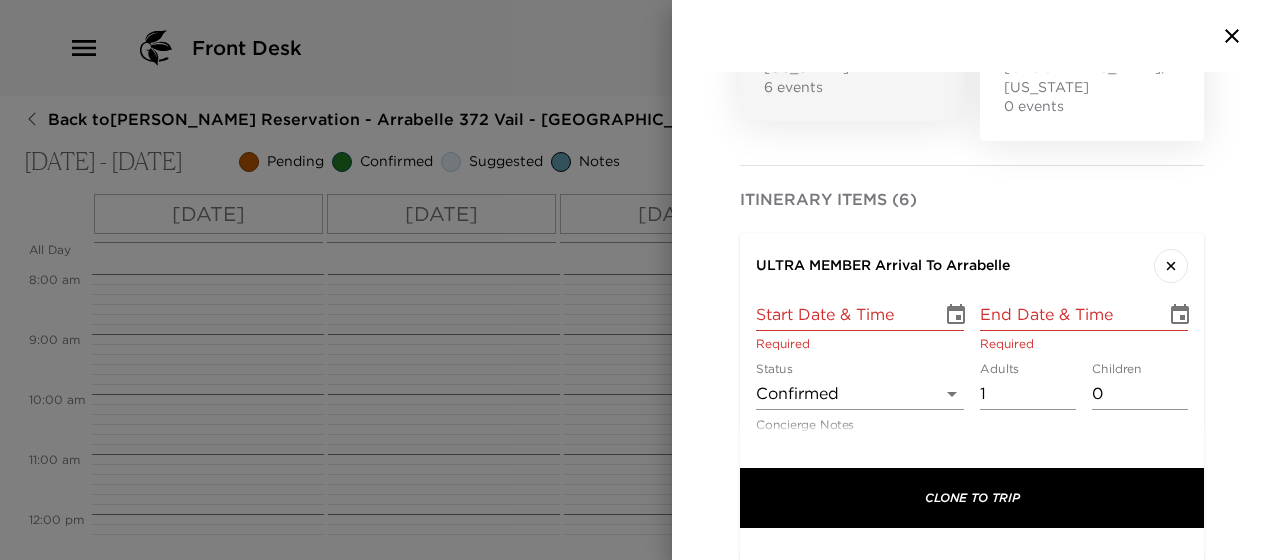 scroll, scrollTop: 422, scrollLeft: 0, axis: vertical 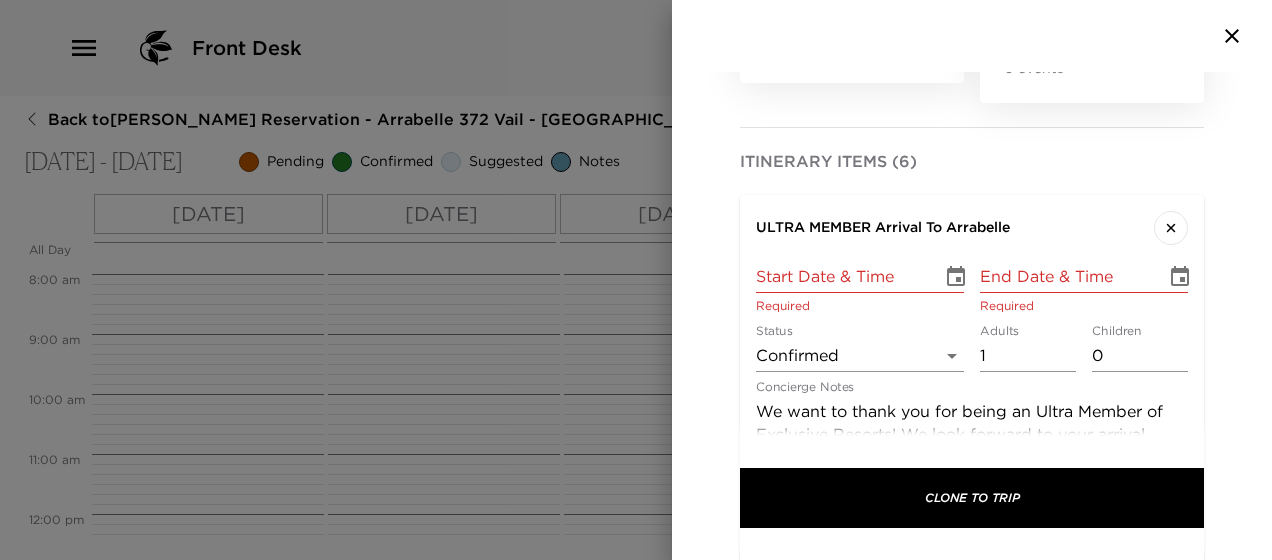 click 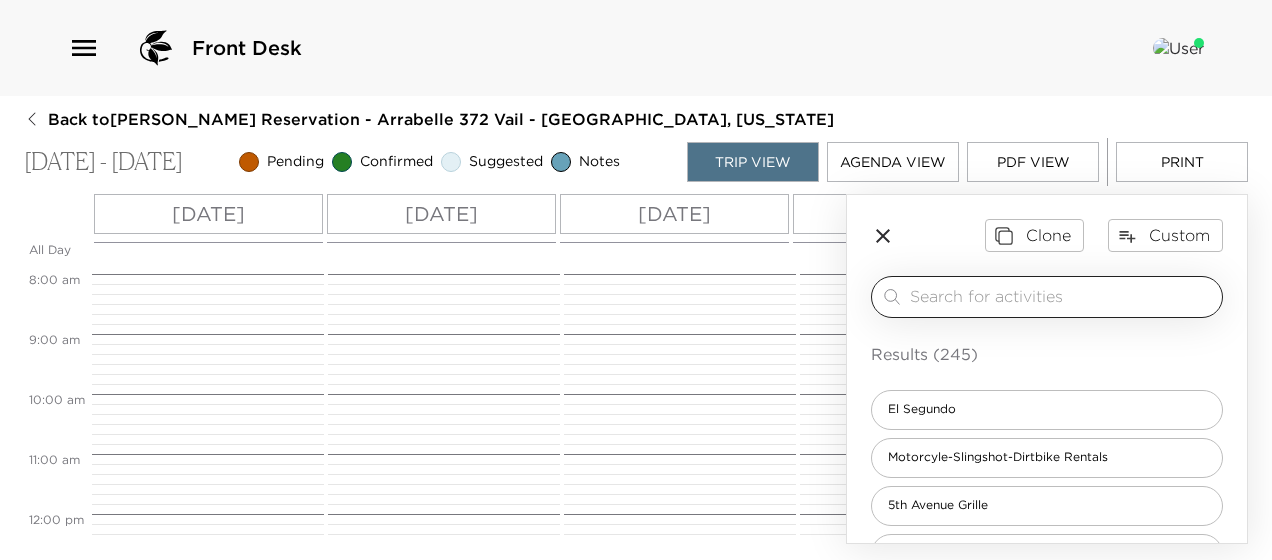 click at bounding box center (1062, 296) 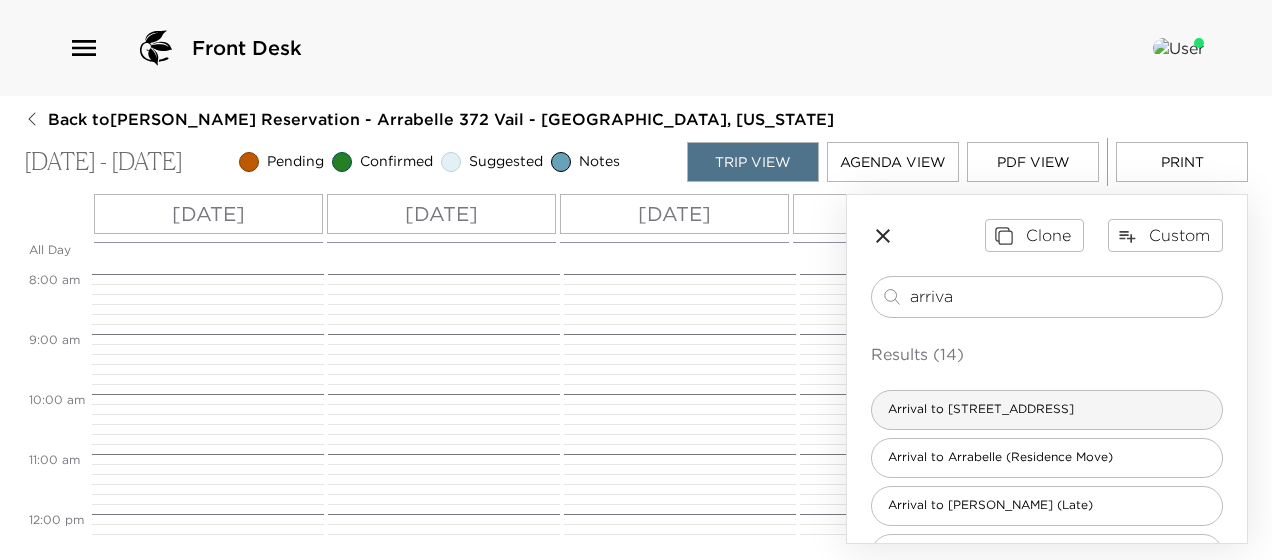 scroll, scrollTop: 100, scrollLeft: 0, axis: vertical 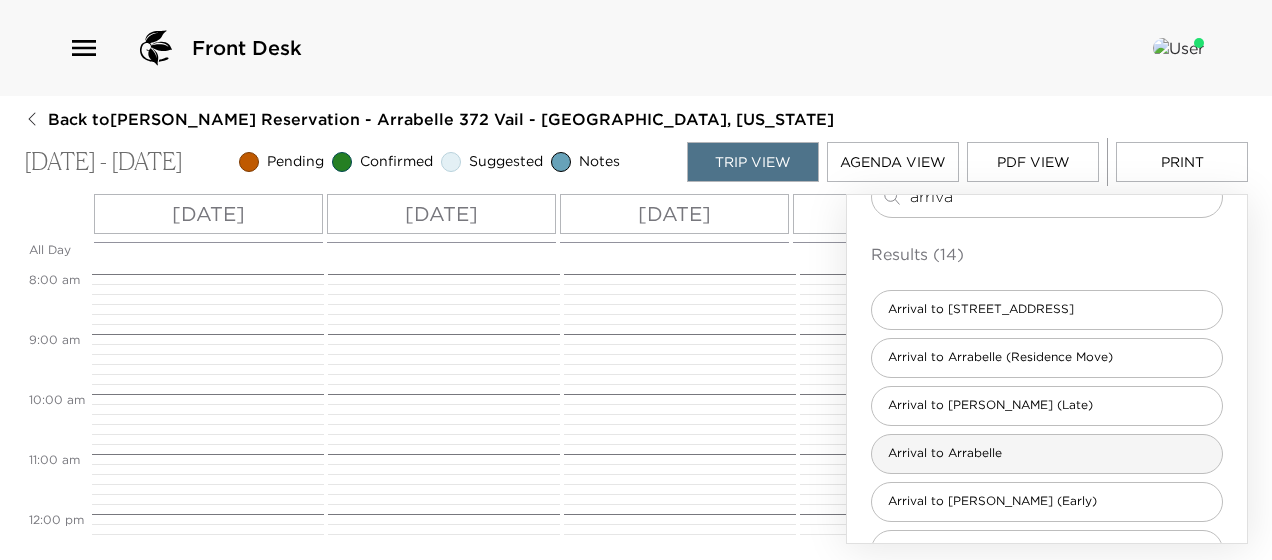type on "arriva" 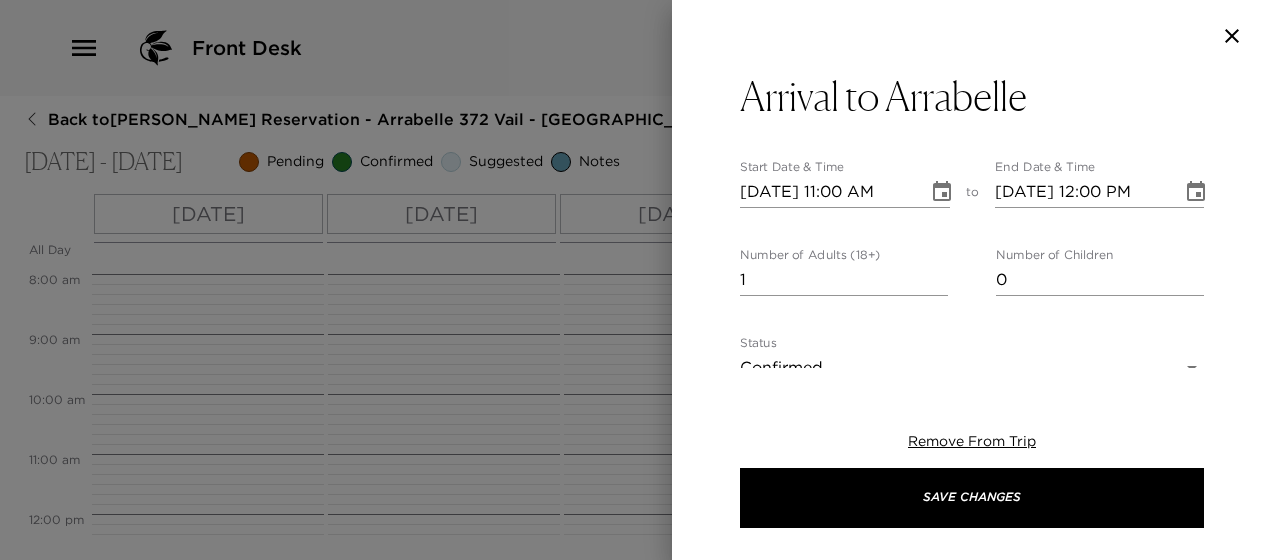 type on "We are expecting your arrival today. Please confirm your arrival time with us. If a concierge is not present for your arrival, they will follow up with you to touch base about your stay. Please note our concierge team is available from 8:00 am - 6:00 pm daily. We will be your dedicated concierge team for your stay and look forward to assisting you with any reservations, recommendations, or advice that you may need. We are here to make your stay as enjoyable as possible. Please note our ER Operations team does not sit in lobby but is available onsite in-season during business hours to meet with you. Concierge Team: Jean Carrera 970.306.2889 Kelly Vestman 720.217.6471 Lana Schwanenfeld 970.343.0293" 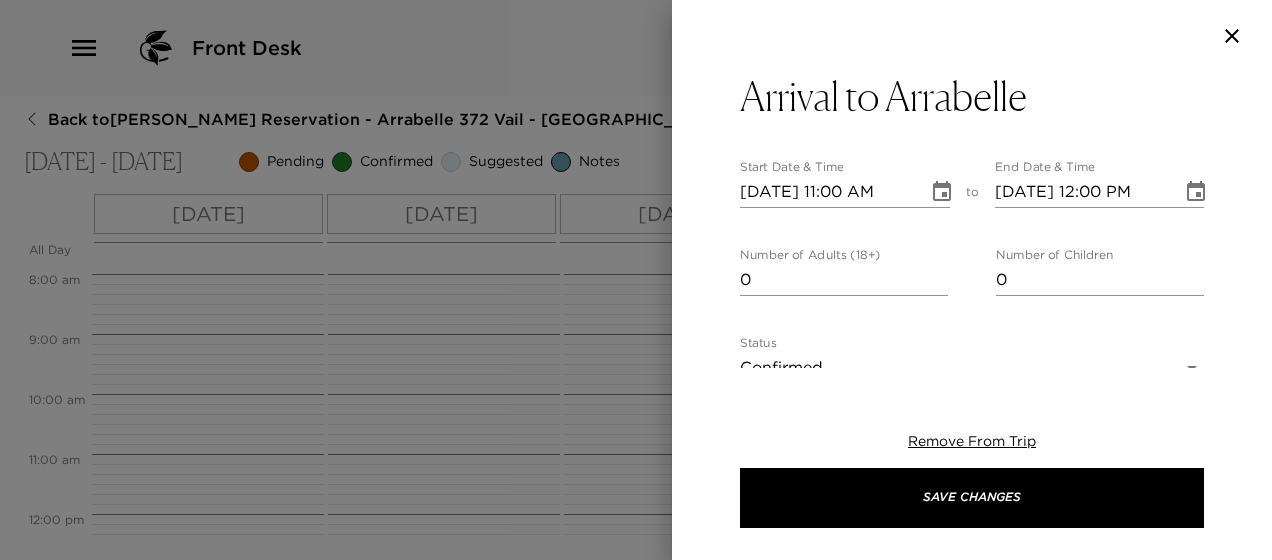 drag, startPoint x: 934, startPoint y: 283, endPoint x: 892, endPoint y: 228, distance: 69.2026 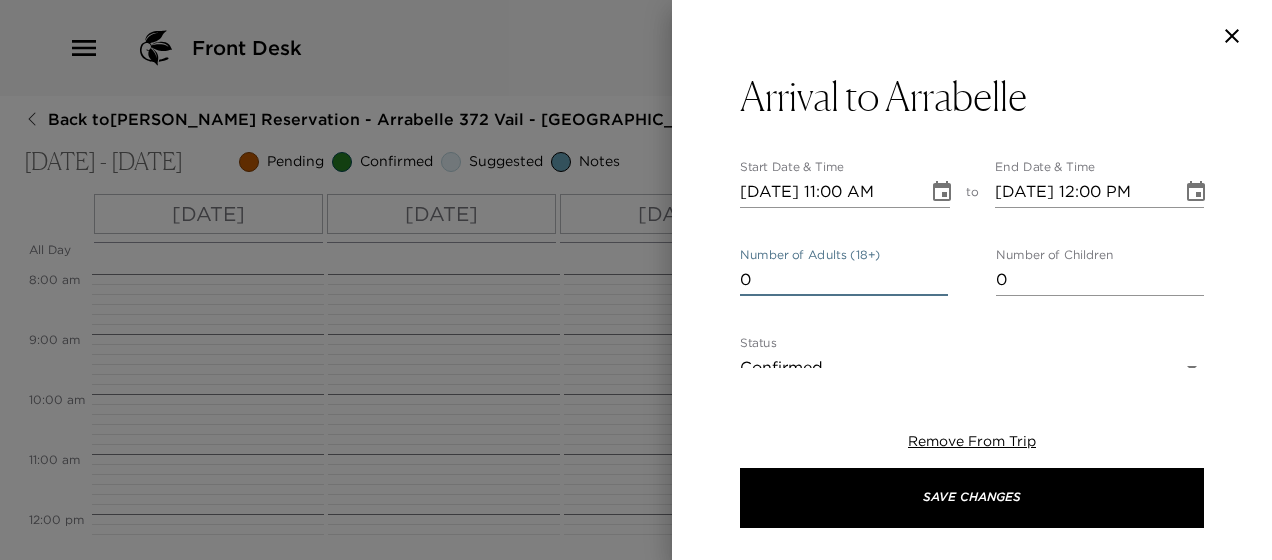 click on "07/13/2025 11:00 AM" at bounding box center [827, 192] 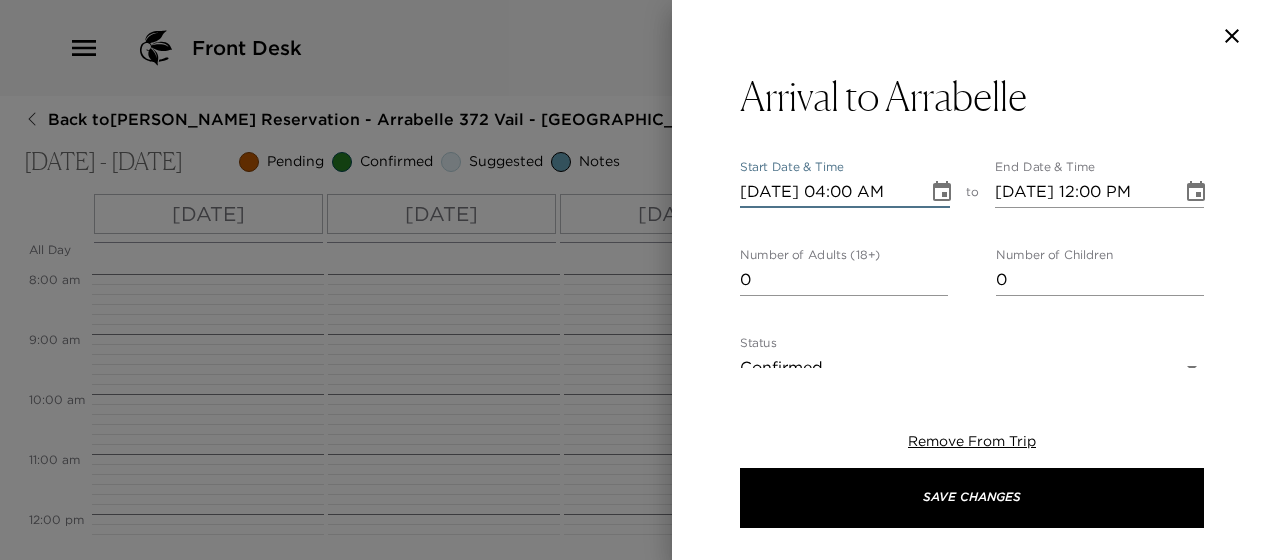 scroll, scrollTop: 0, scrollLeft: 0, axis: both 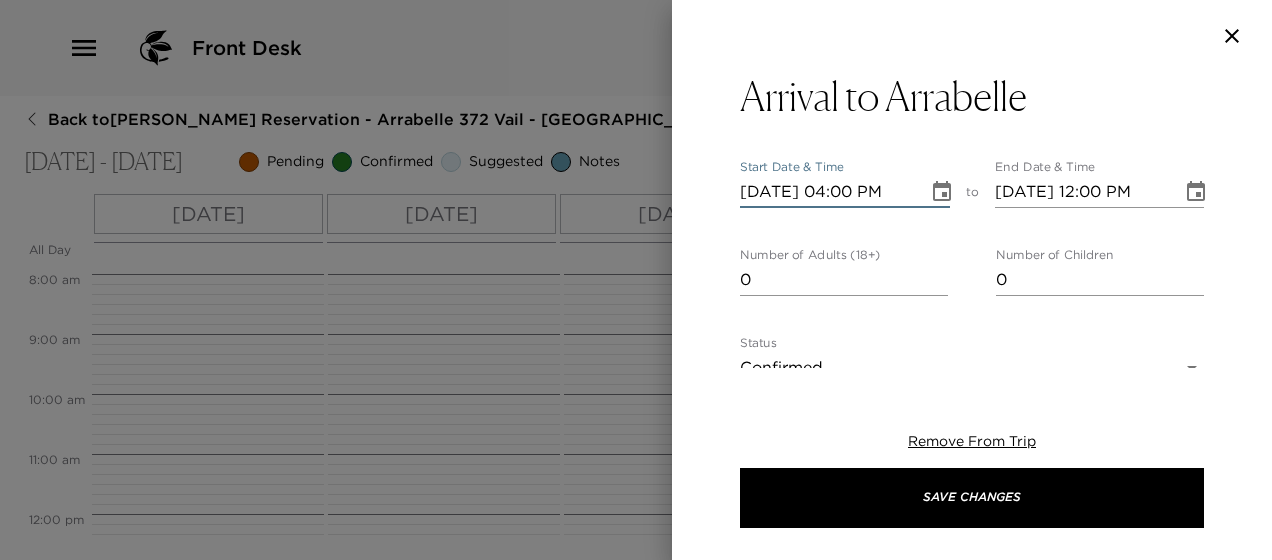 type on "07/13/2025 05:00 PM" 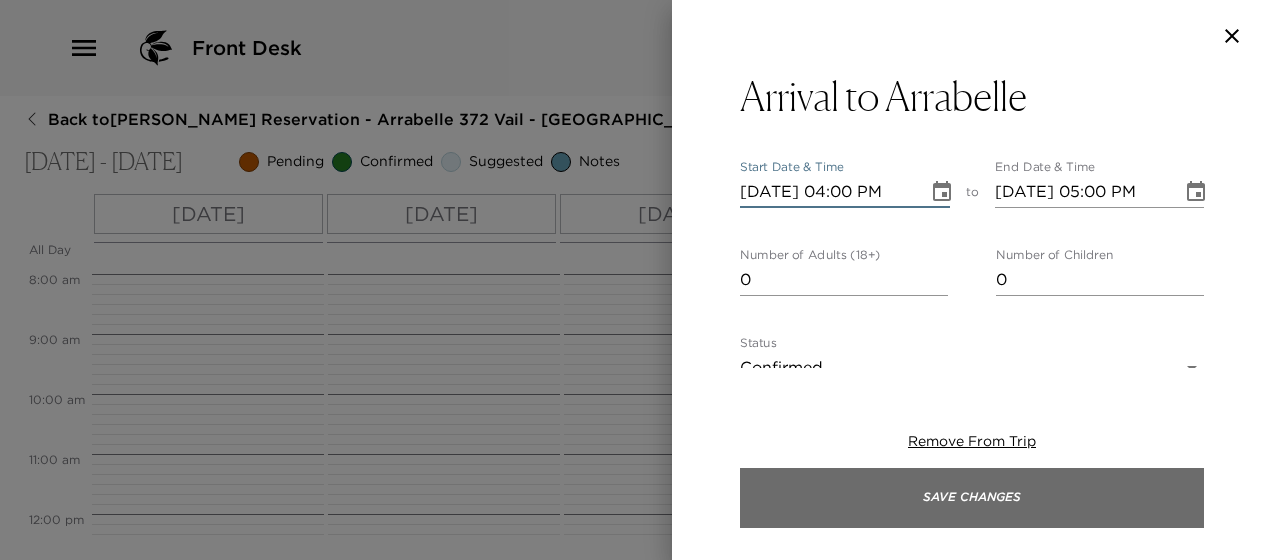 type on "07/13/2025 04:00 PM" 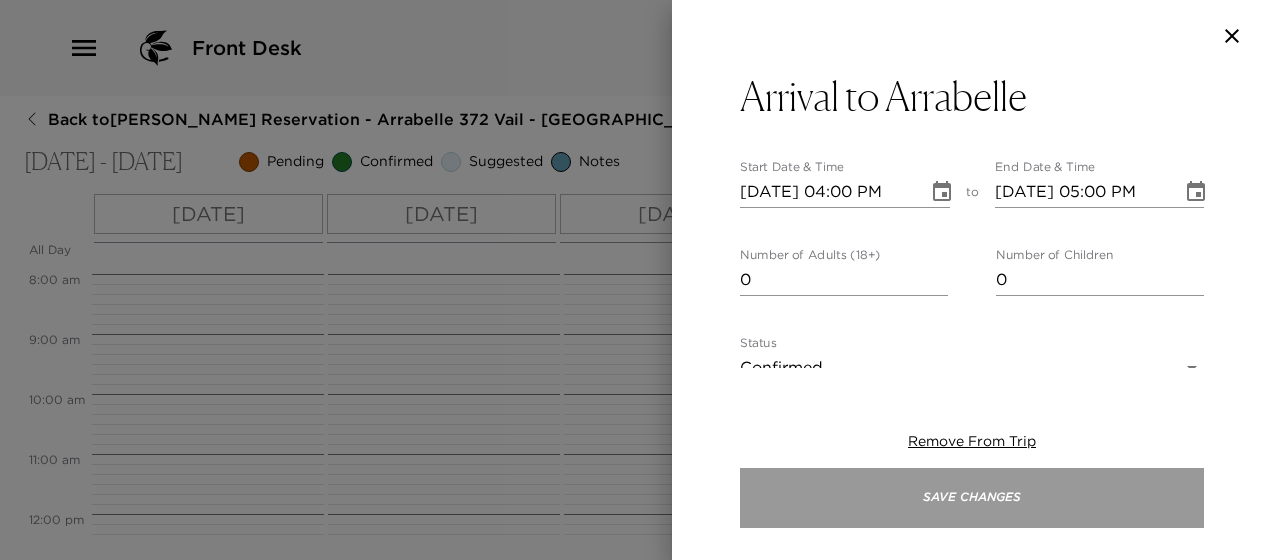 click on "Save Changes" at bounding box center [972, 498] 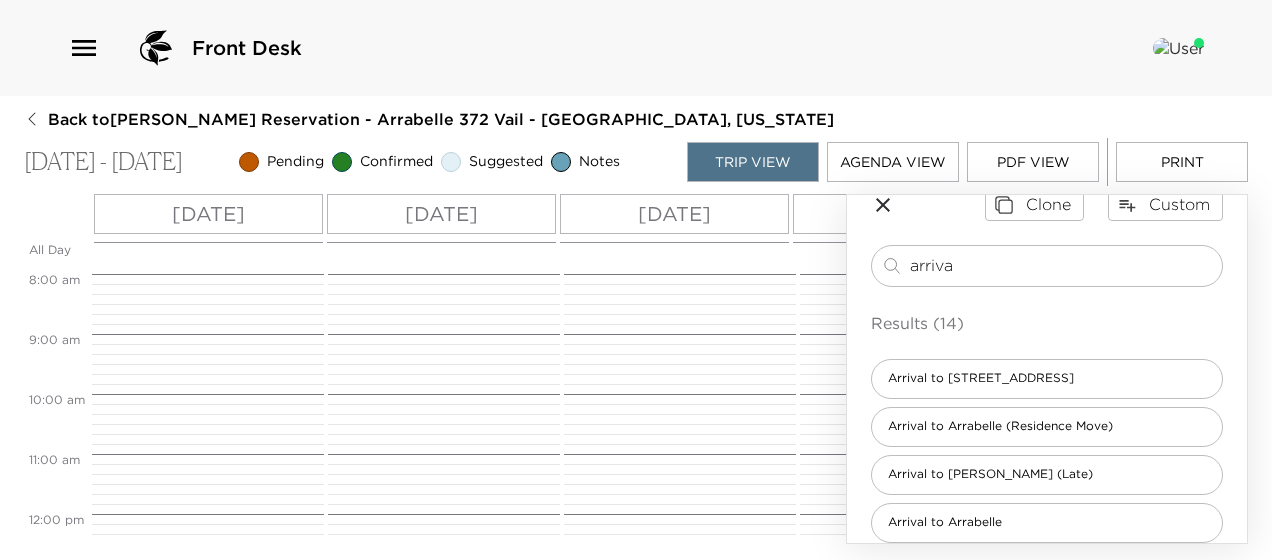 scroll, scrollTop: 0, scrollLeft: 0, axis: both 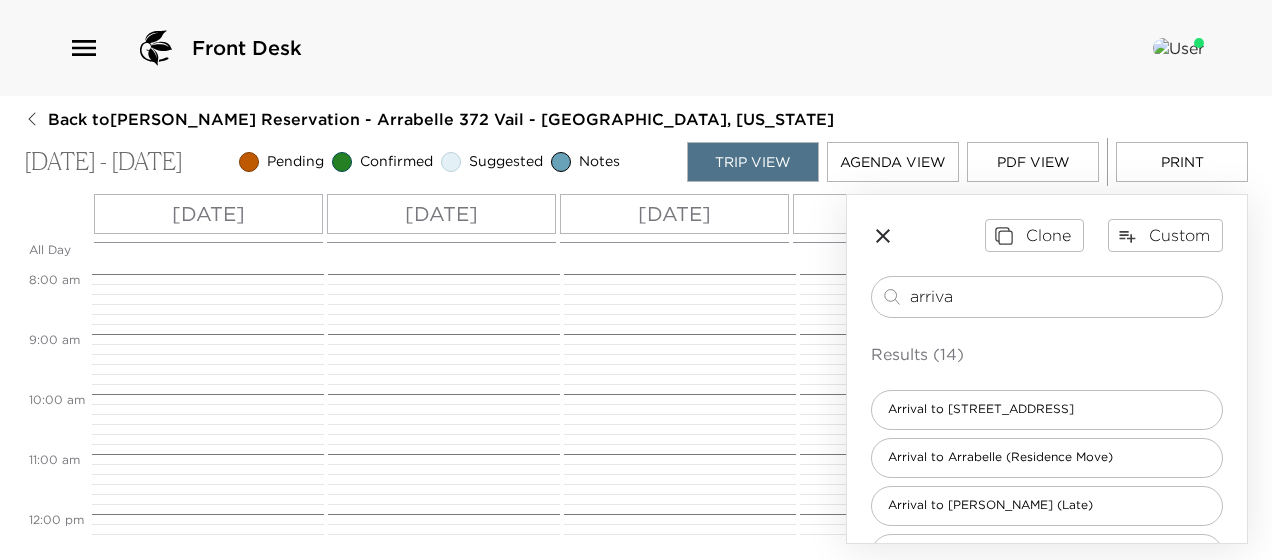 drag, startPoint x: 612, startPoint y: 300, endPoint x: 438, endPoint y: 288, distance: 174.4133 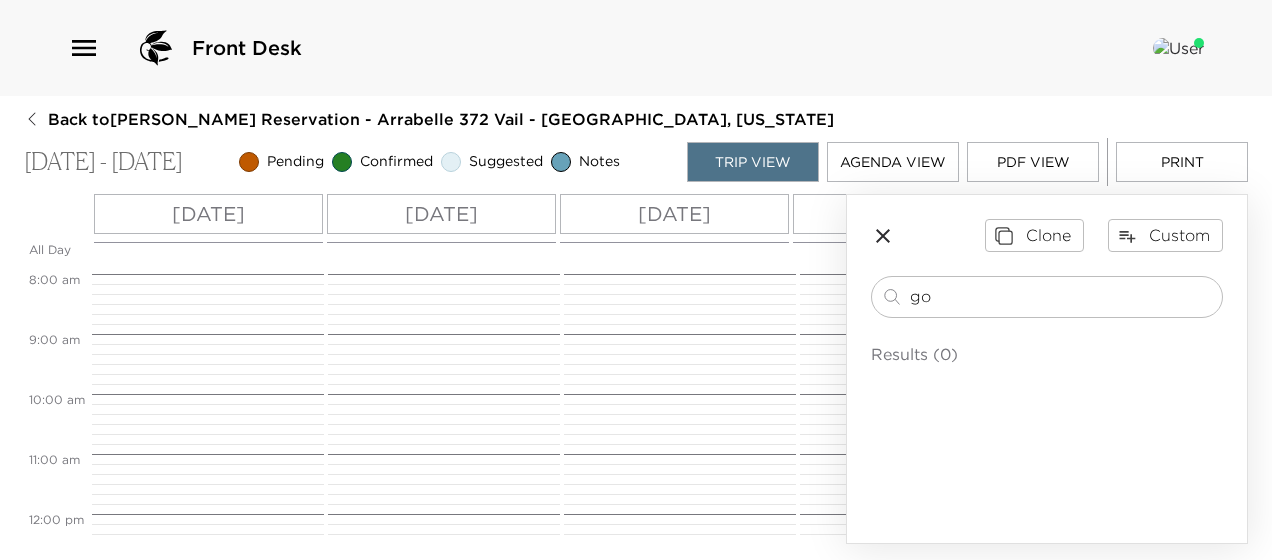 type on "g" 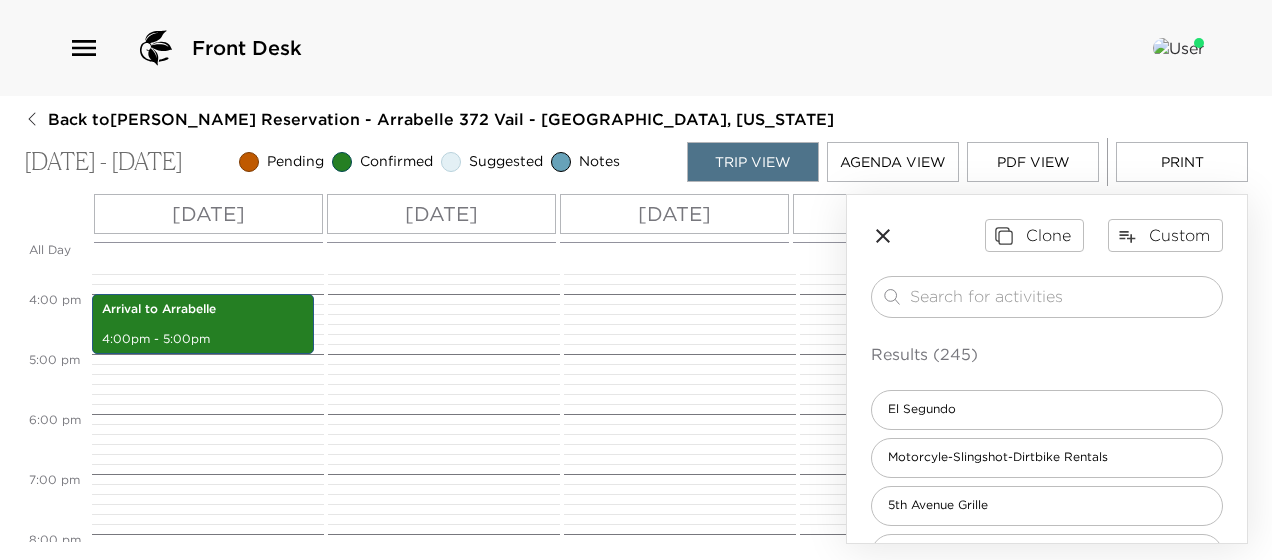 scroll, scrollTop: 1080, scrollLeft: 0, axis: vertical 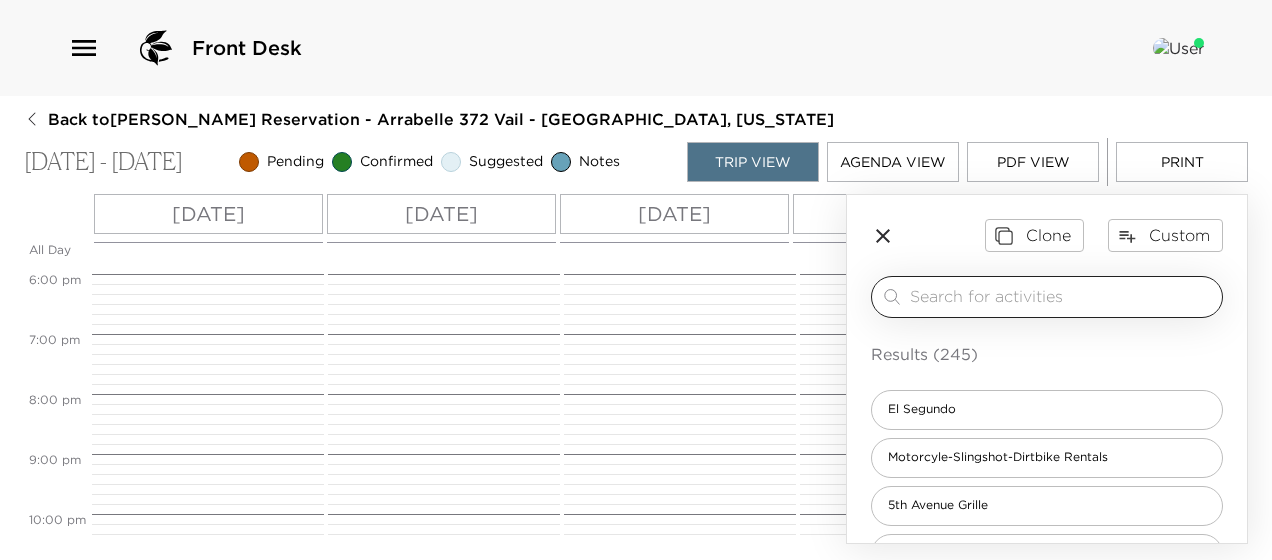 click at bounding box center [1062, 296] 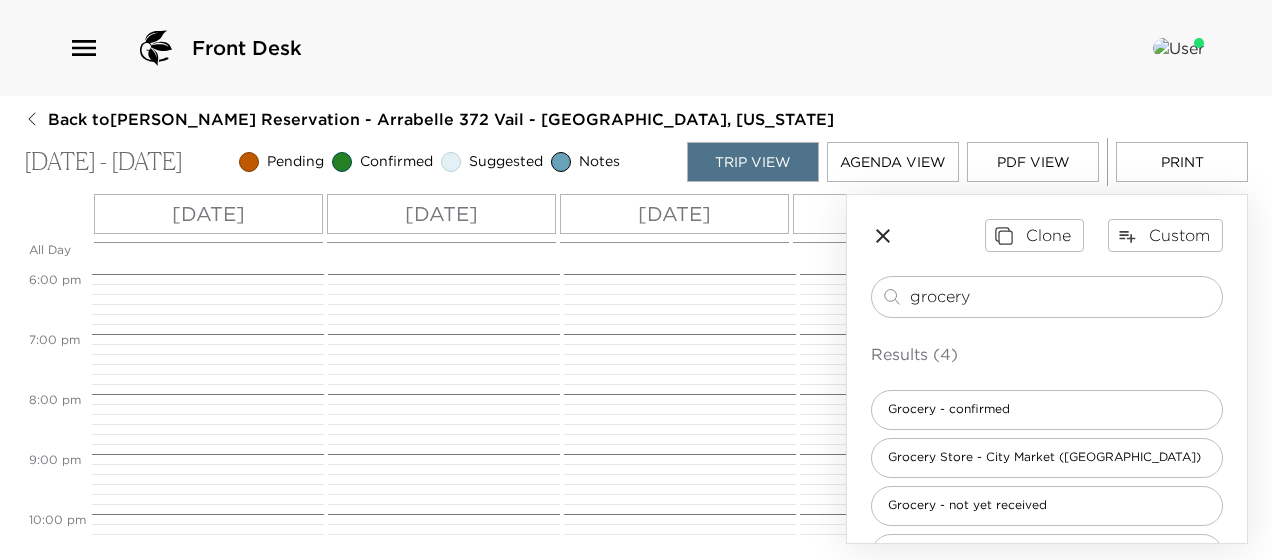 scroll, scrollTop: 52, scrollLeft: 0, axis: vertical 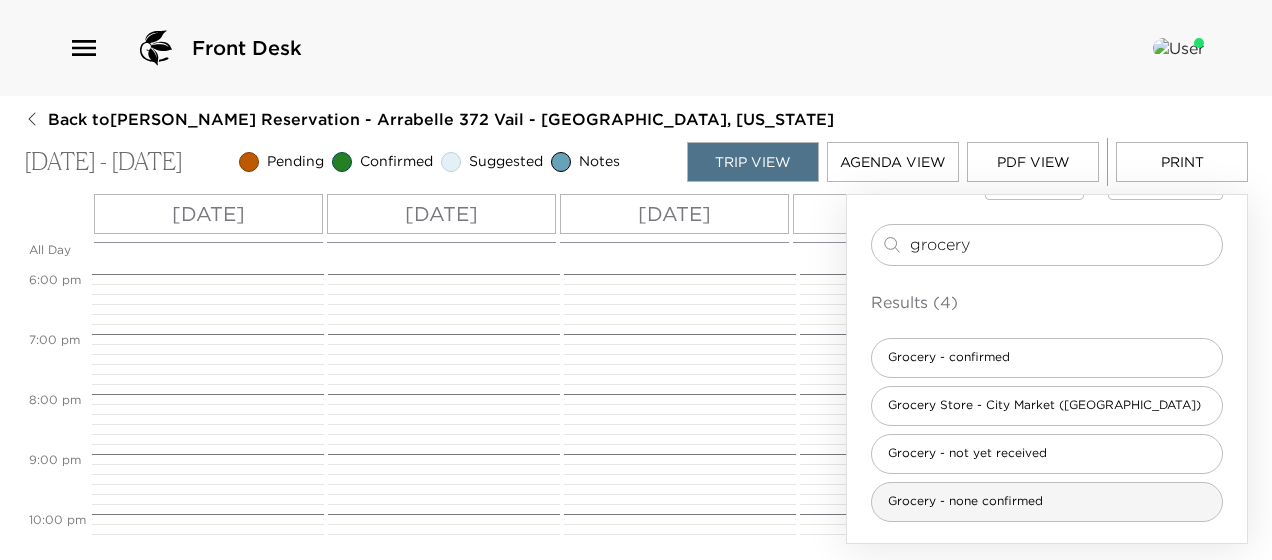 type on "grocery" 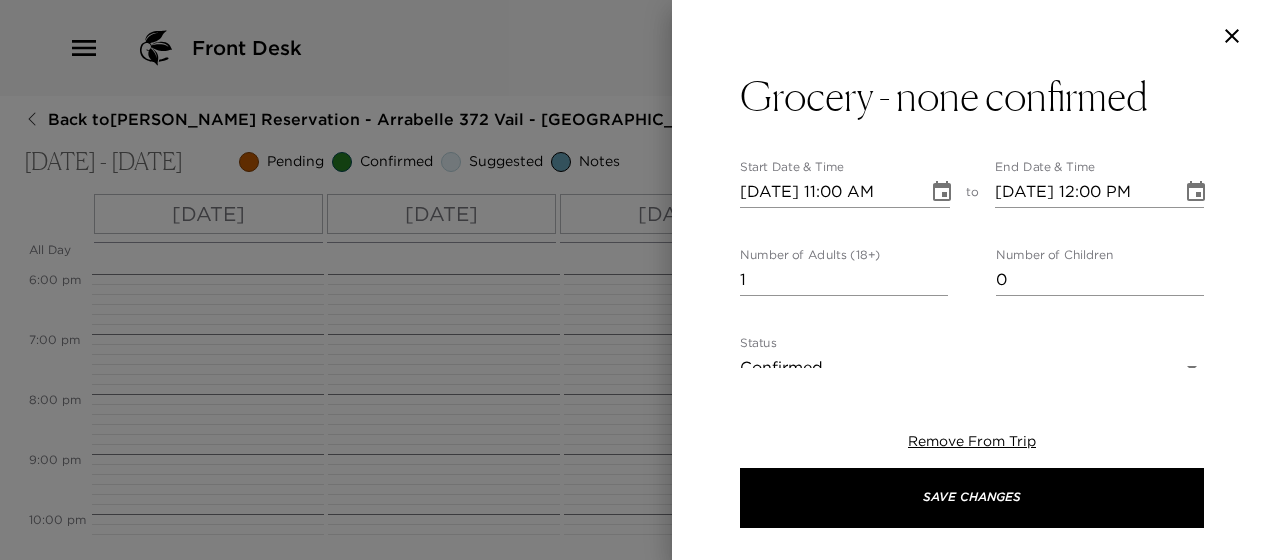 type on "It has been confirmed that a grocery list will not be submitted for this trip prior to arrival." 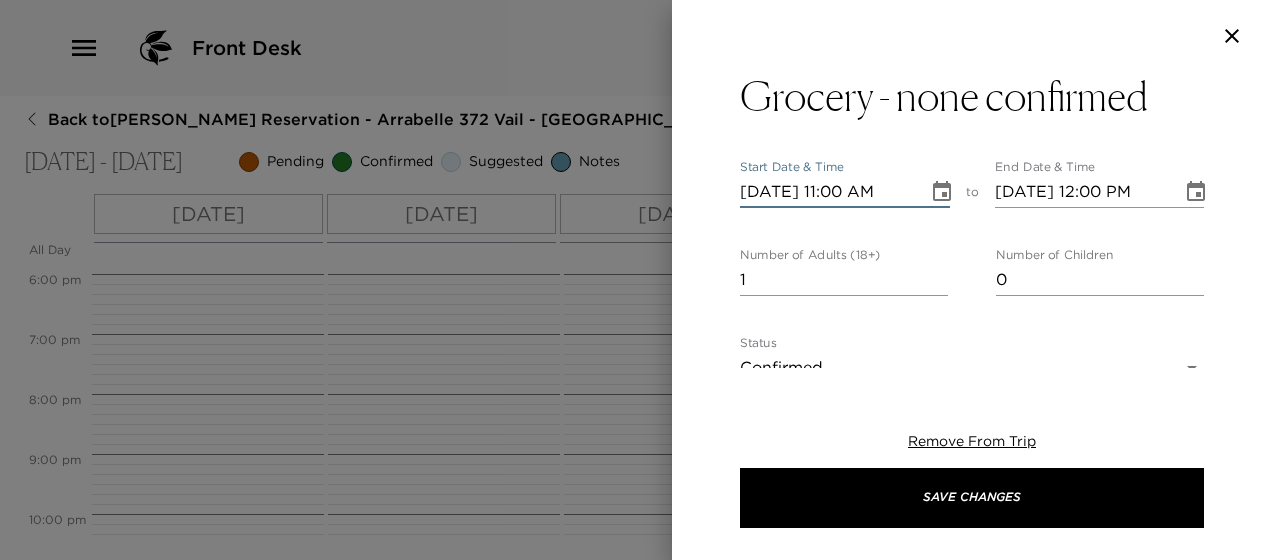 click on "07/13/2025 11:00 AM" at bounding box center [827, 192] 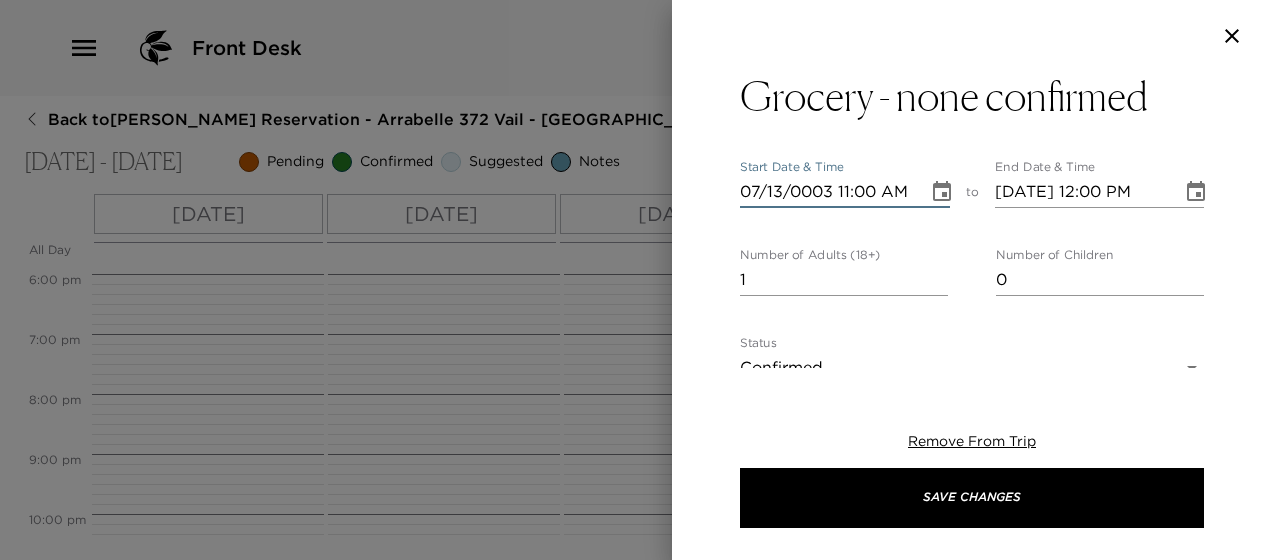 type on "07/13/0003 12:00 PM" 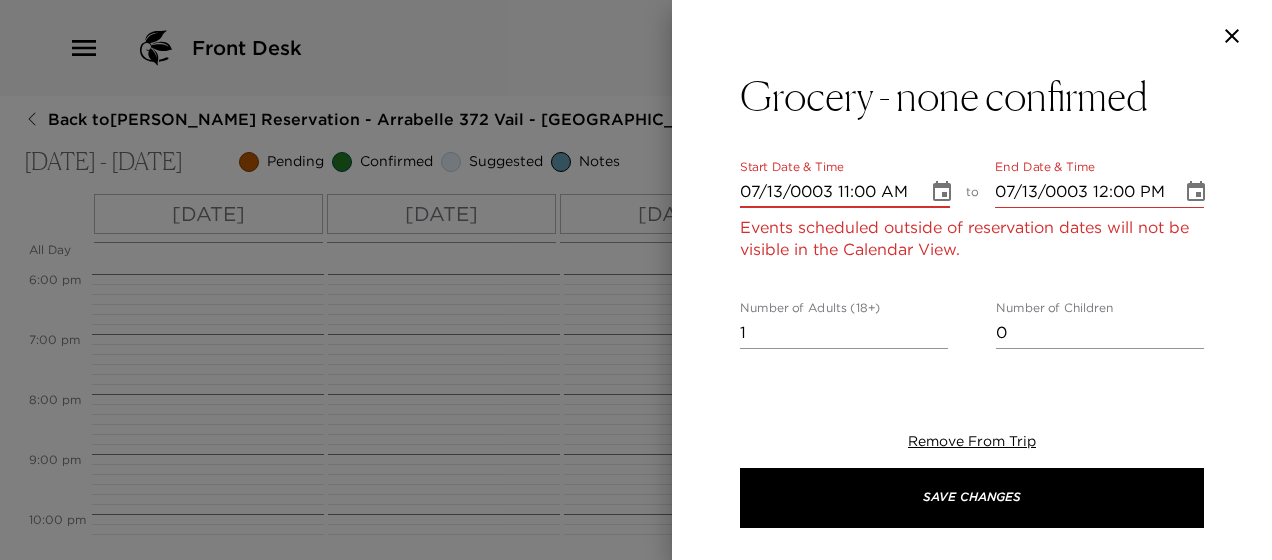 type on "07/13/0030 11:00 AM" 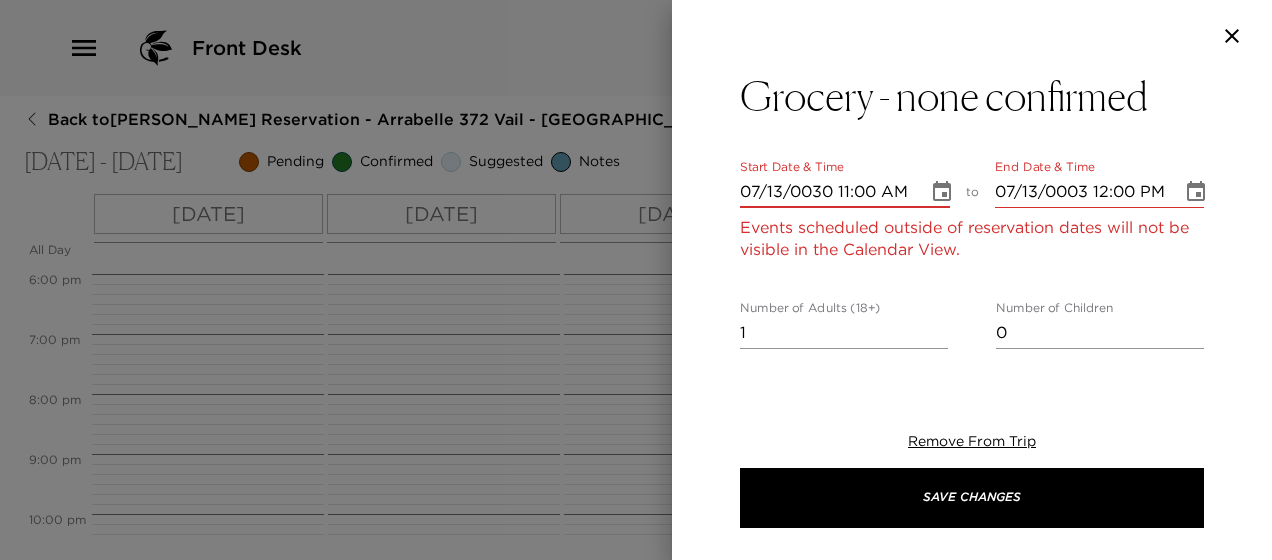 type on "07/13/0030 12:00 PM" 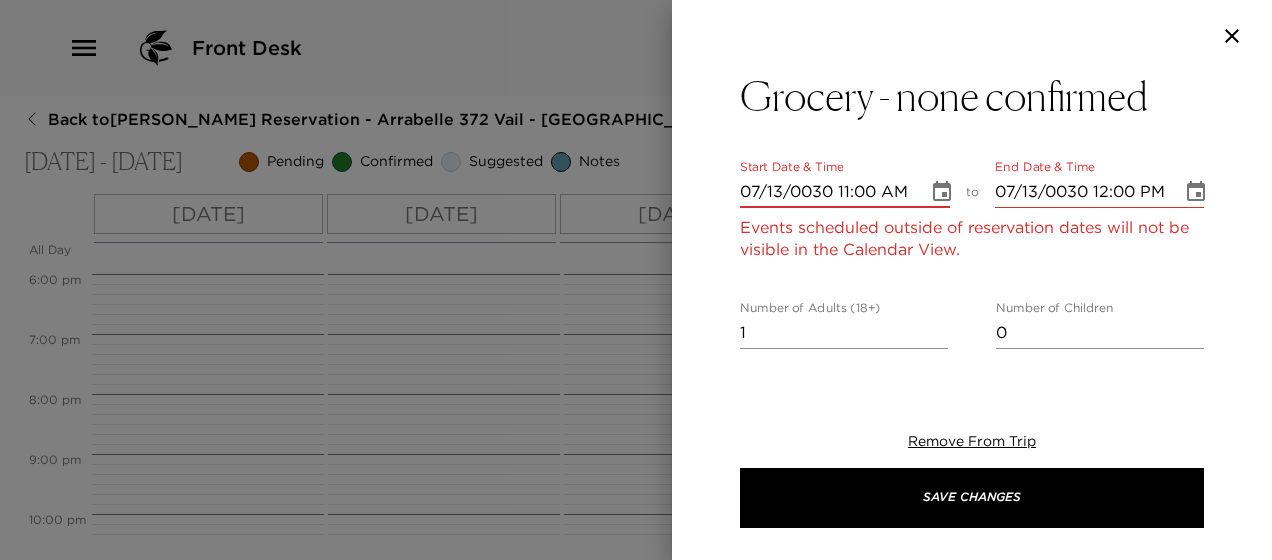 type on "07/13/0300 11:00 AM" 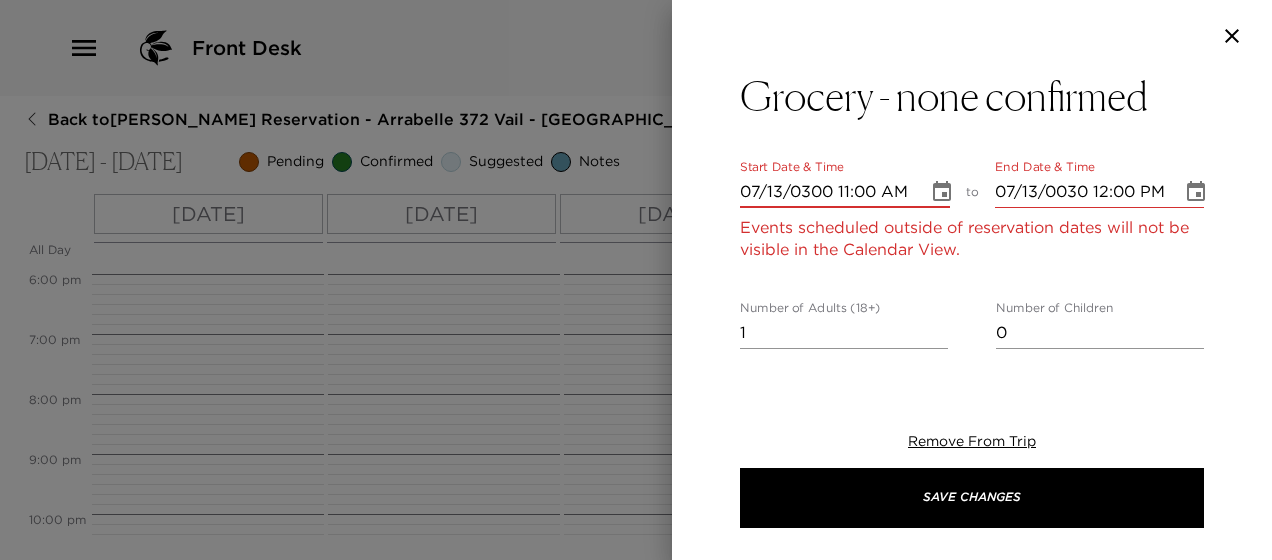 type on "07/13/0300 12:00 PM" 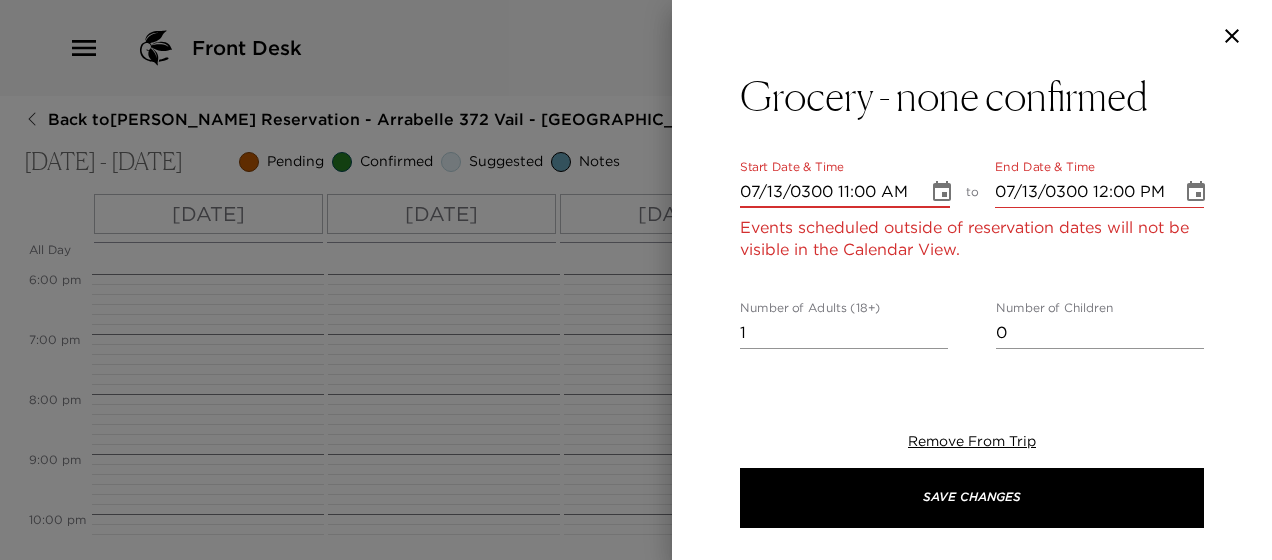 type on "07/13/0002 11:00 AM" 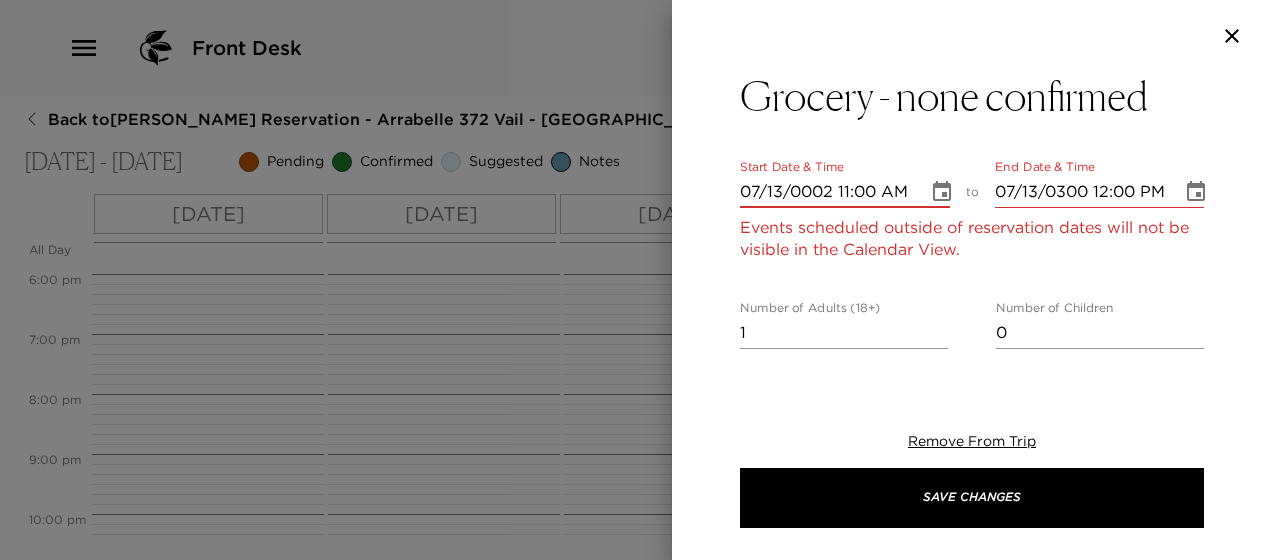 type on "07/13/0002 12:00 PM" 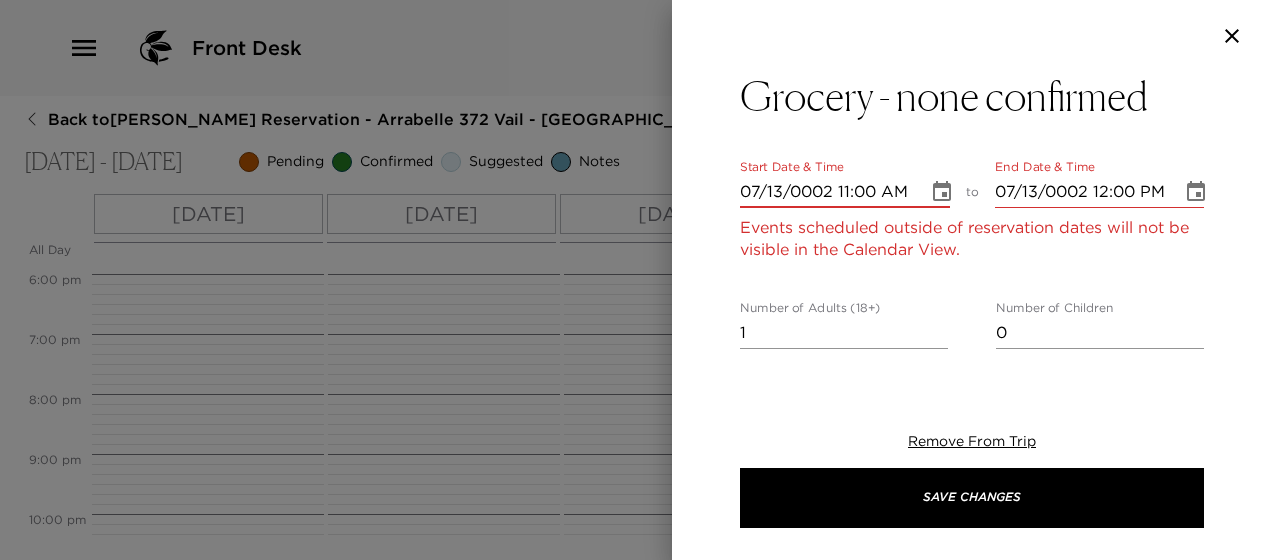 type on "07/13/0020 11:00 AM" 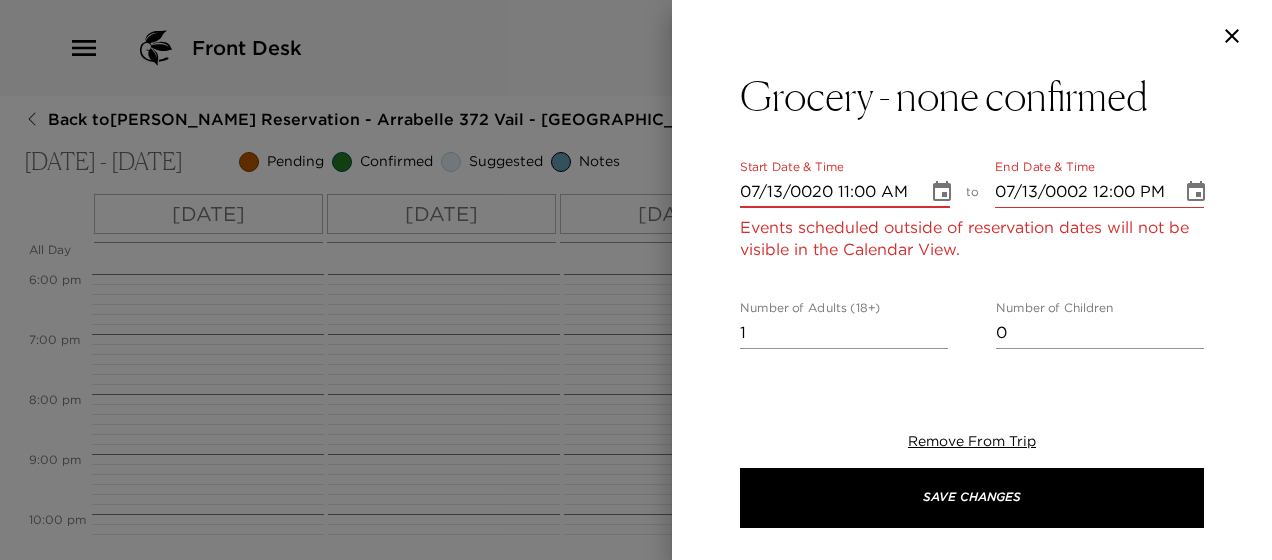 type on "07/13/0020 12:00 PM" 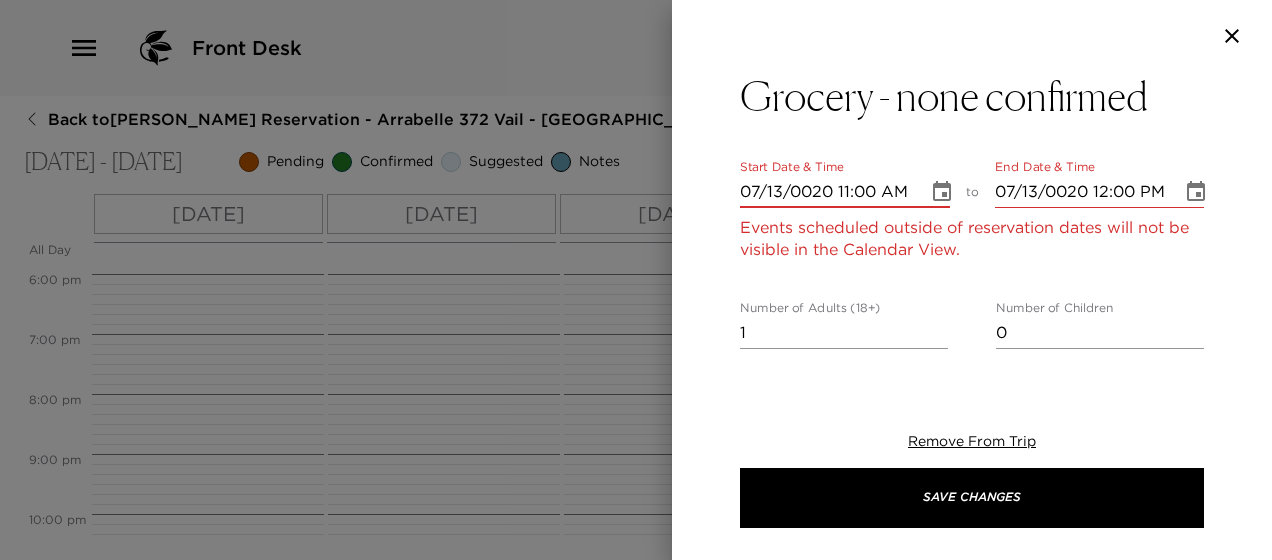 type on "07/13/0202 11:00 AM" 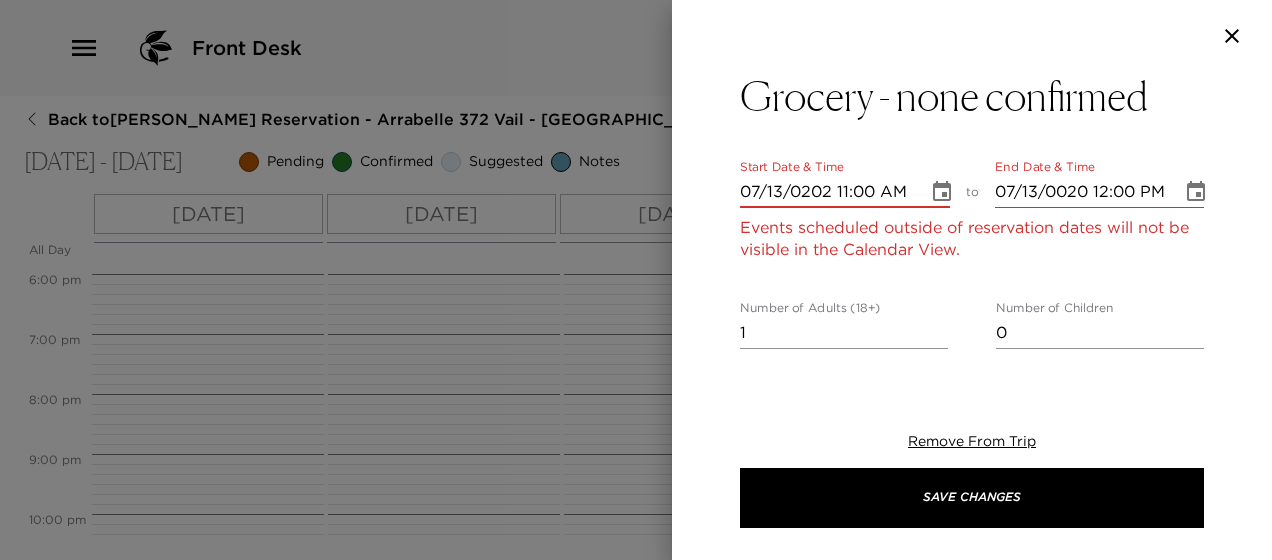 type on "07/13/0202 12:00 PM" 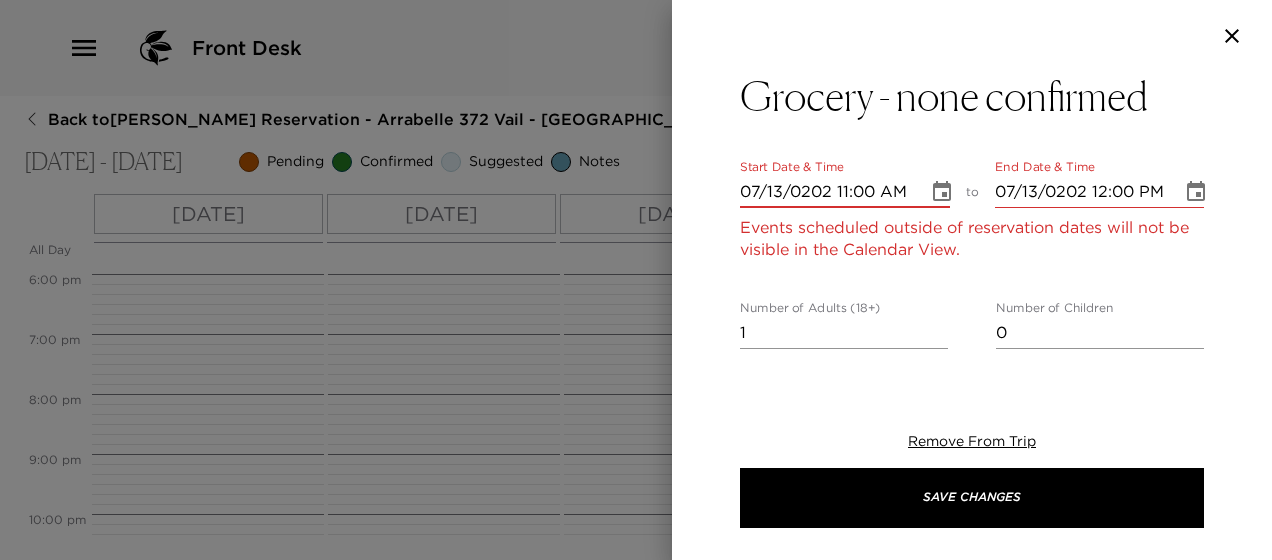 type on "07/13/2025 11:00 AM" 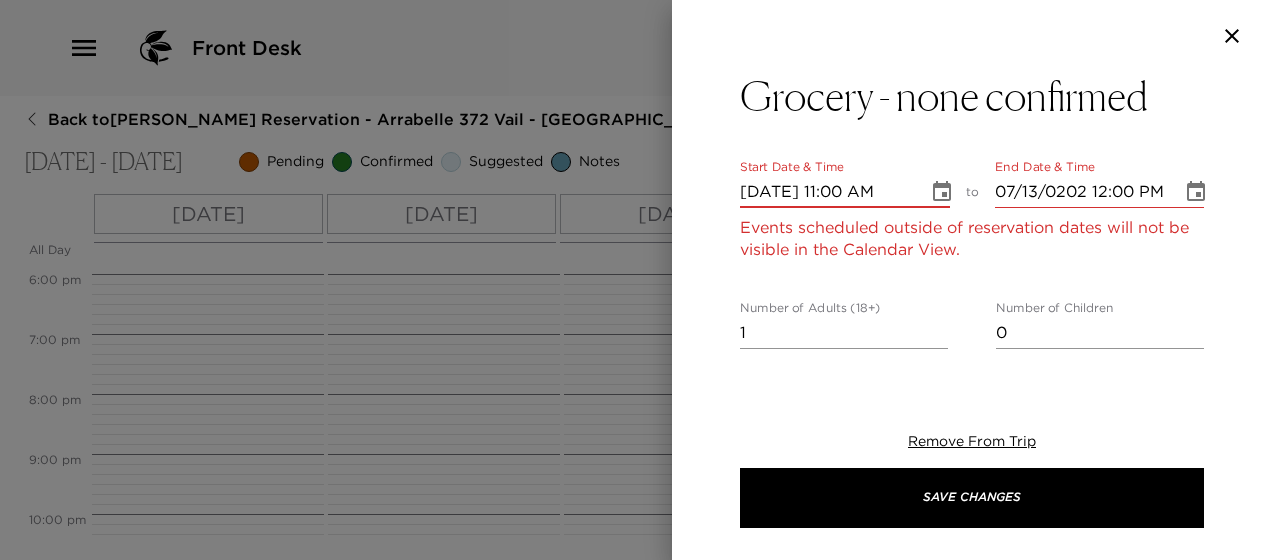 type on "07/13/2025 12:00 PM" 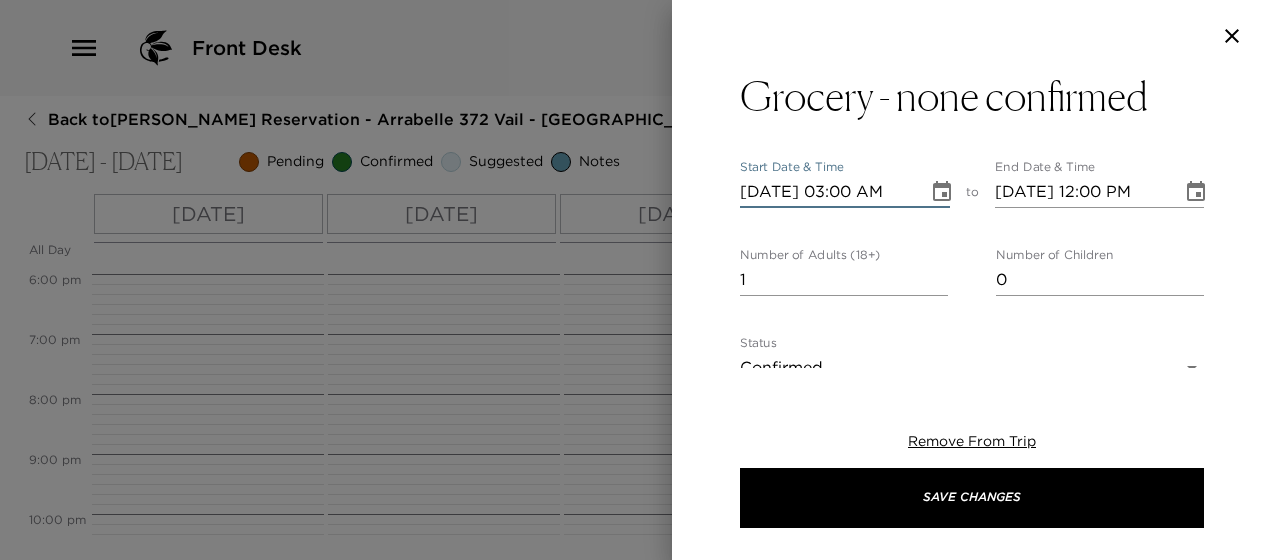 scroll, scrollTop: 0, scrollLeft: 0, axis: both 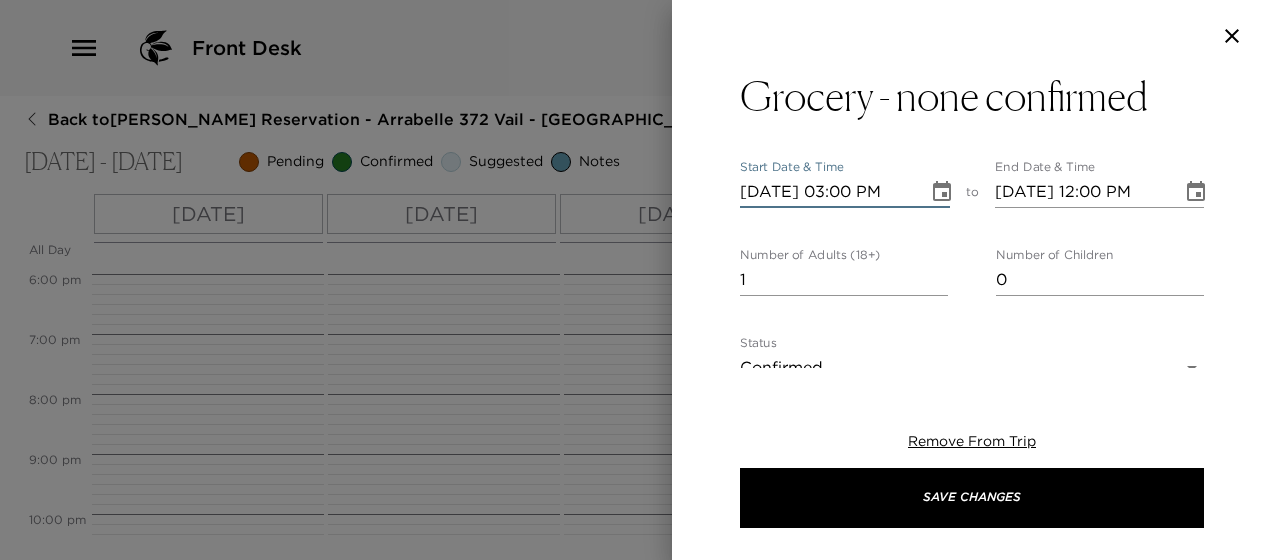 type on "07/13/2025 04:00 PM" 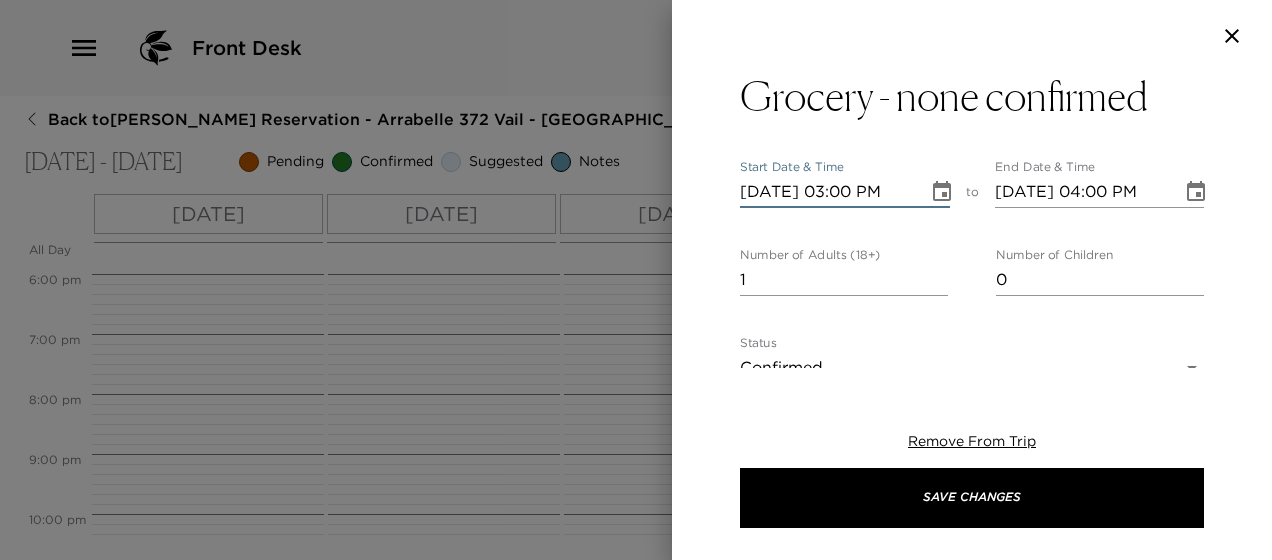 type on "07/13/2025 03:00 PM" 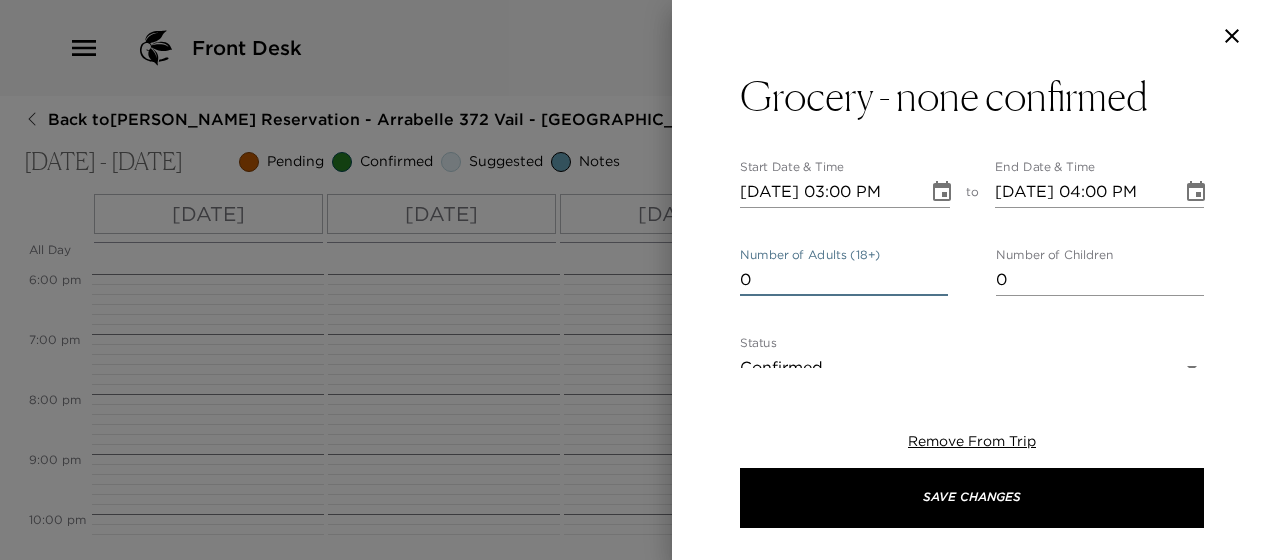 type on "0" 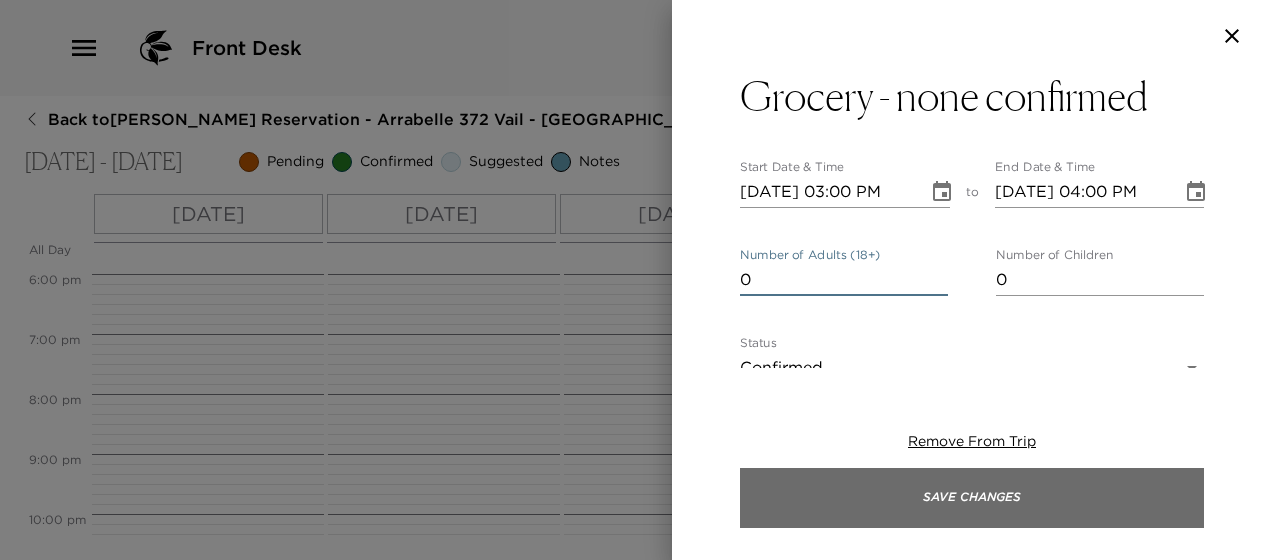 click on "Save Changes" at bounding box center [972, 498] 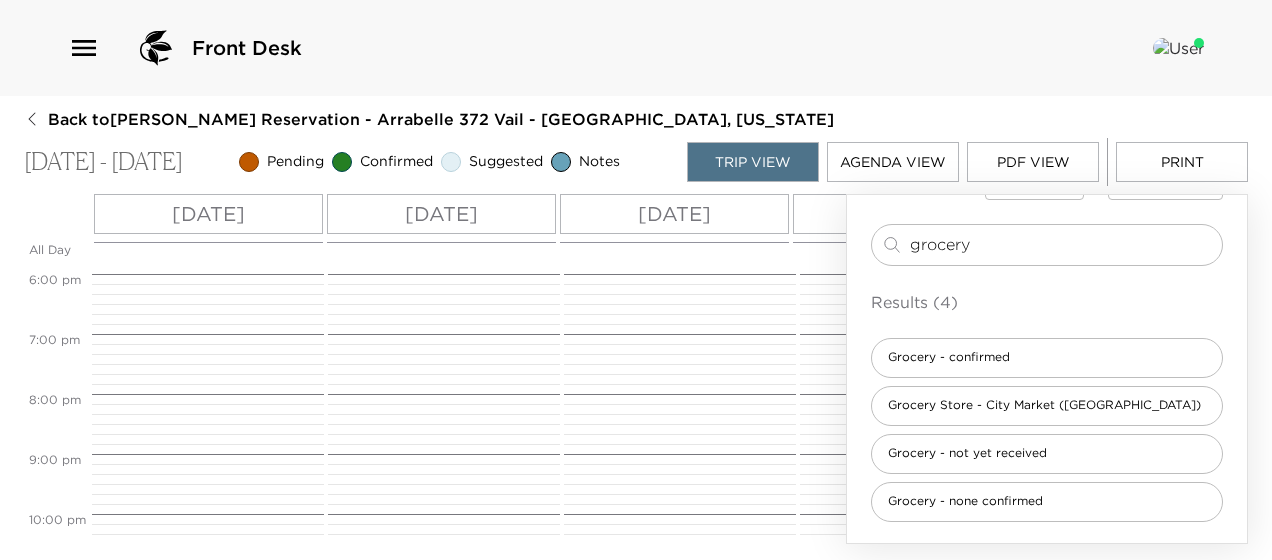 click on "Mon 07/14" at bounding box center (441, 214) 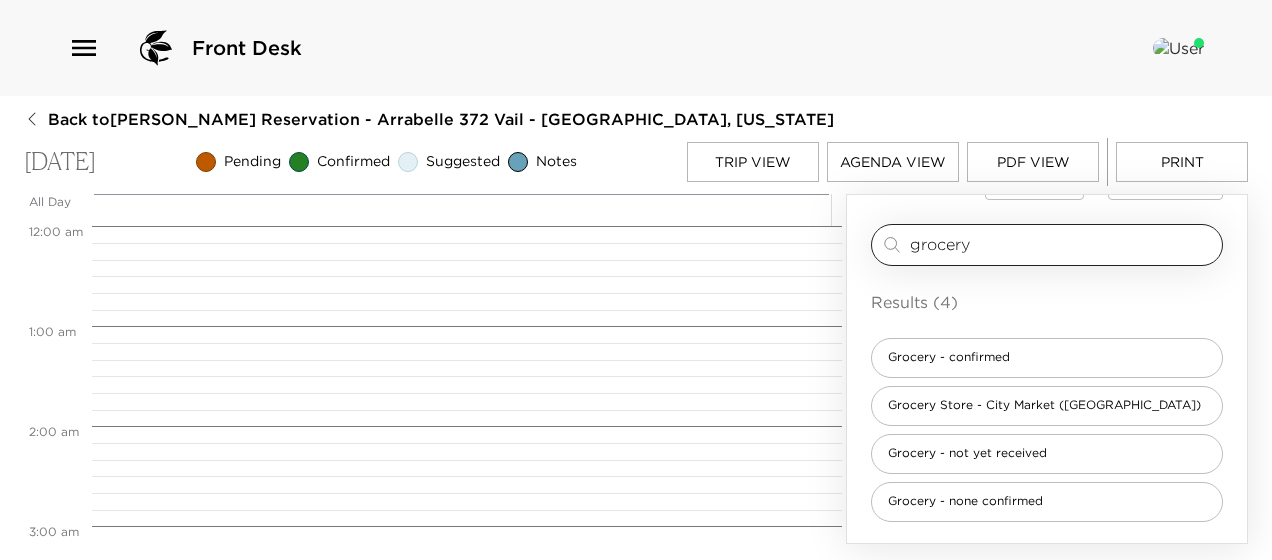 scroll, scrollTop: 800, scrollLeft: 0, axis: vertical 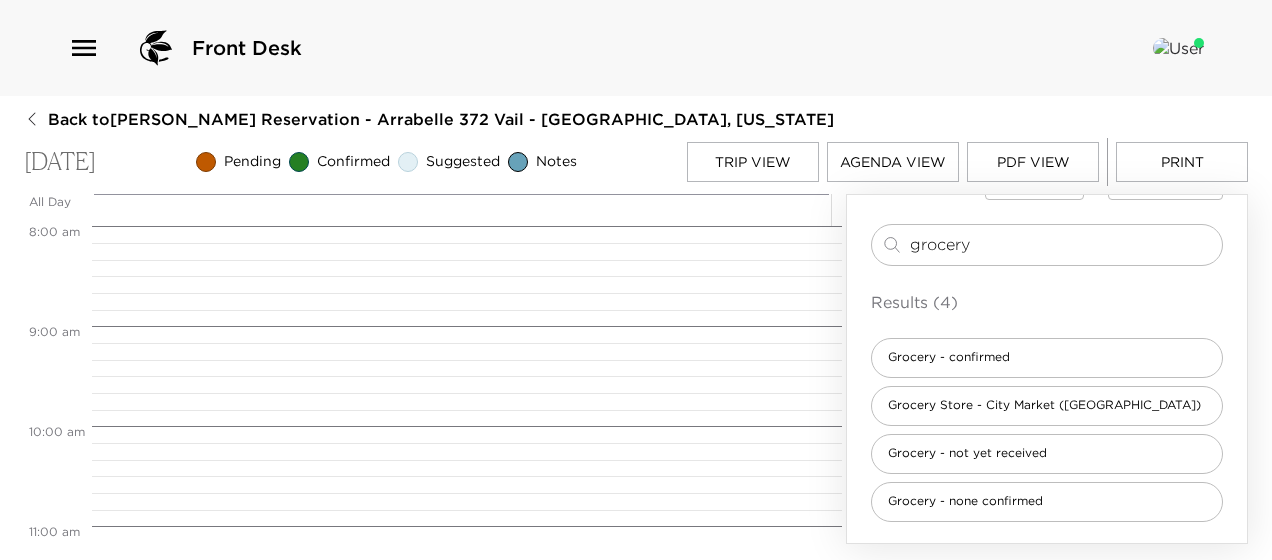 drag, startPoint x: 1007, startPoint y: 240, endPoint x: 496, endPoint y: 195, distance: 512.9776 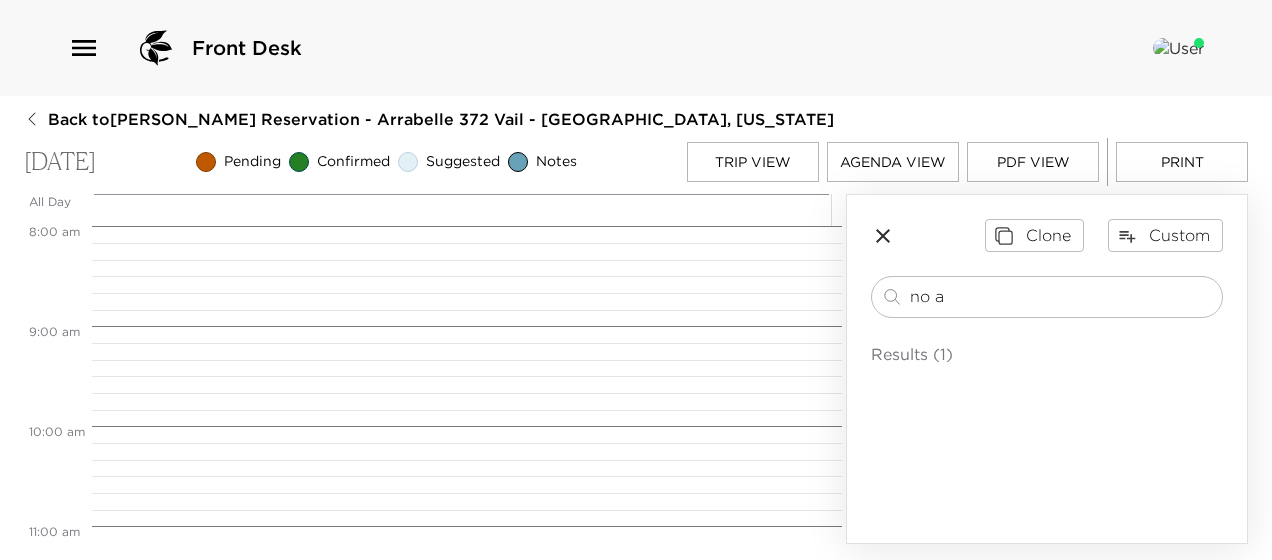 scroll, scrollTop: 0, scrollLeft: 0, axis: both 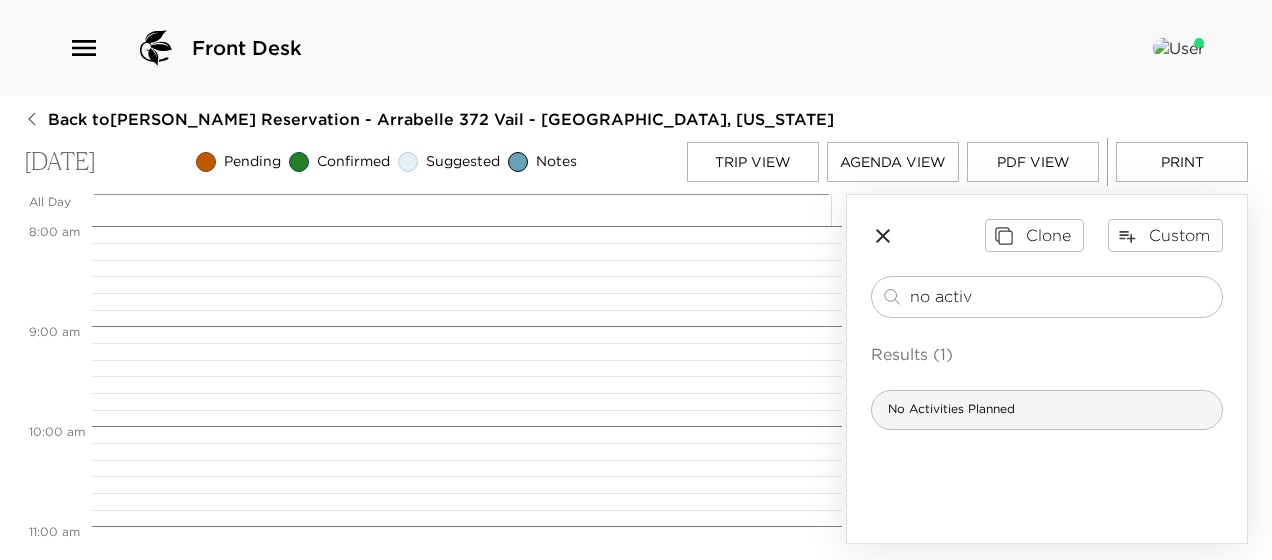type on "no activ" 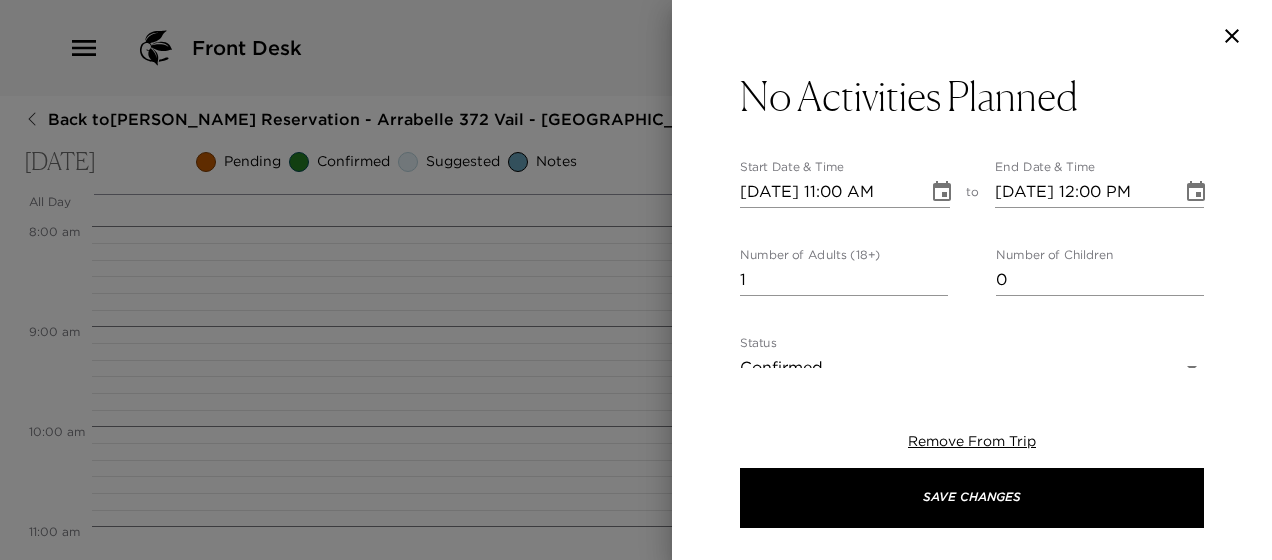 type on "We have no activity requests for you at this time, but should you need anything such as restaurant recommendations, directions, advice or reservations – please do not hesitate to call upon our team. We are here to make your stay as easy and enjoyable as possible!" 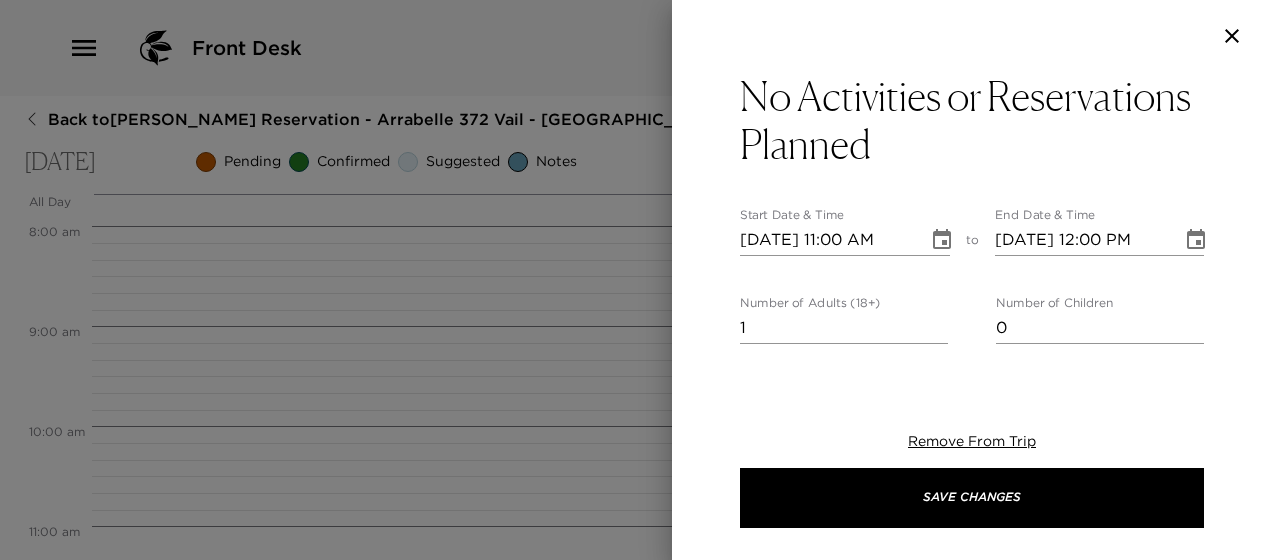 click 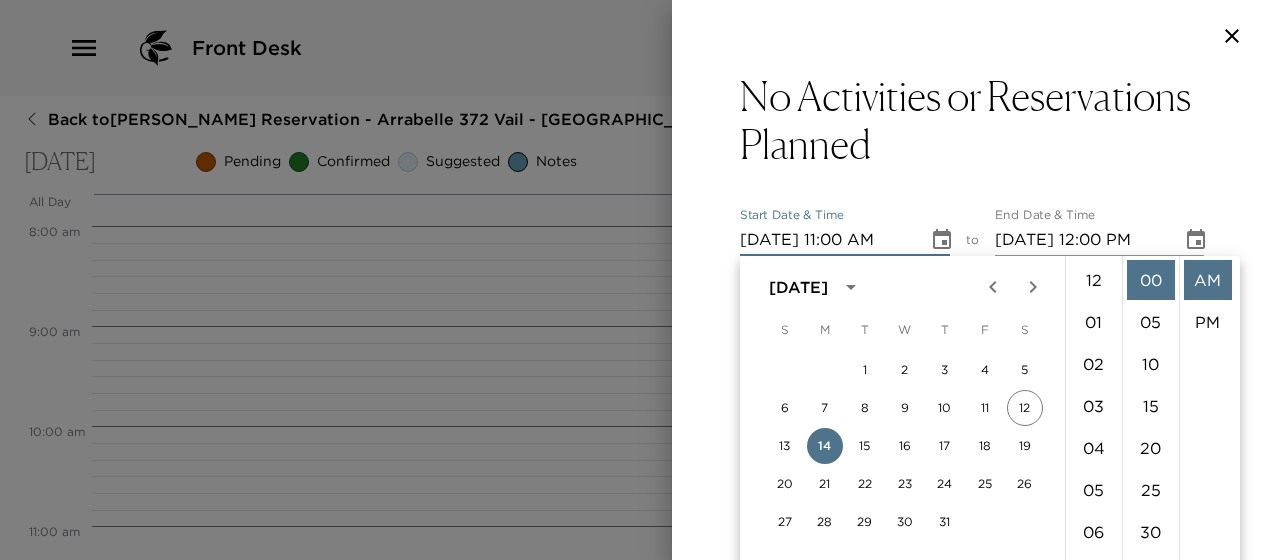 scroll, scrollTop: 462, scrollLeft: 0, axis: vertical 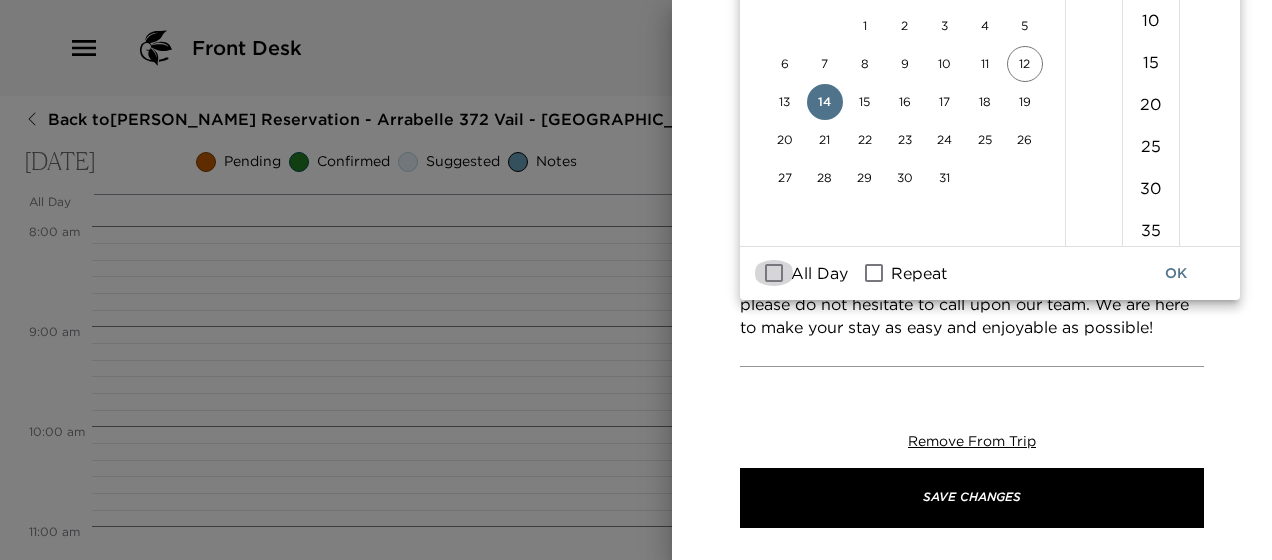 click on "All Day" at bounding box center (774, 273) 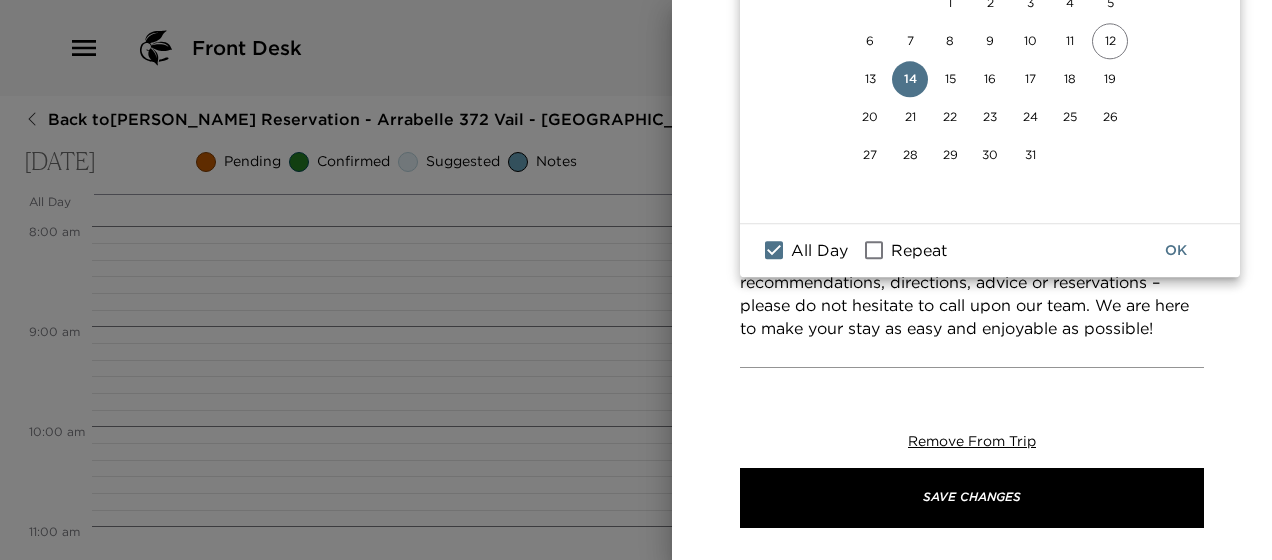 click on "Repeat" at bounding box center [874, 251] 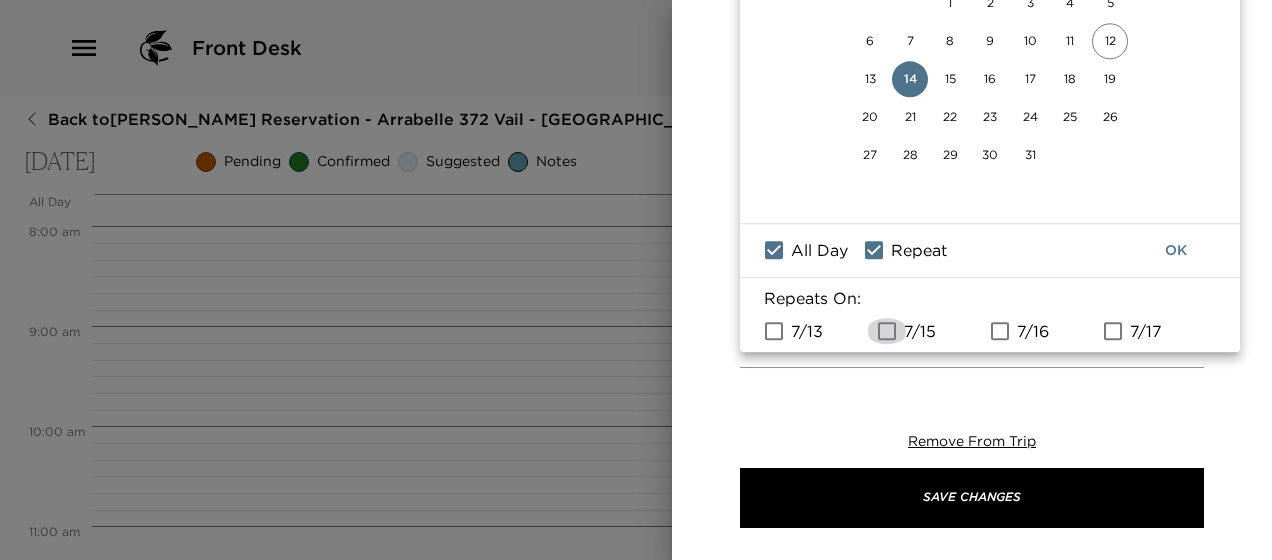 click on "7/15" at bounding box center (887, 331) 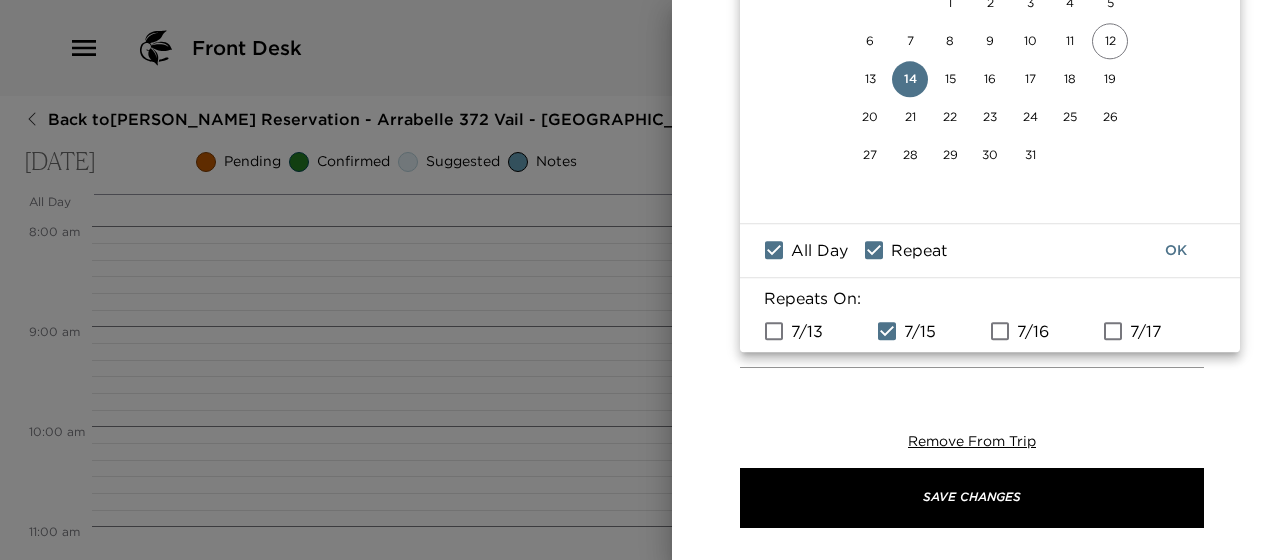 click on "7/16" at bounding box center (1000, 331) 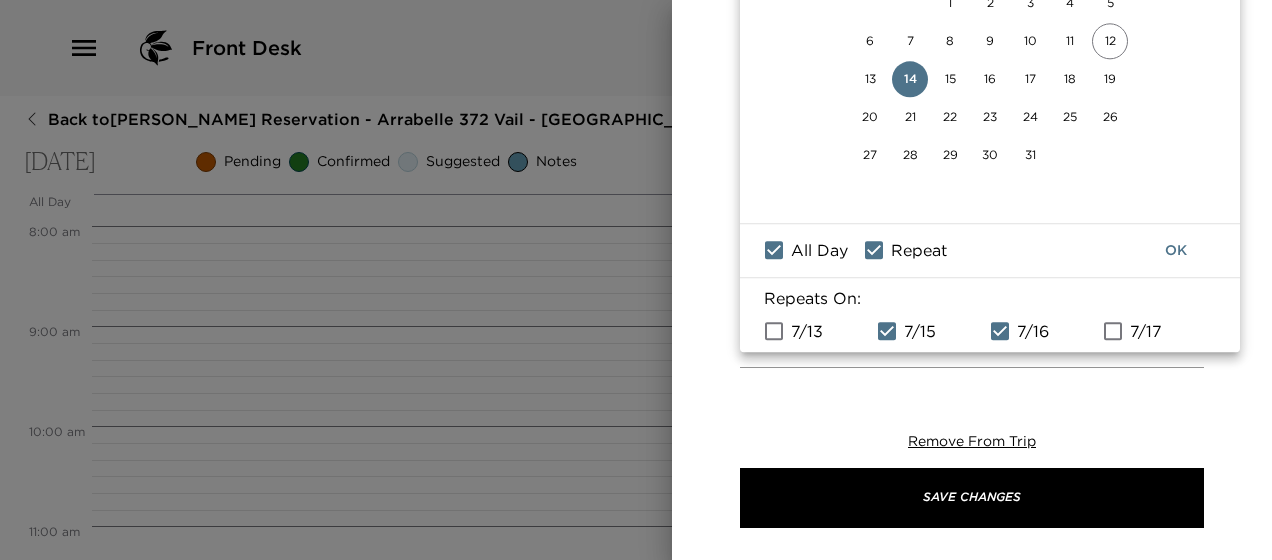 click on "OK" at bounding box center [1176, 250] 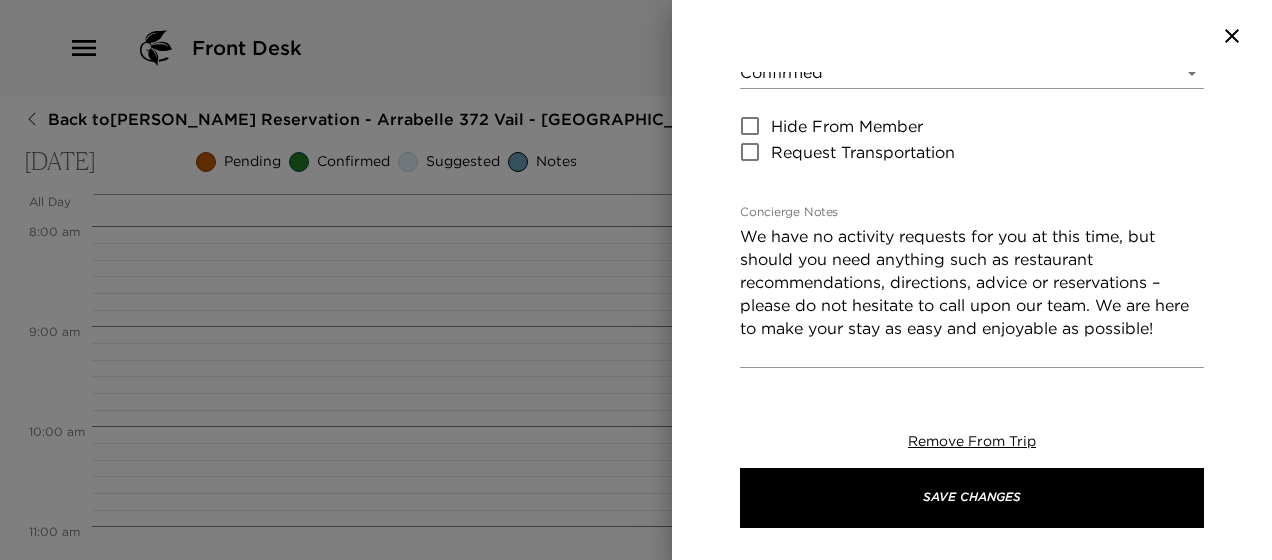 scroll, scrollTop: 20, scrollLeft: 0, axis: vertical 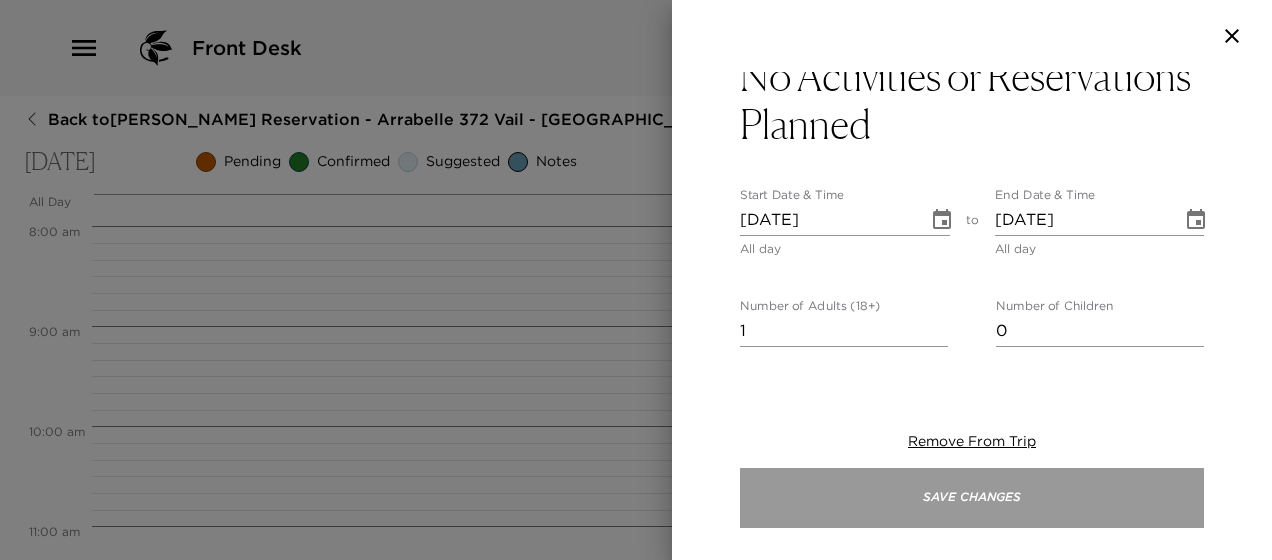 click on "Save Changes" at bounding box center [972, 498] 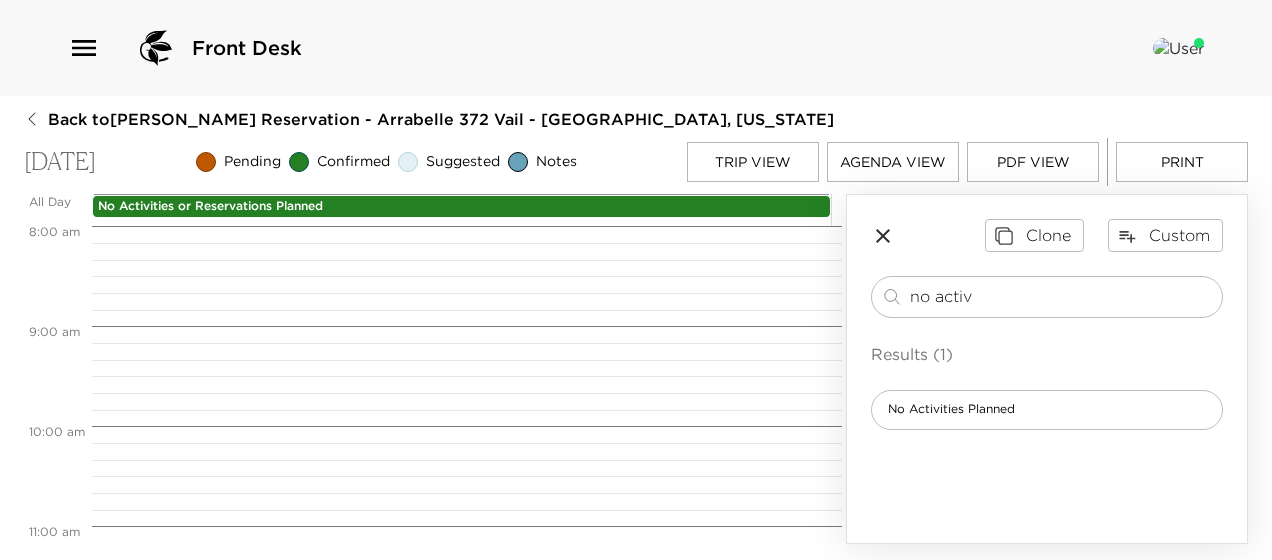 click on "Trip View" at bounding box center [753, 162] 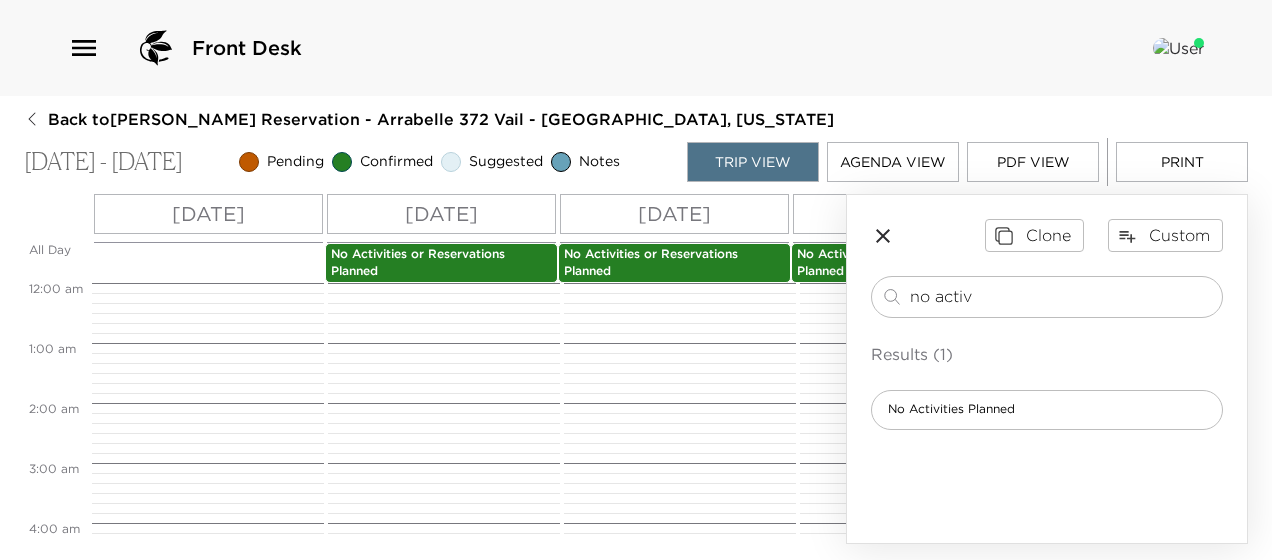 scroll, scrollTop: 900, scrollLeft: 0, axis: vertical 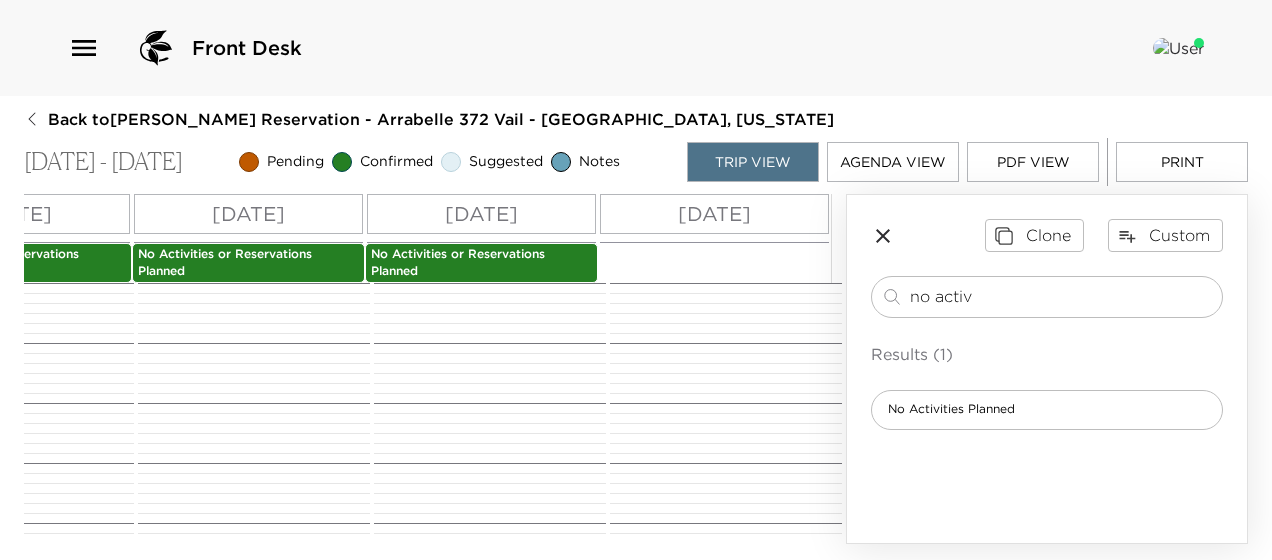 click on "Thu 07/17" at bounding box center [714, 214] 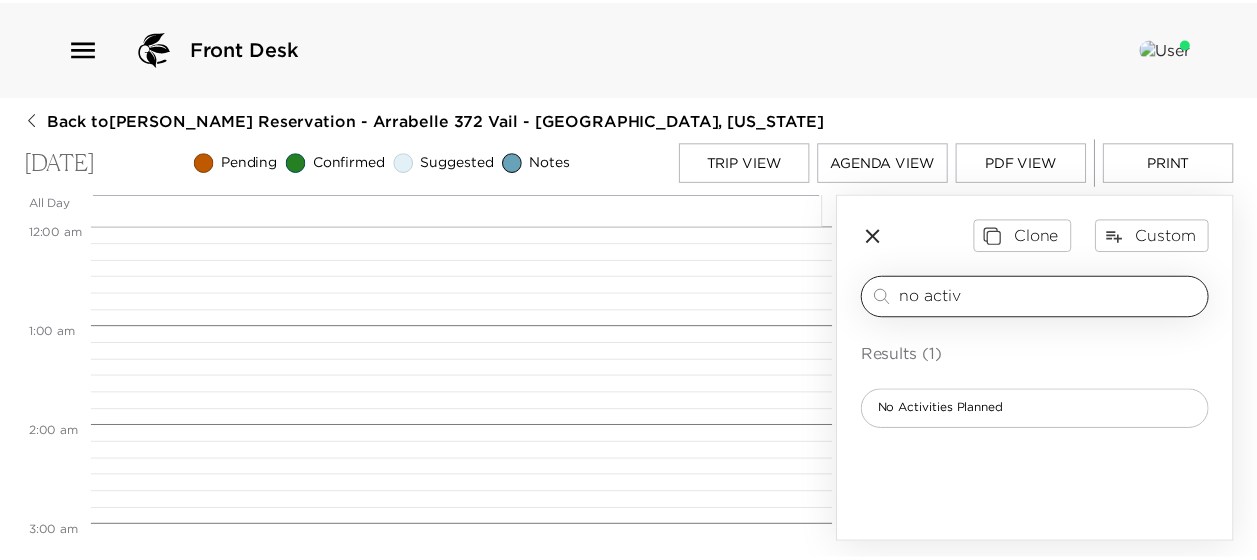 scroll, scrollTop: 800, scrollLeft: 0, axis: vertical 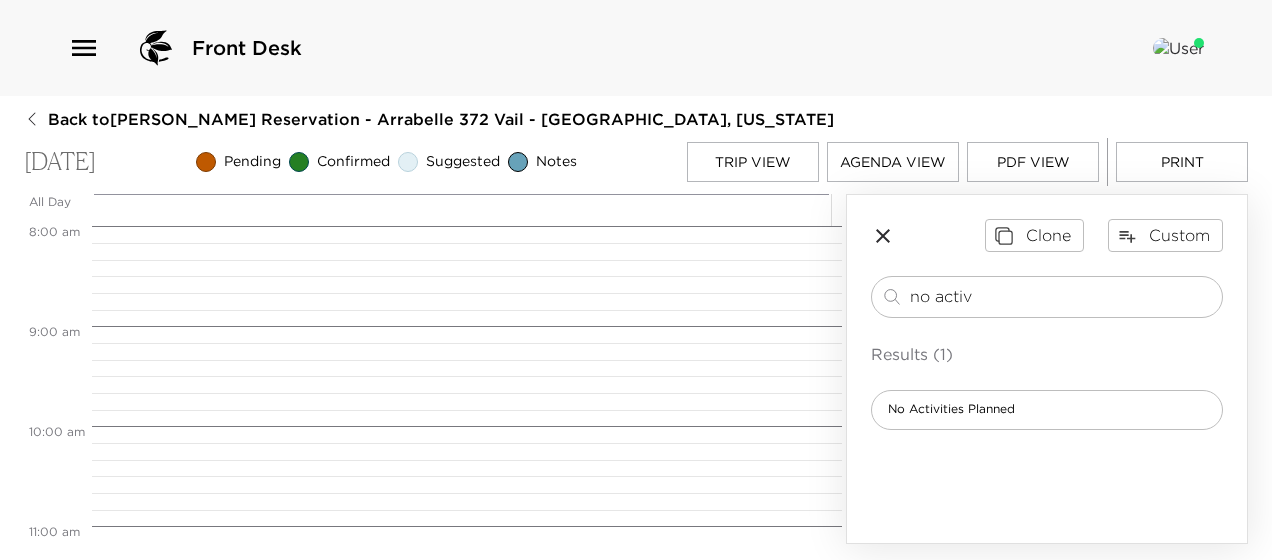drag, startPoint x: 986, startPoint y: 292, endPoint x: 643, endPoint y: 289, distance: 343.01312 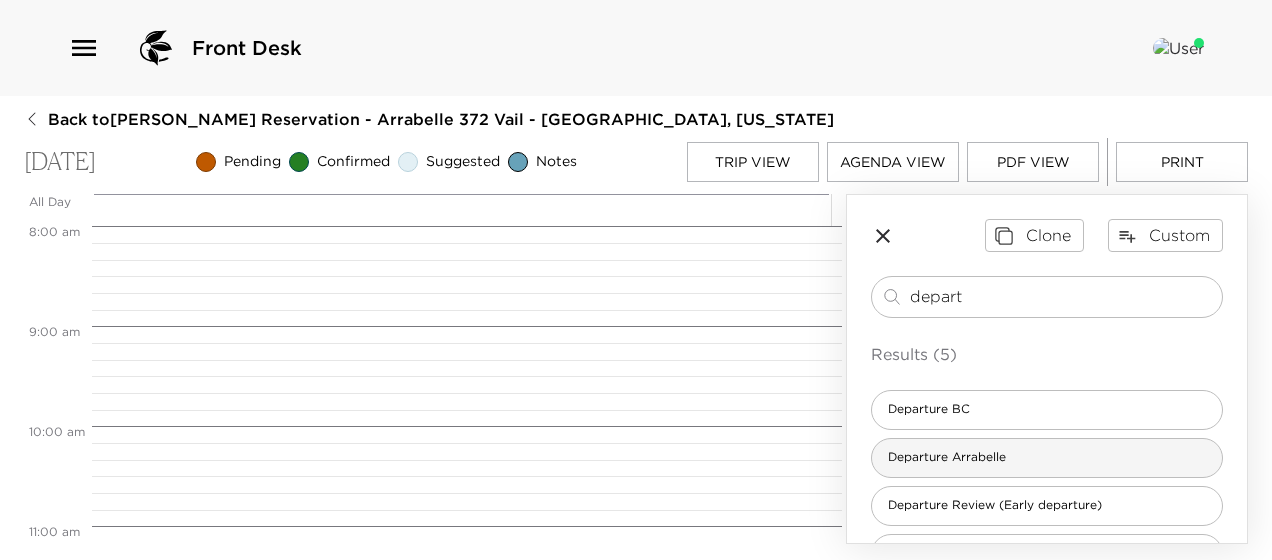 type on "depart" 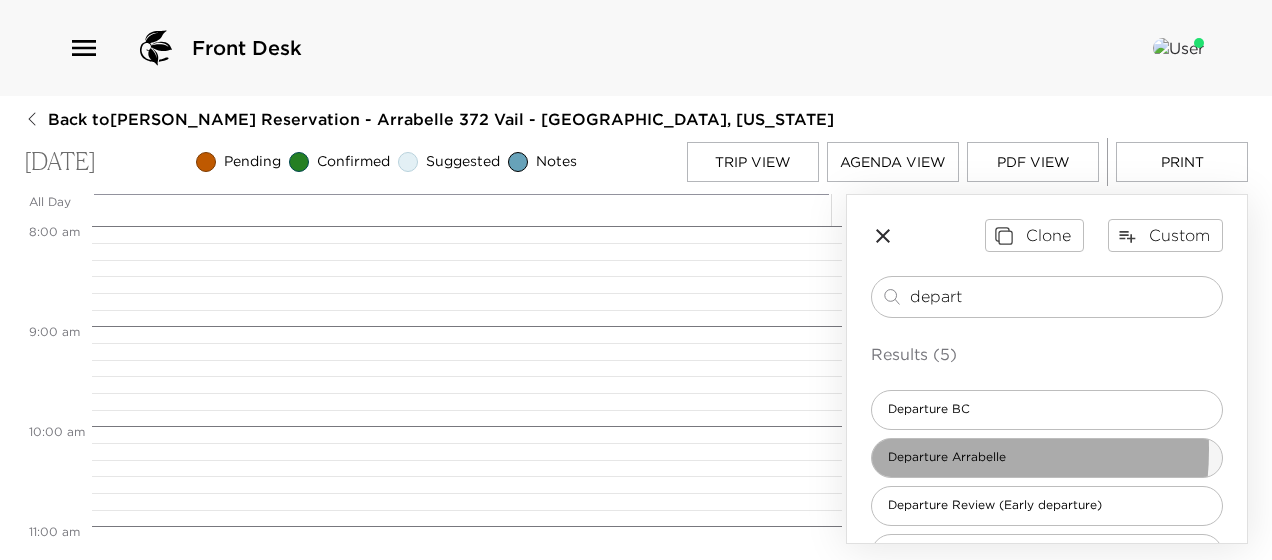 click on "Departure Arrabelle" at bounding box center (947, 457) 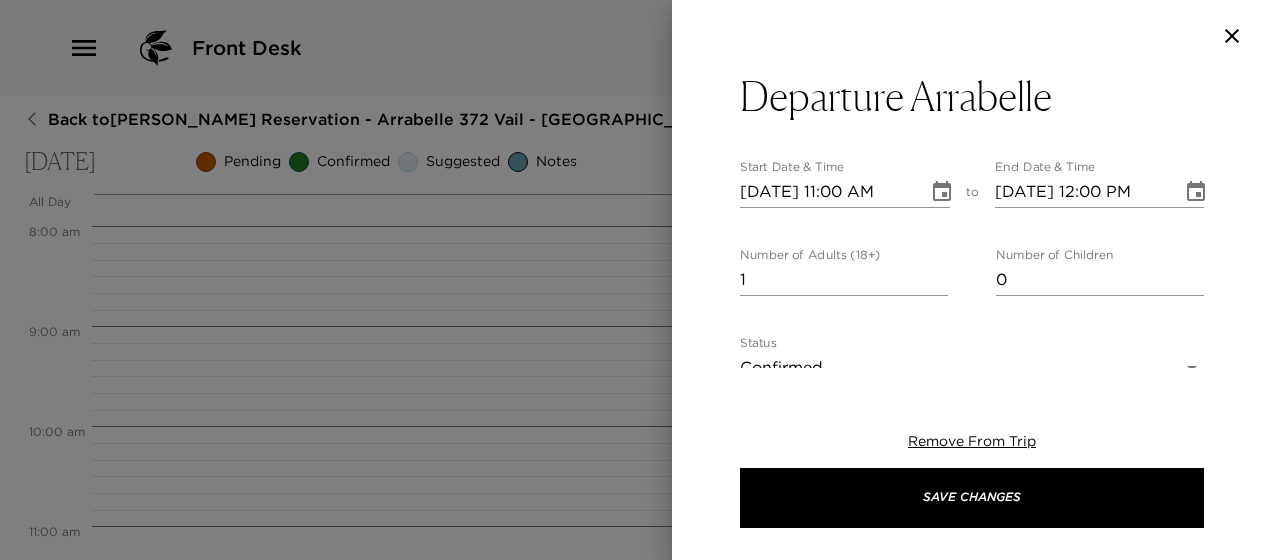 type on "In preparation for your departure, an Exclusive Resorts concierge team member would like to meet prior to your departure to bid you a farewell, gather any additional feedback about this visit, review the house bill incidentals and re-confirm transportation plans. If you wish to suggest an alternative meeting time, we will happily accommodate your request. At your convenience, please contact us and we will send a Bellman to assist you with your luggage and escort you to the reception desk. It has been a pleasure assisting you and we wish you a safe journey home!" 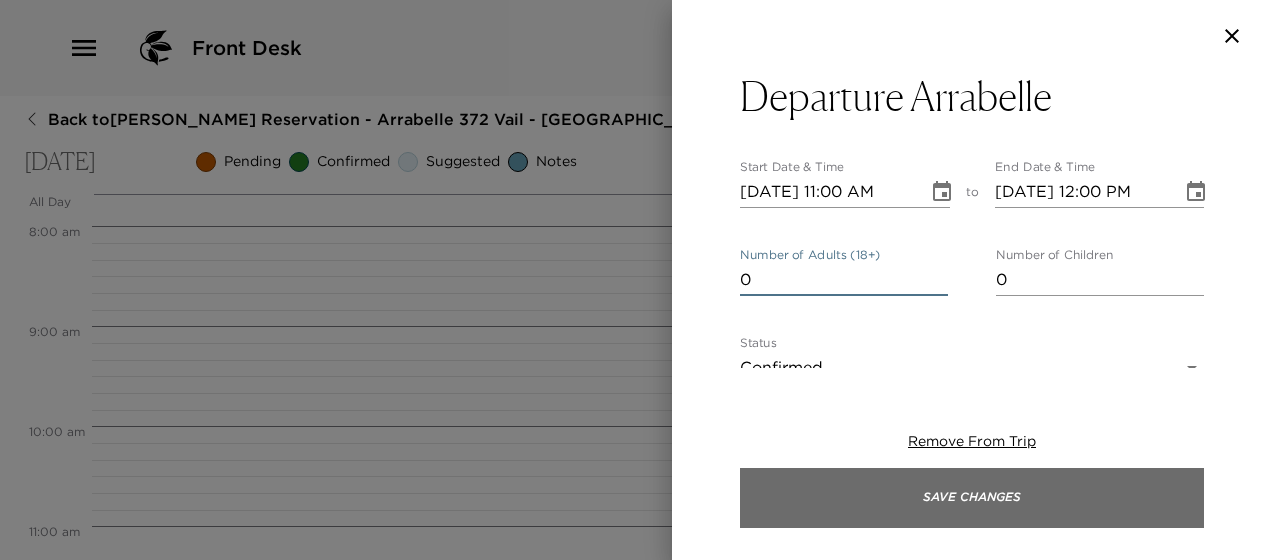 drag, startPoint x: 934, startPoint y: 282, endPoint x: 982, endPoint y: 507, distance: 230.06303 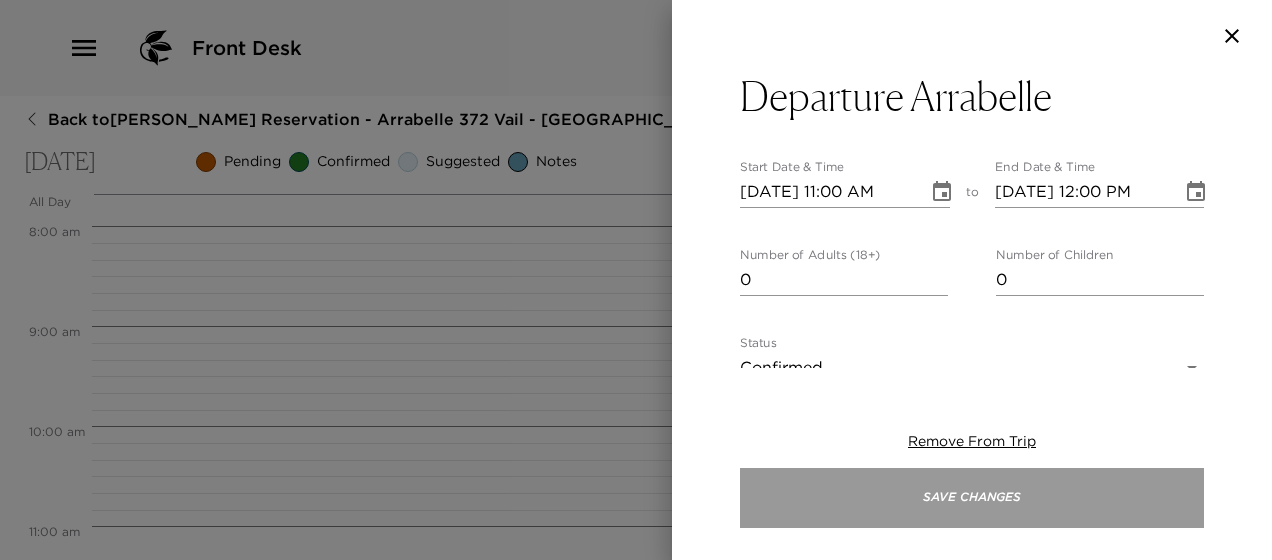 click on "Save Changes" at bounding box center [972, 498] 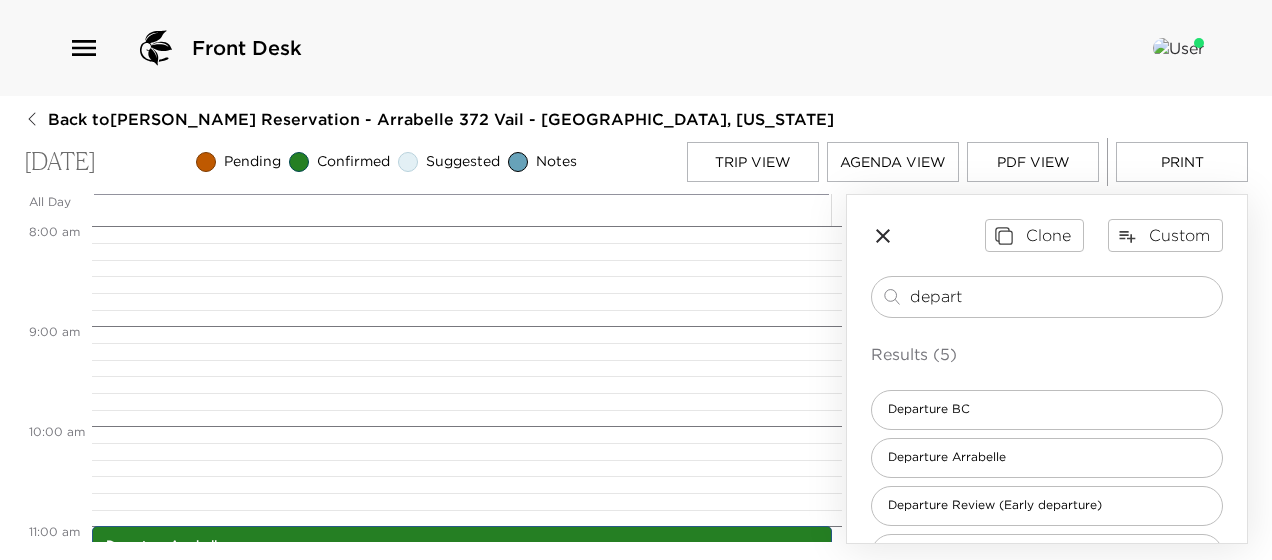 click on "Print" at bounding box center (1182, 162) 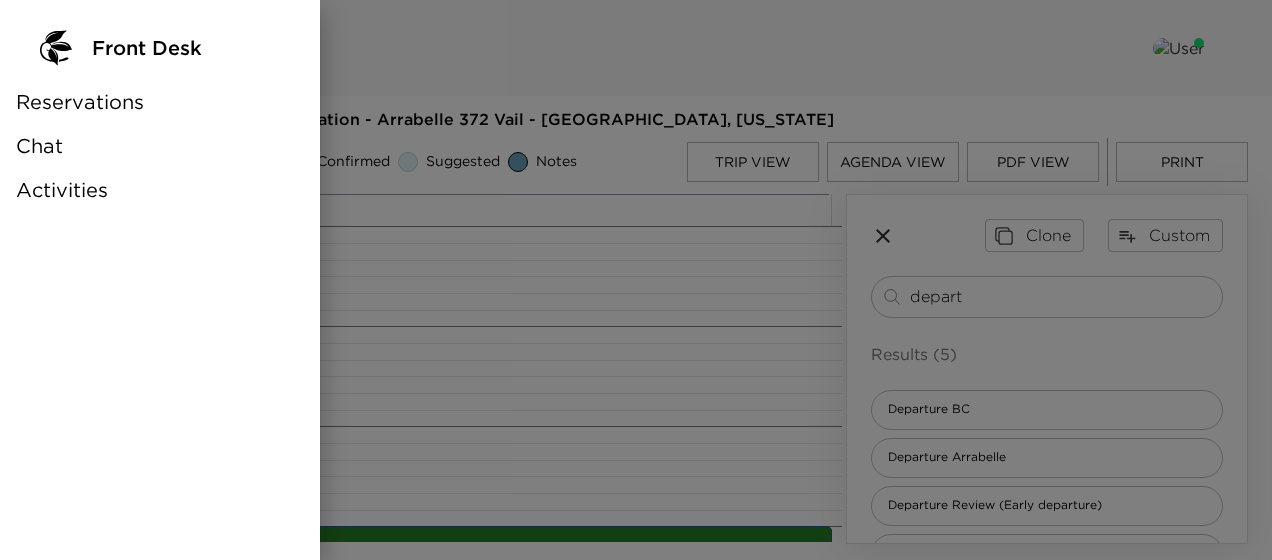 click on "Reservations" at bounding box center (80, 102) 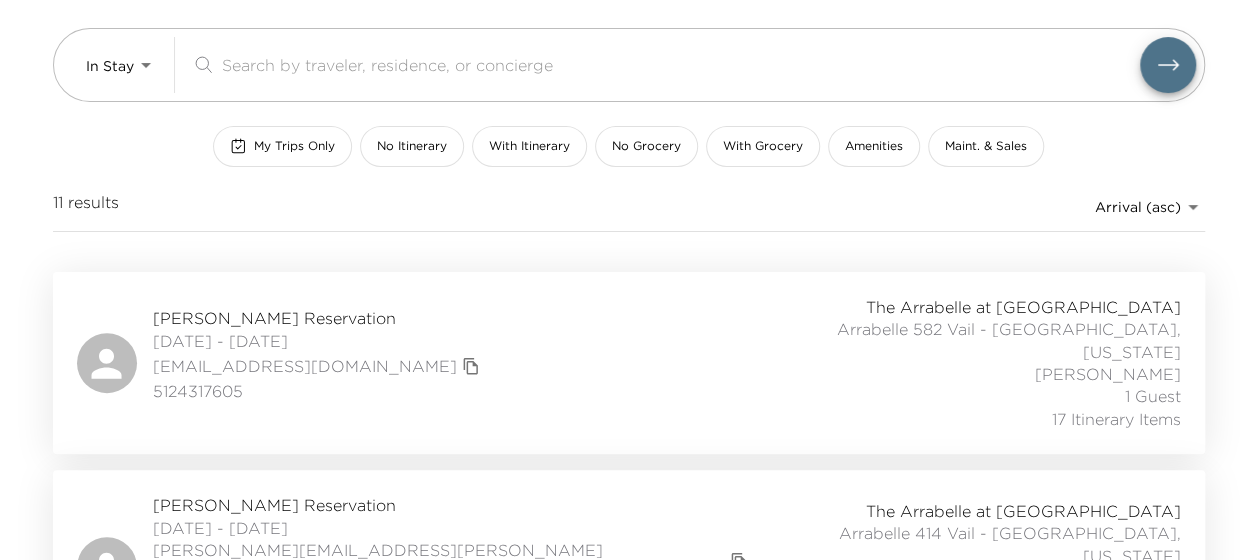 scroll, scrollTop: 146, scrollLeft: 0, axis: vertical 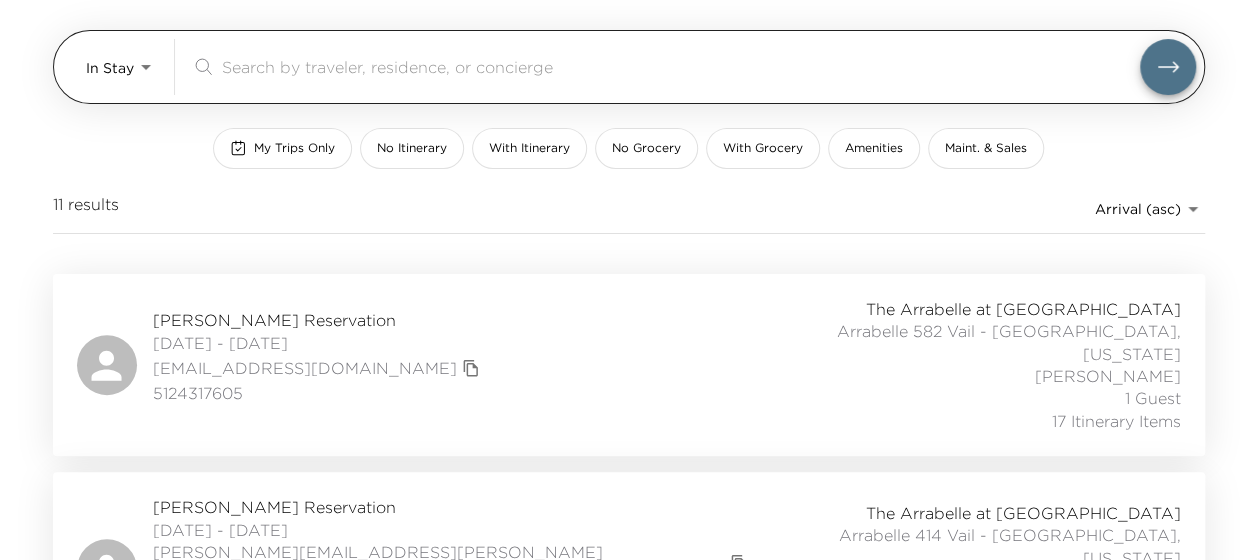 click on "Front Desk In Stay In-Stay ​ My Trips Only No Itinerary With Itinerary No Grocery With Grocery Amenities Maint. & Sales 11 results Arrival (asc) reservations_prod_arrival_asc Matt Flake Reservation 06/28/2025 - 07/13/2025 mflake71@gmail.com 5124317605 The Arrabelle at Vail Square Arrabelle 582 Vail - Arrabelle, Colorado Jean Carrera 1 Guest 17 Itinerary Items Enrique Meyer Reservation 07/06/2025 - 07/13/2025 enrique.meyer@ximec.com 832-279-4117 Vip The Arrabelle at Vail Square Arrabelle 414 Vail - Arrabelle, Colorado Jean Carrera 8 Guests 16 Itinerary Items Allan Huston Reservation 07/06/2025 - 07/12/2025 ashuston9790@sbcglobal.net (972-467-5064 The Arrabelle at Vail Square Arrabelle 482 Vail - Arrabelle, Colorado Elana Schwanenfeld 1 Guest 10 Itinerary Items Ricardo Rodriguez Cantu Reservation 07/06/2025 - 07/13/2025 ricardo.rodriguez@rozacapital.com.mx 20294239 The Arrabelle at Vail Square Arrabelle 614 Vail - Arrabelle, Colorado Jean Carrera 2 Guests 20 Itinerary Items Ricardo Rodriguez Cantu Reservation" at bounding box center [628, 134] 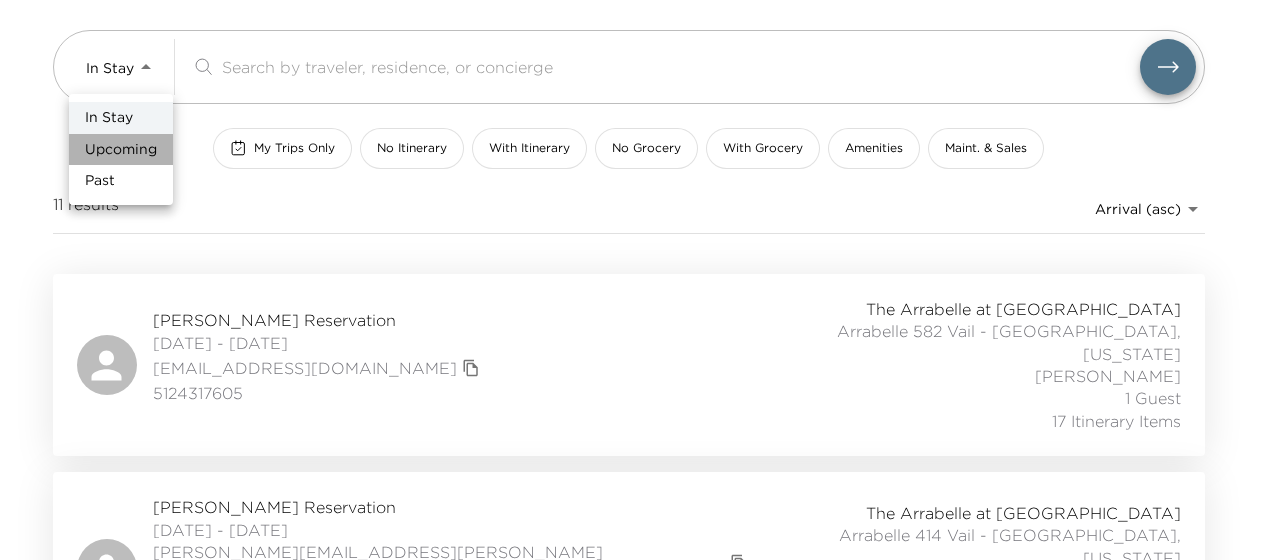 click on "Upcoming" at bounding box center [121, 150] 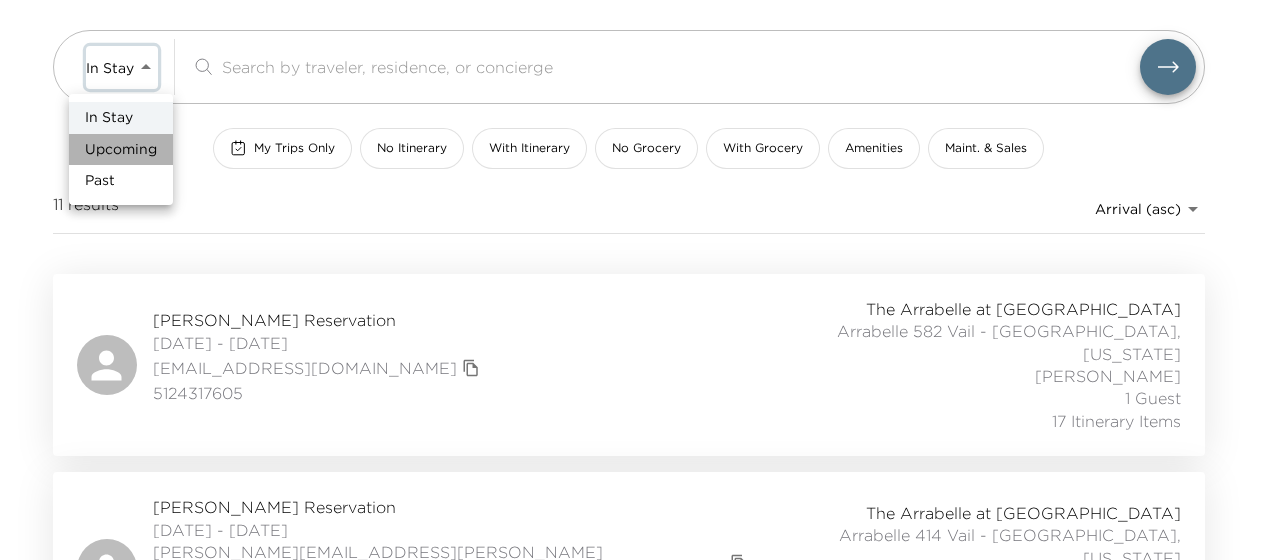 type on "Upcoming" 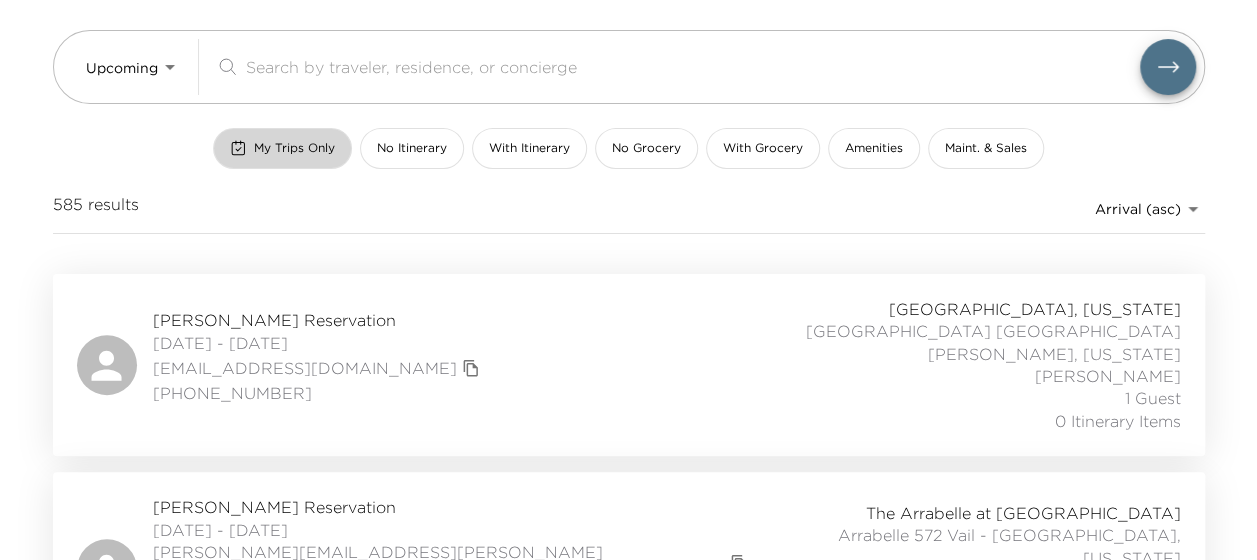 click on "My Trips Only" at bounding box center [294, 148] 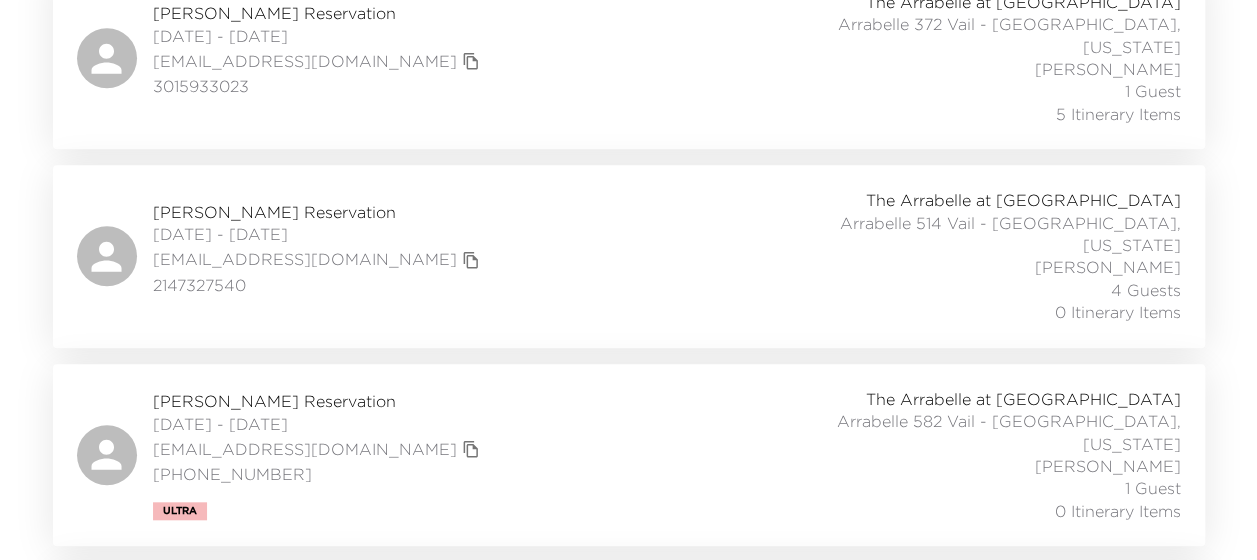 scroll, scrollTop: 746, scrollLeft: 0, axis: vertical 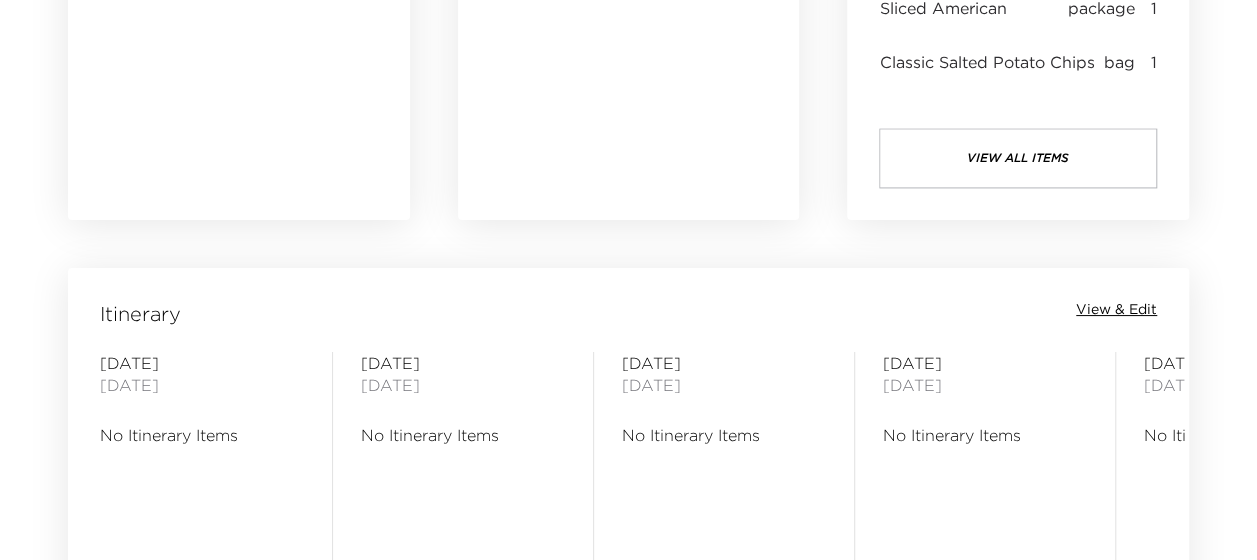 click on "View & Edit" at bounding box center [1116, 310] 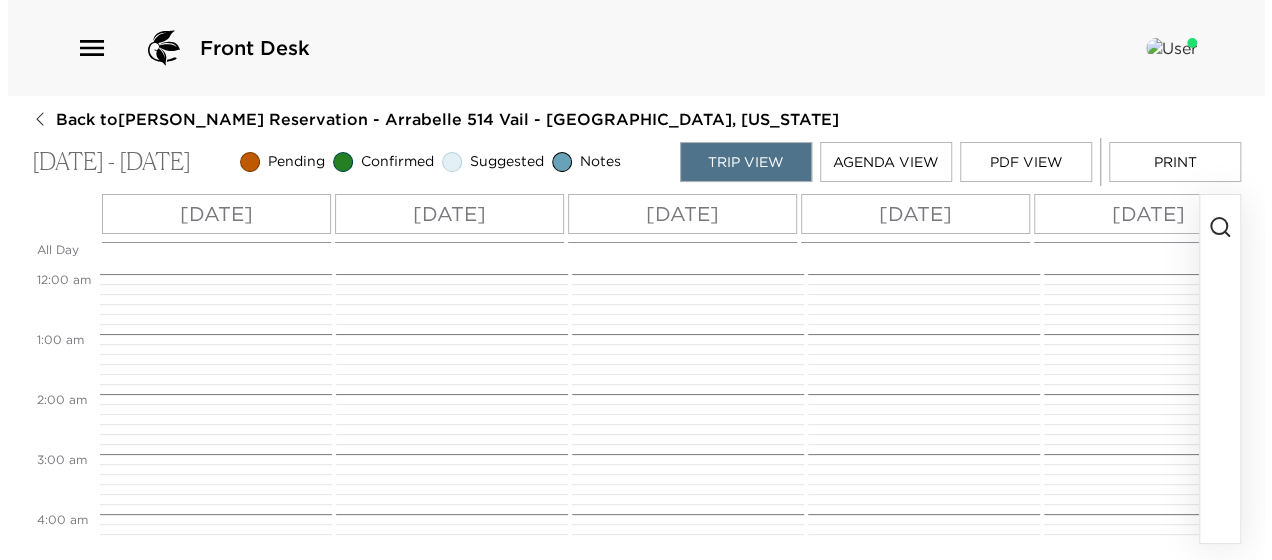 scroll, scrollTop: 0, scrollLeft: 0, axis: both 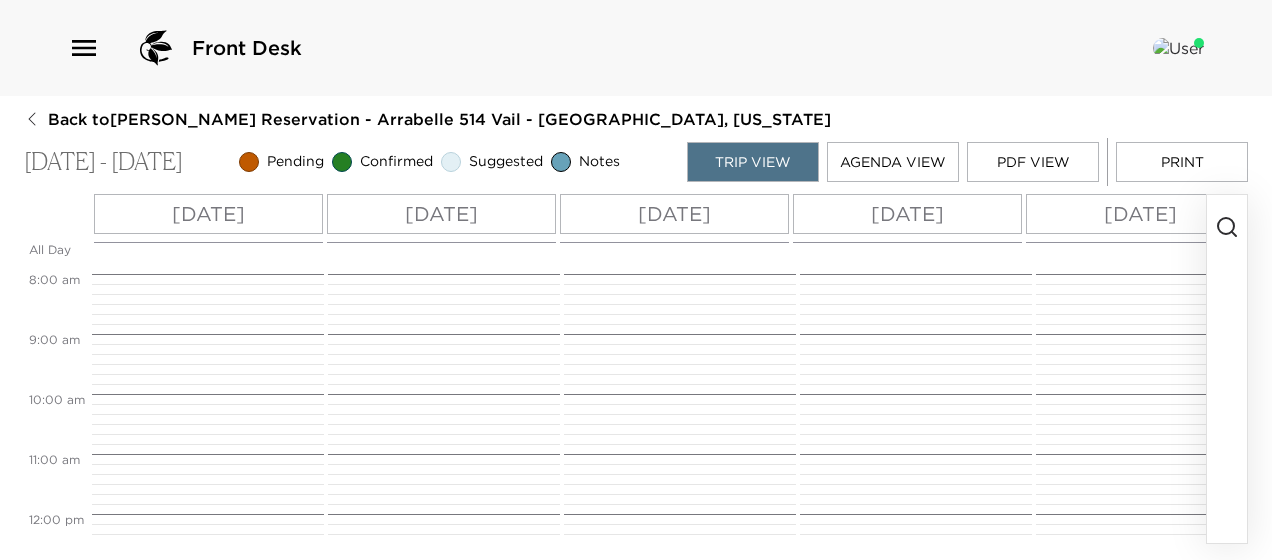 click on "[DATE]" at bounding box center [208, 214] 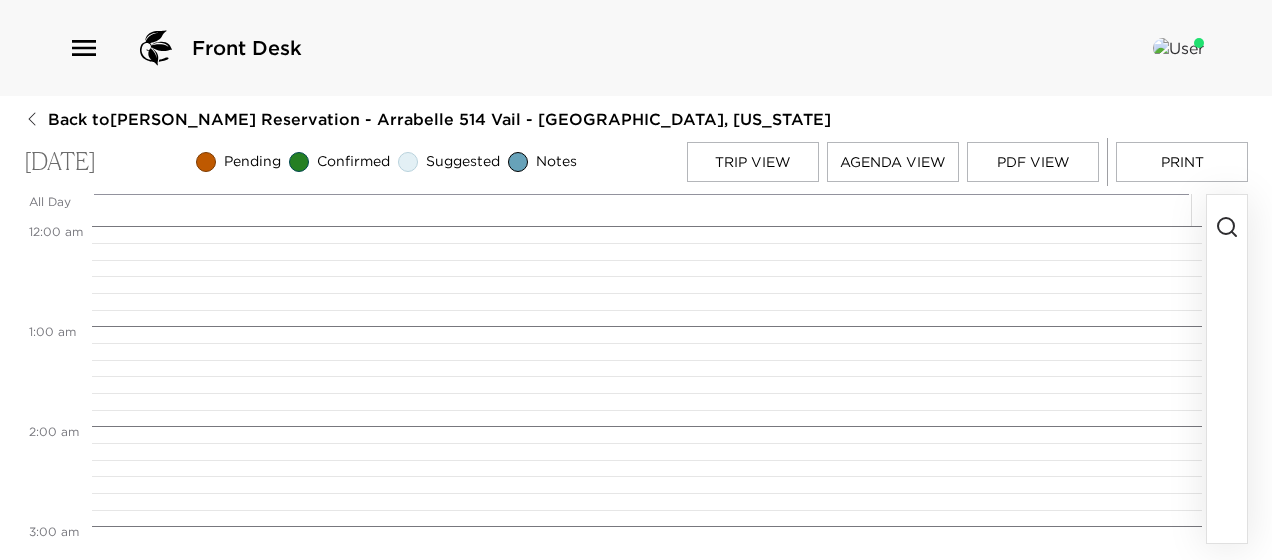 scroll, scrollTop: 800, scrollLeft: 0, axis: vertical 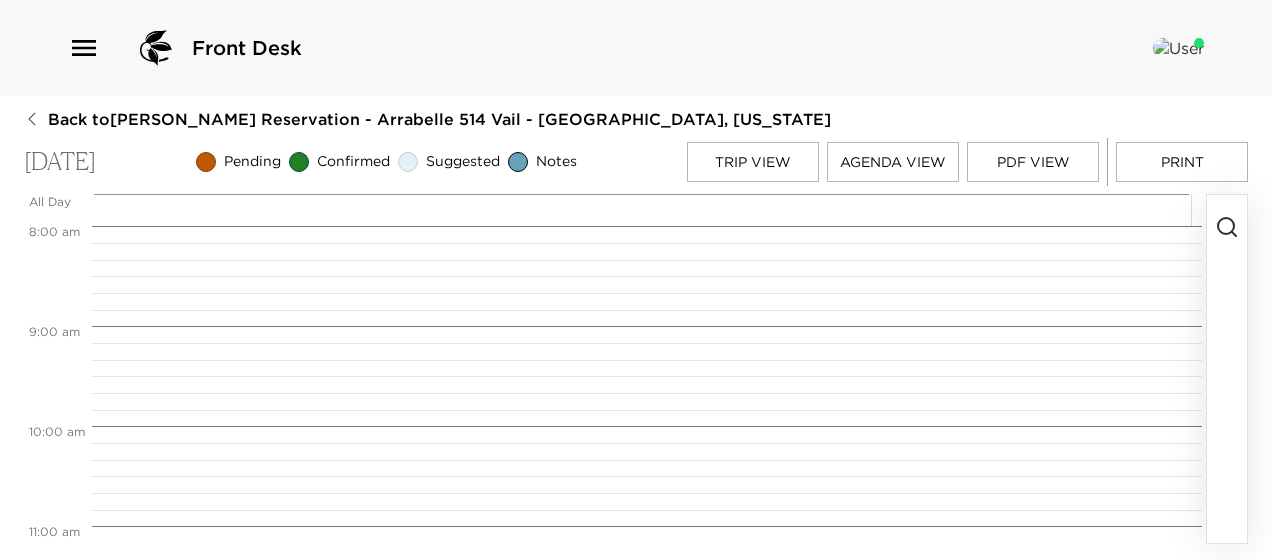 click 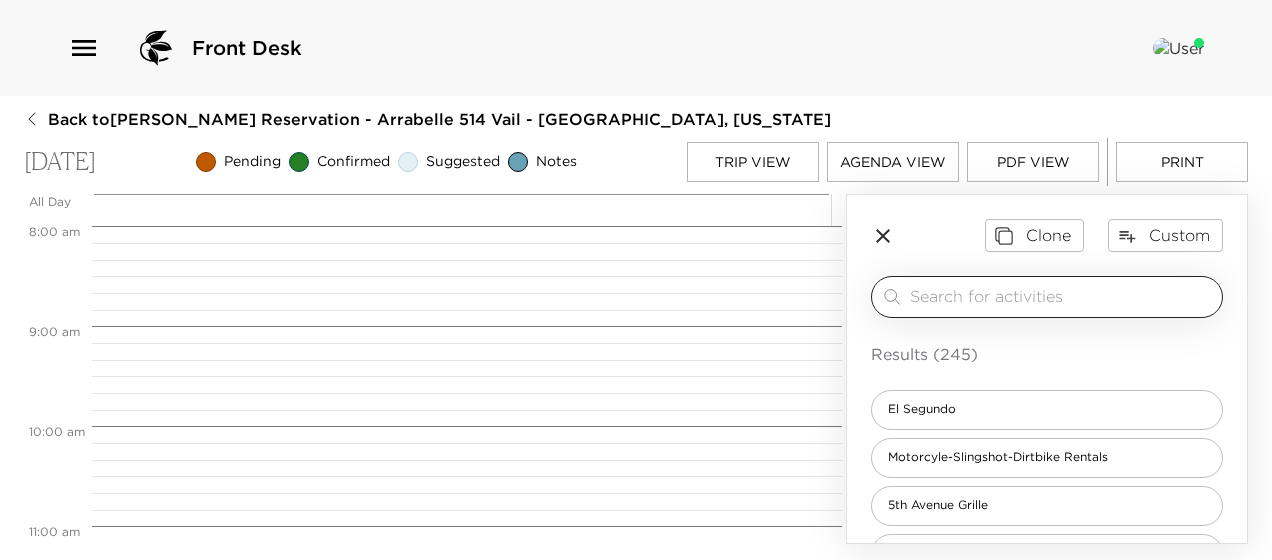 click at bounding box center (1062, 296) 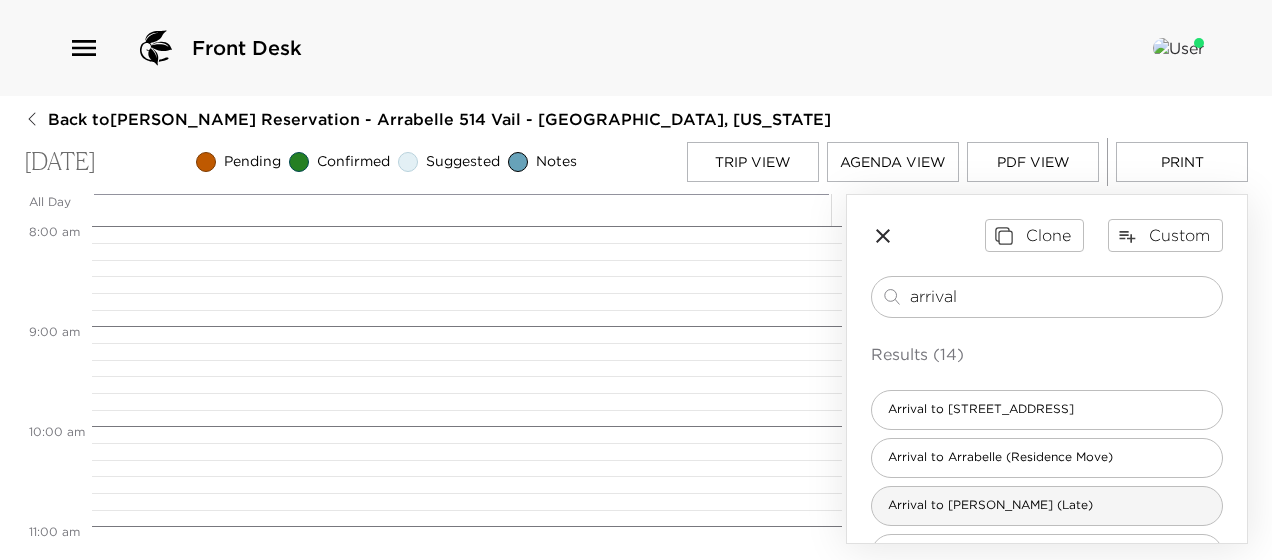 scroll, scrollTop: 200, scrollLeft: 0, axis: vertical 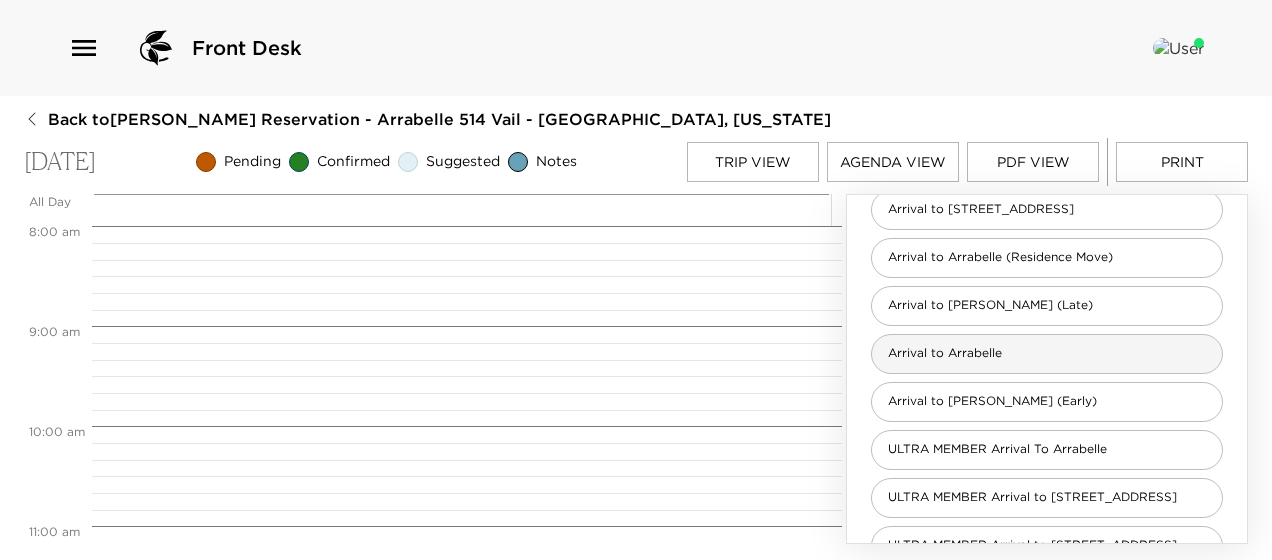 type on "arrival" 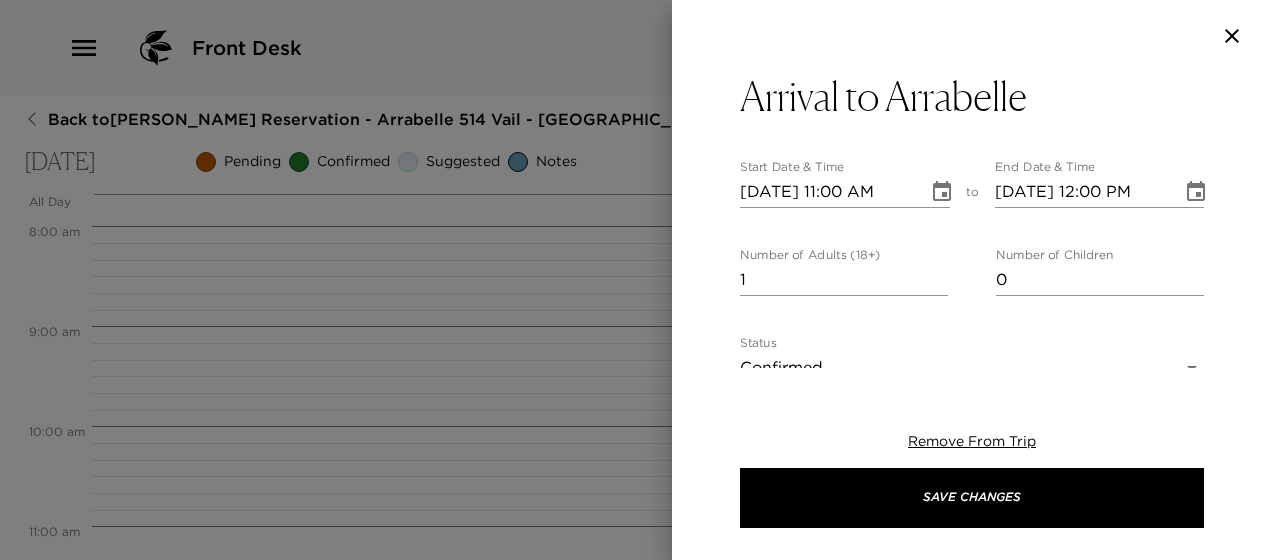 type on "We are expecting your arrival [DATE]. Please confirm your arrival time with us. If a concierge is not present for your arrival, they will follow up with you to touch base about your stay. Please note our concierge team is available from 8:00 am - 6:00 pm daily. We will be your dedicated concierge team for your stay and look forward to assisting you with any reservations, recommendations, or advice that you may need. We are here to make your stay as enjoyable as possible. Please note our ER Operations team does not sit in lobby but is available onsite in-season during business hours to meet with you. Concierge Team: [PERSON_NAME] 970.306.2889 [PERSON_NAME] 720.217.6471 [PERSON_NAME] 970.343.0293" 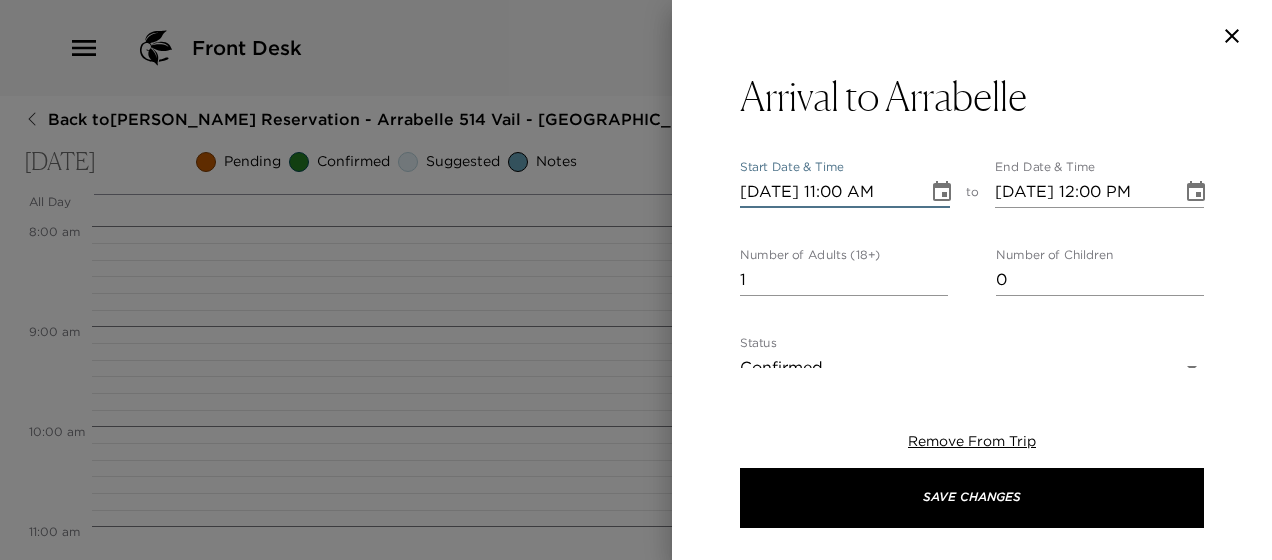 click on "[DATE] 11:00 AM" at bounding box center (827, 192) 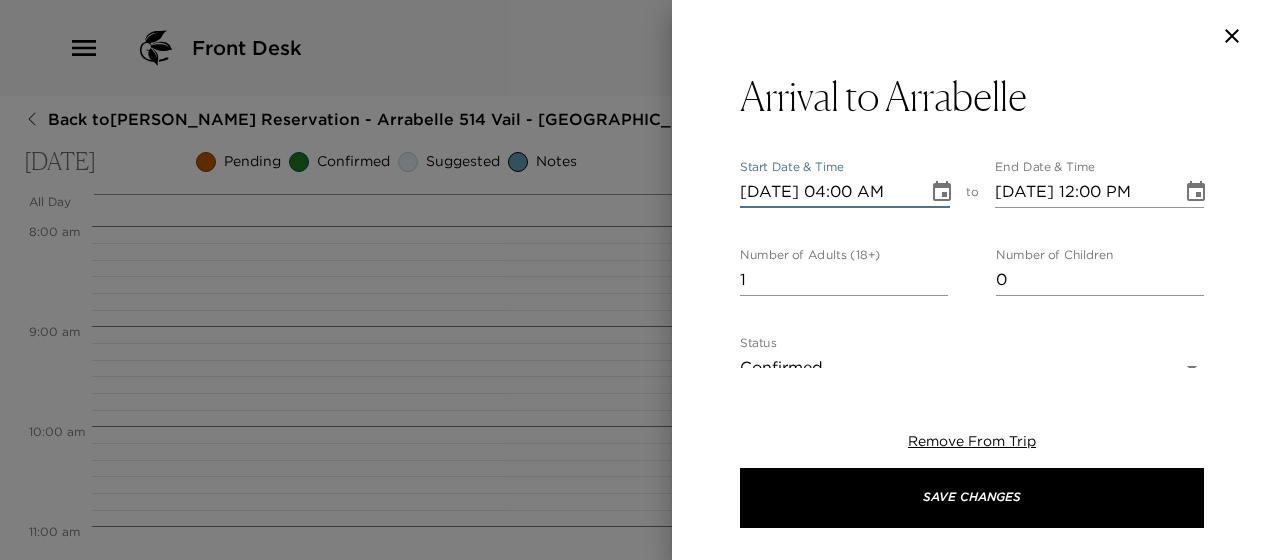 scroll, scrollTop: 0, scrollLeft: 0, axis: both 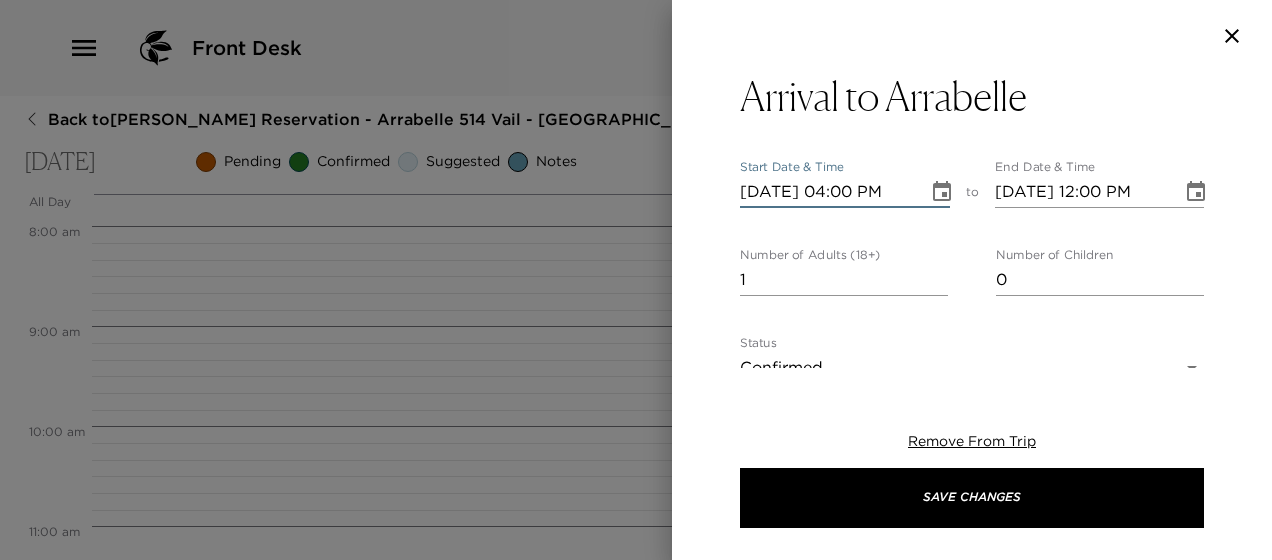 type on "[DATE] 05:00 PM" 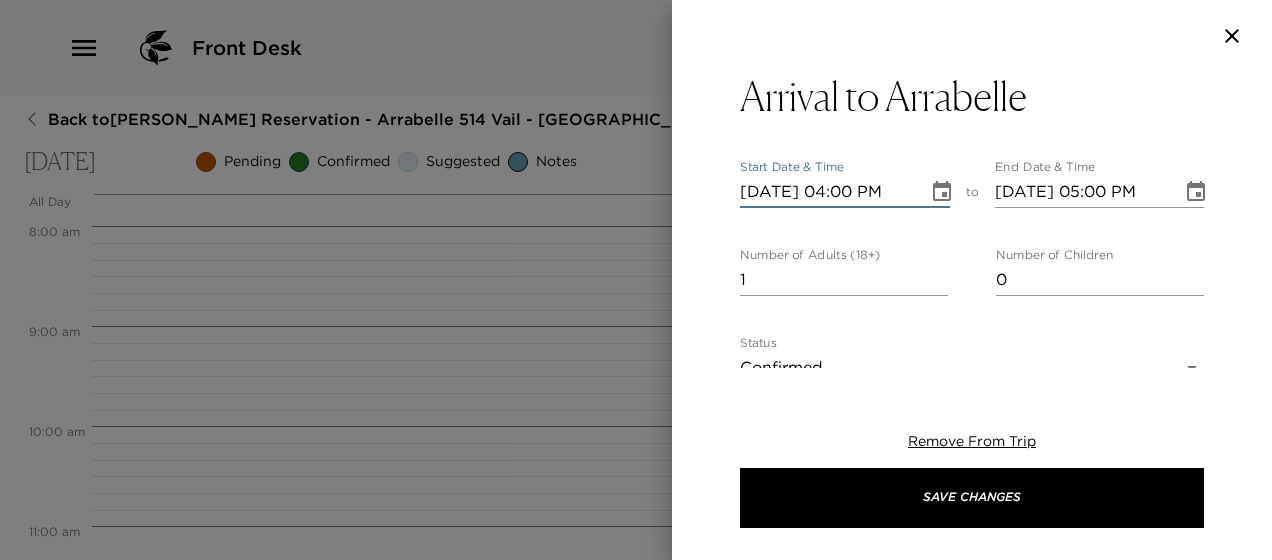type on "[DATE] 04:00 PM" 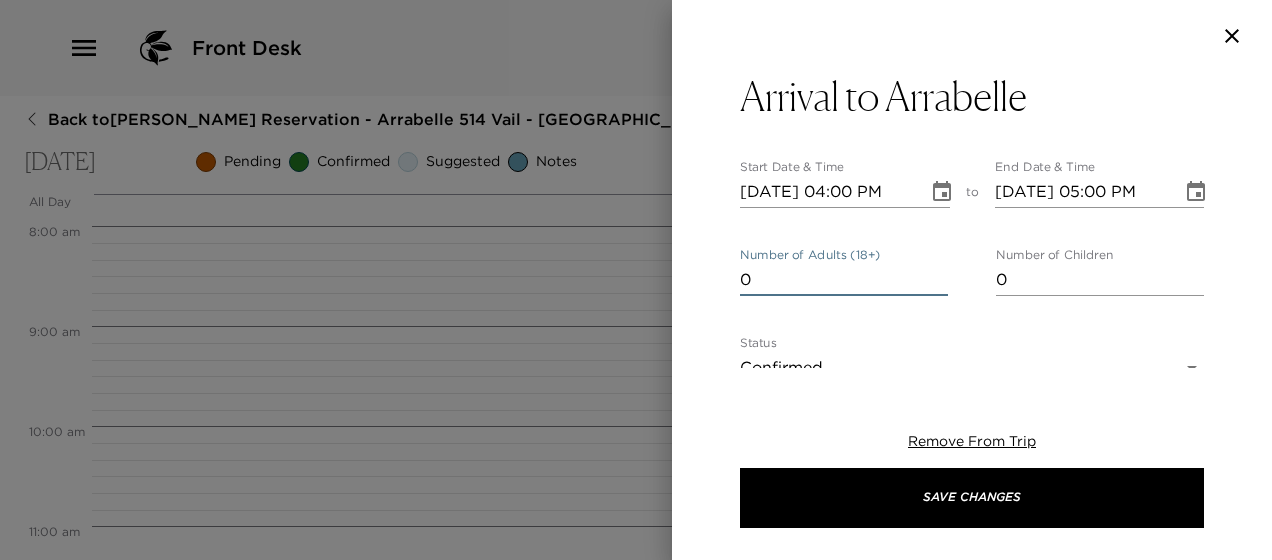 type on "0" 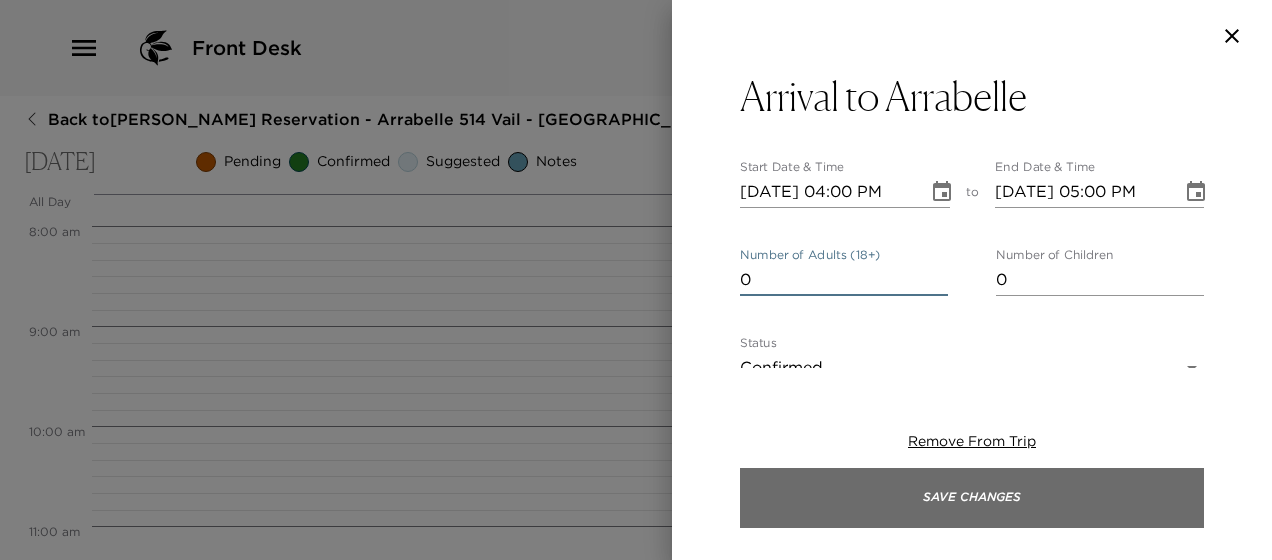 click on "Save Changes" at bounding box center (972, 498) 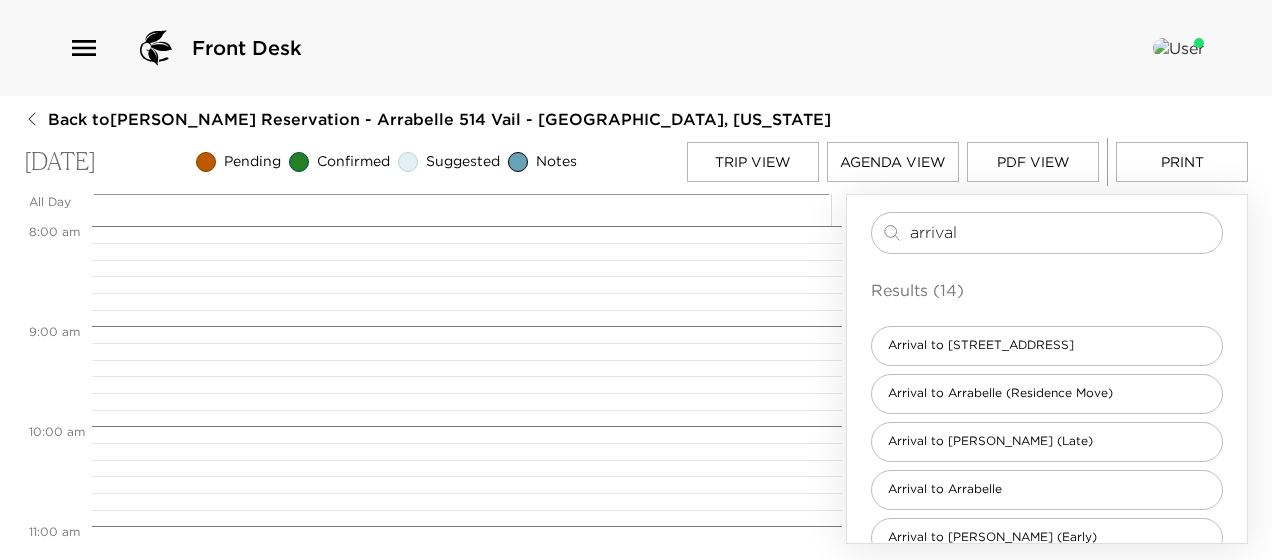 scroll, scrollTop: 0, scrollLeft: 0, axis: both 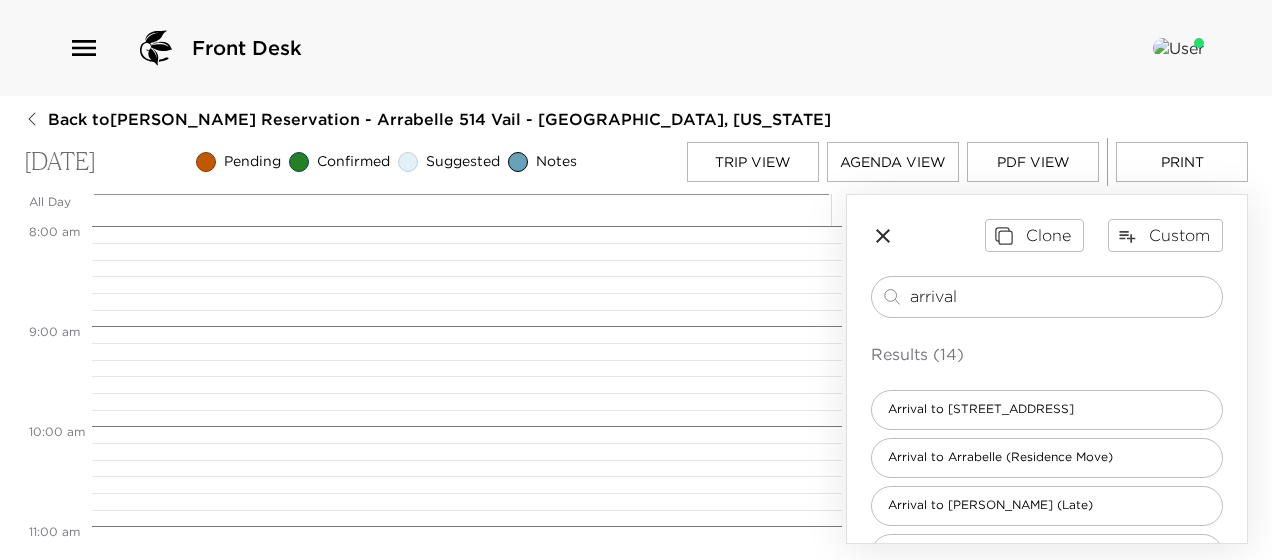 drag, startPoint x: 998, startPoint y: 299, endPoint x: 426, endPoint y: 242, distance: 574.833 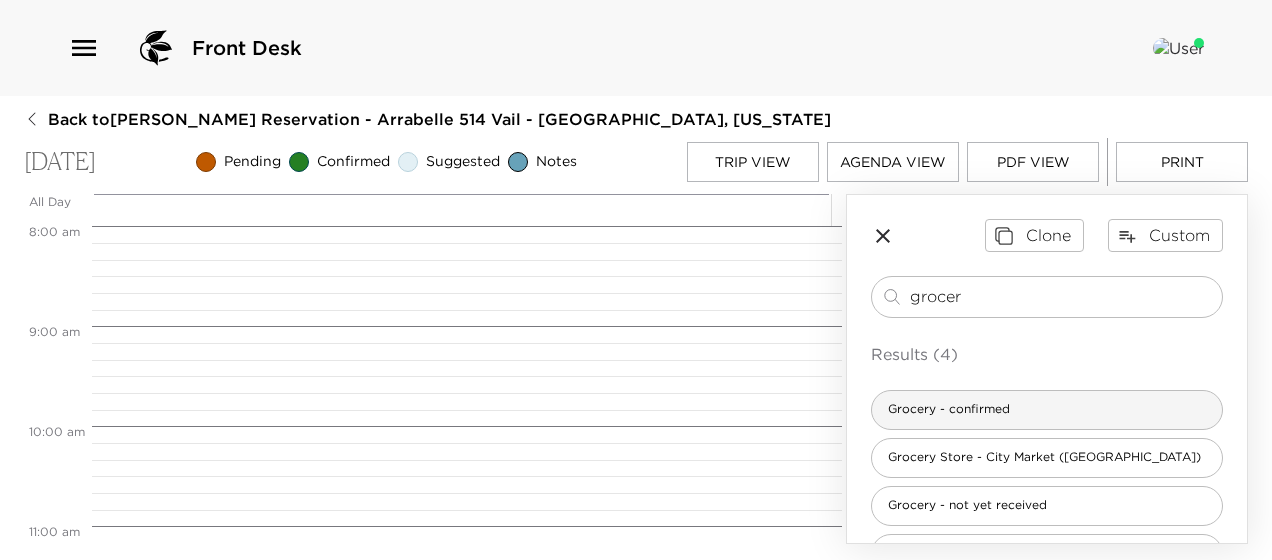 type on "grocer" 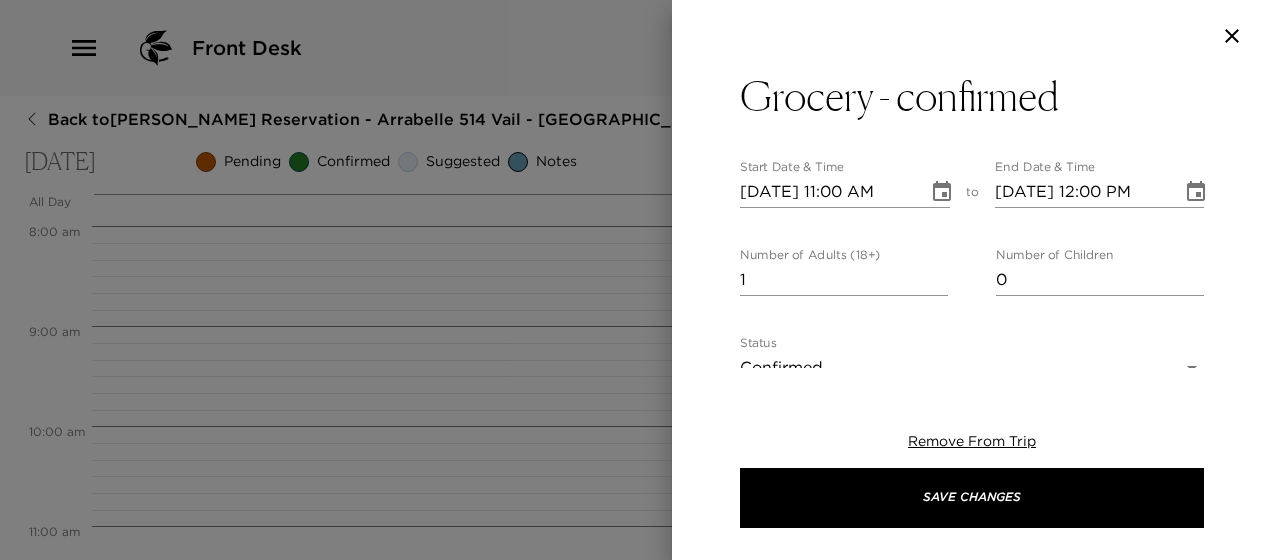 type on "We have received your list, and your groceries will be delivered prior to check in. Please let your concierge know if you would like additional items. While in residence, a fee of $25.00 will apply for any additional deliveries." 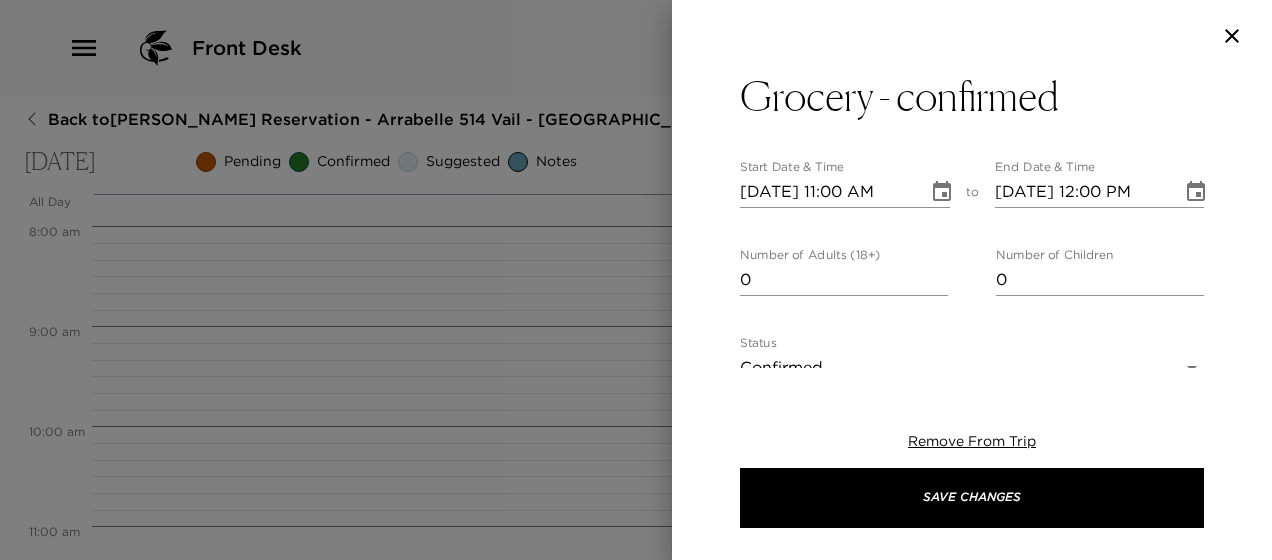 type on "0" 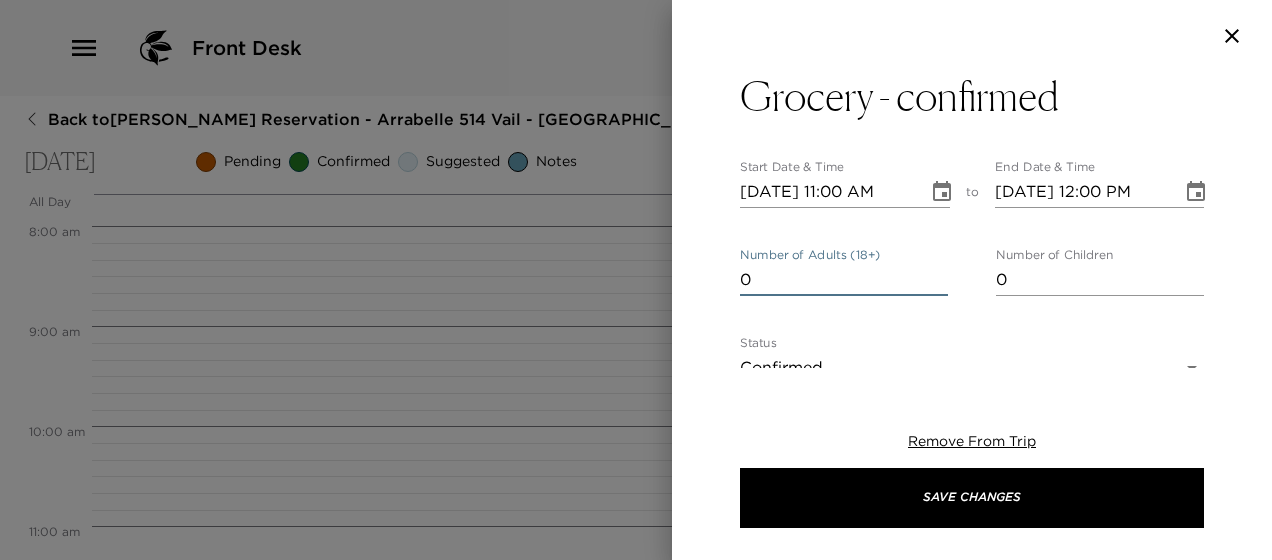 click on "07/13/2025 11:00 AM" at bounding box center [827, 192] 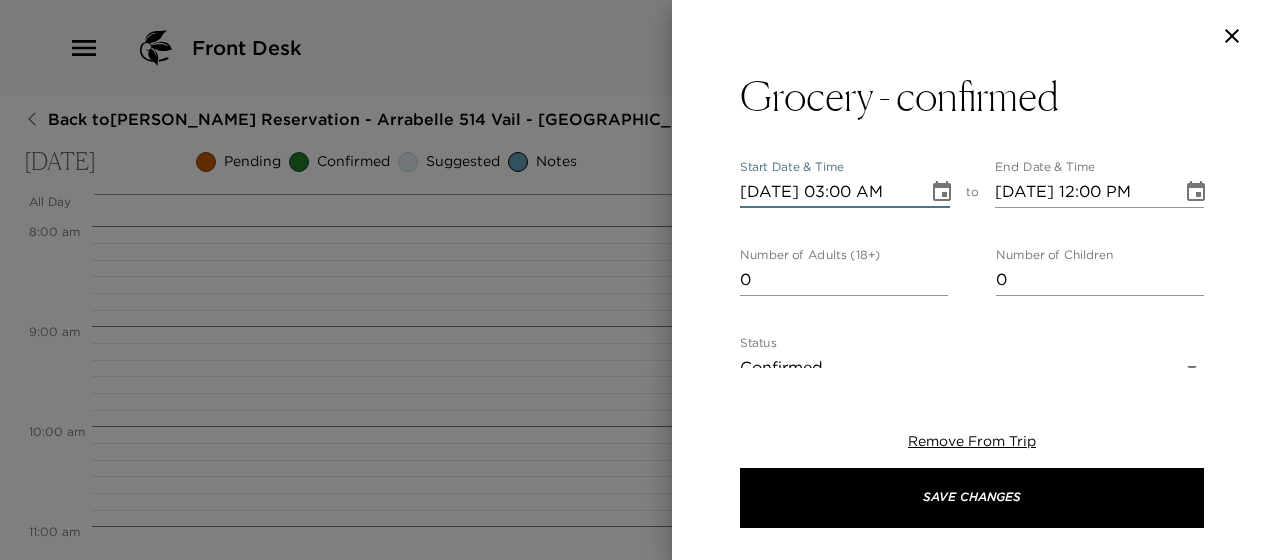 scroll, scrollTop: 0, scrollLeft: 0, axis: both 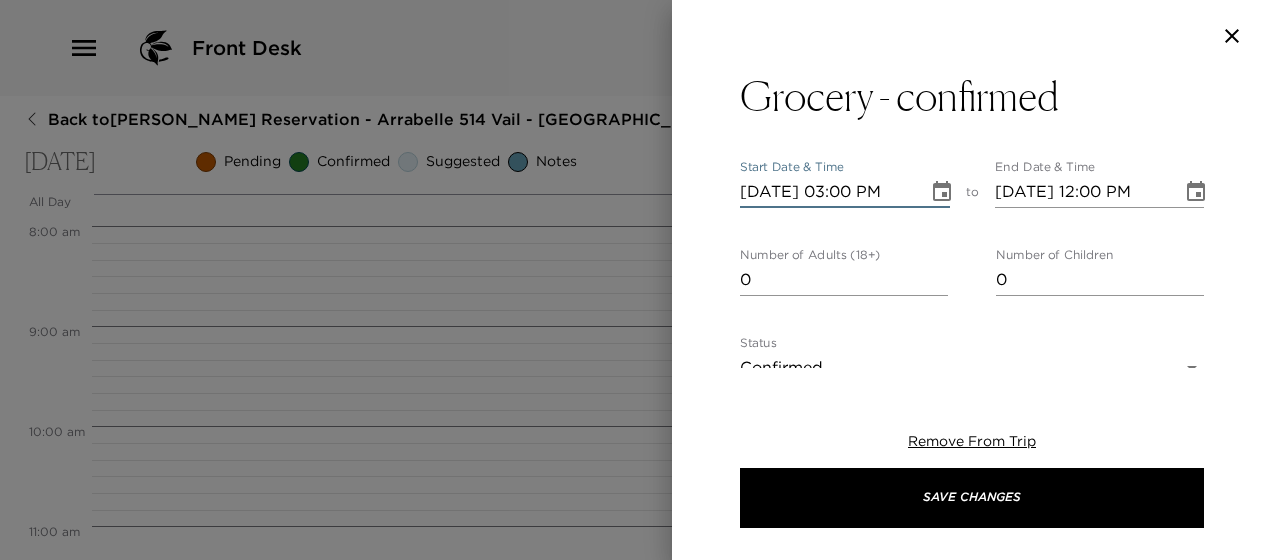 type on "07/13/2025 04:00 PM" 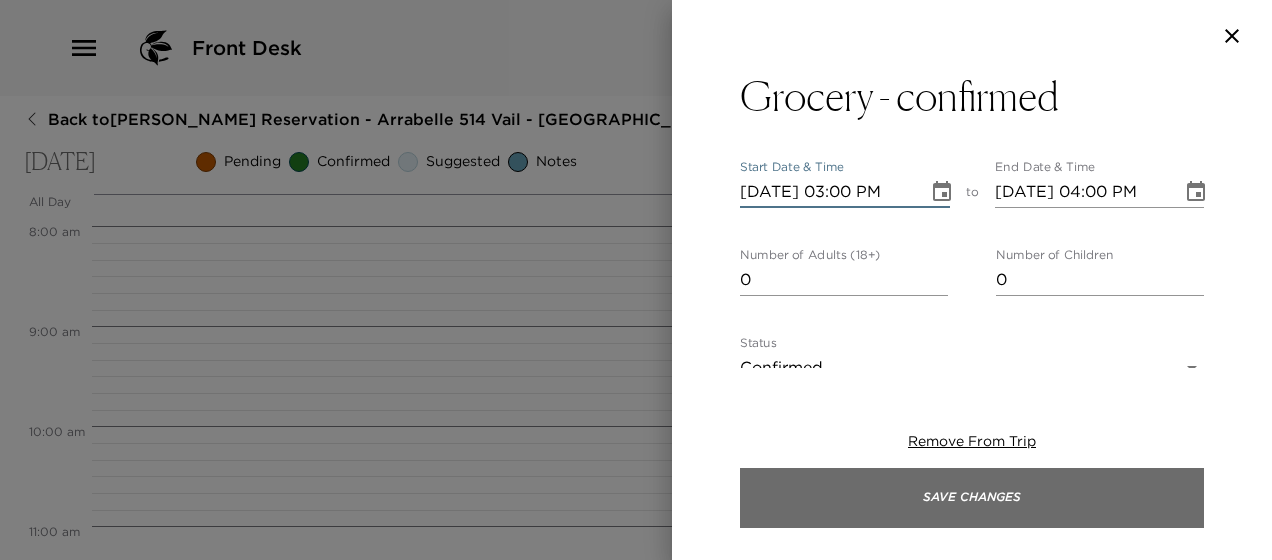 type on "07/13/2025 03:00 PM" 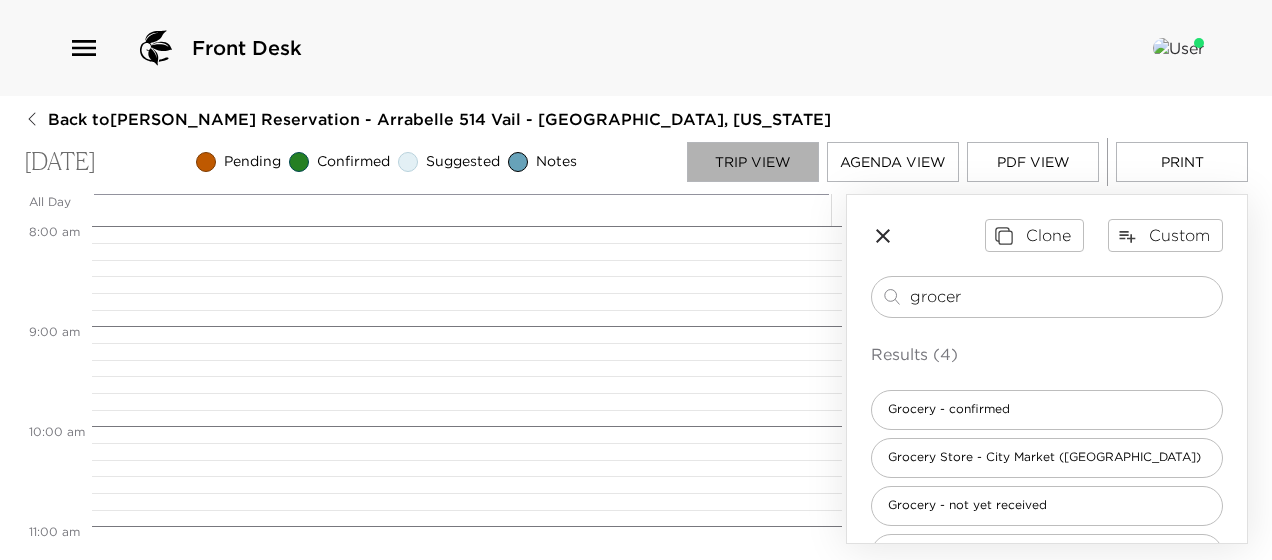 click on "Trip View" at bounding box center [753, 162] 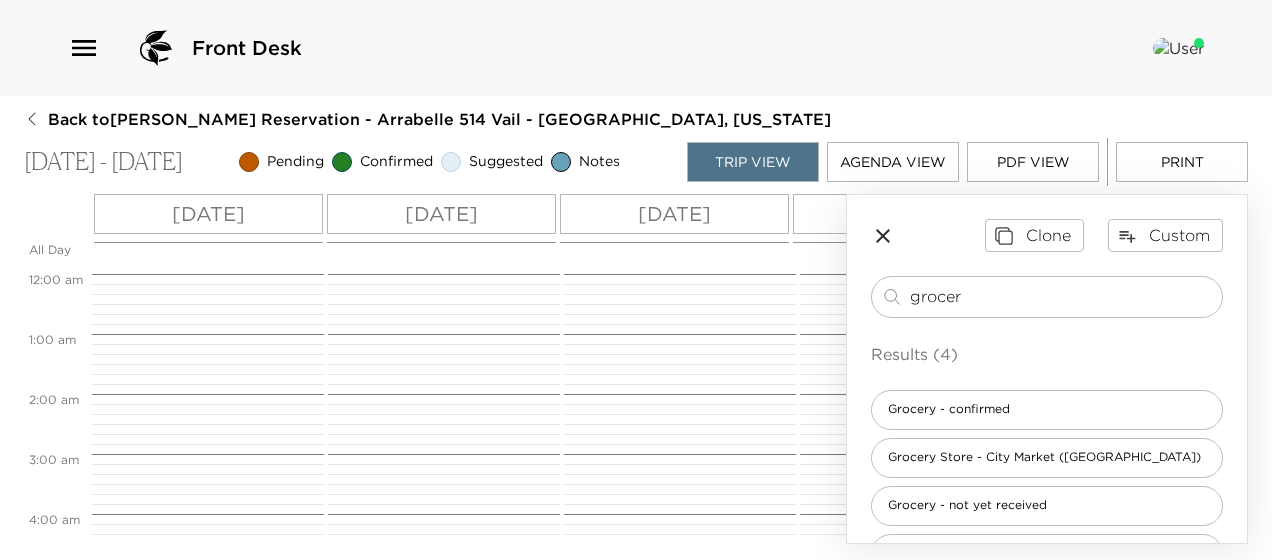 scroll, scrollTop: 900, scrollLeft: 0, axis: vertical 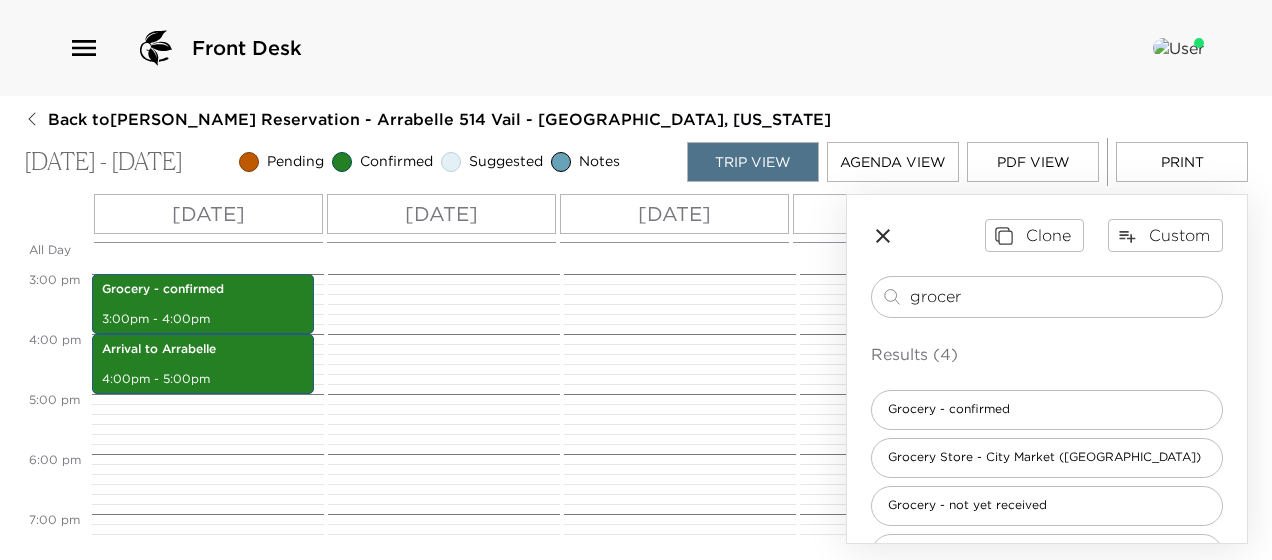 click on "Mon 07/14" at bounding box center [441, 214] 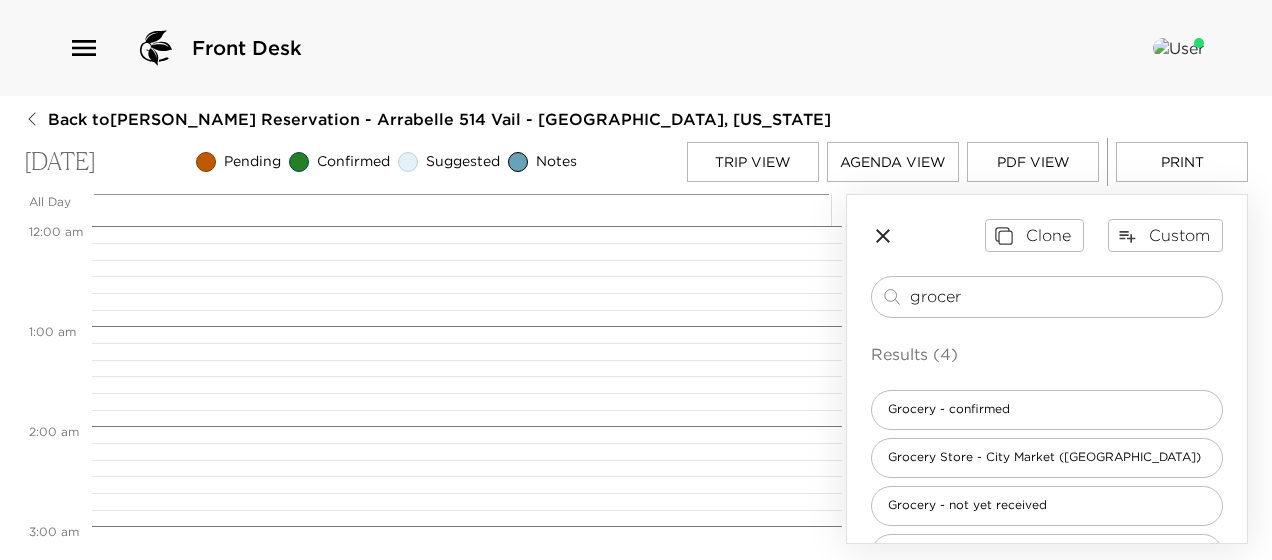 scroll, scrollTop: 800, scrollLeft: 0, axis: vertical 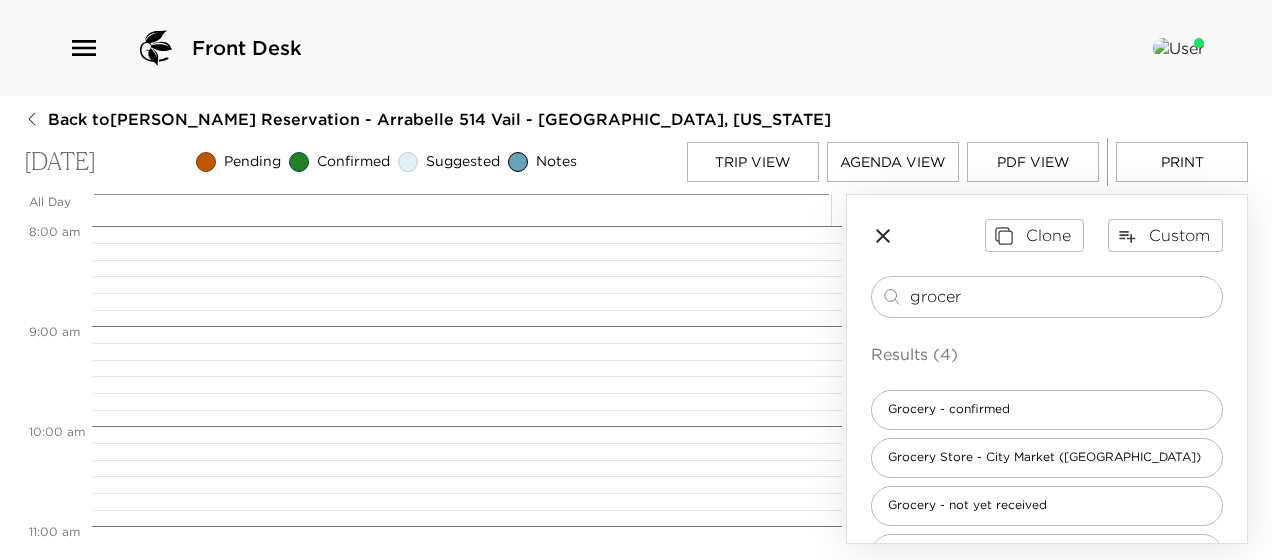 drag, startPoint x: 983, startPoint y: 291, endPoint x: 328, endPoint y: 276, distance: 655.17175 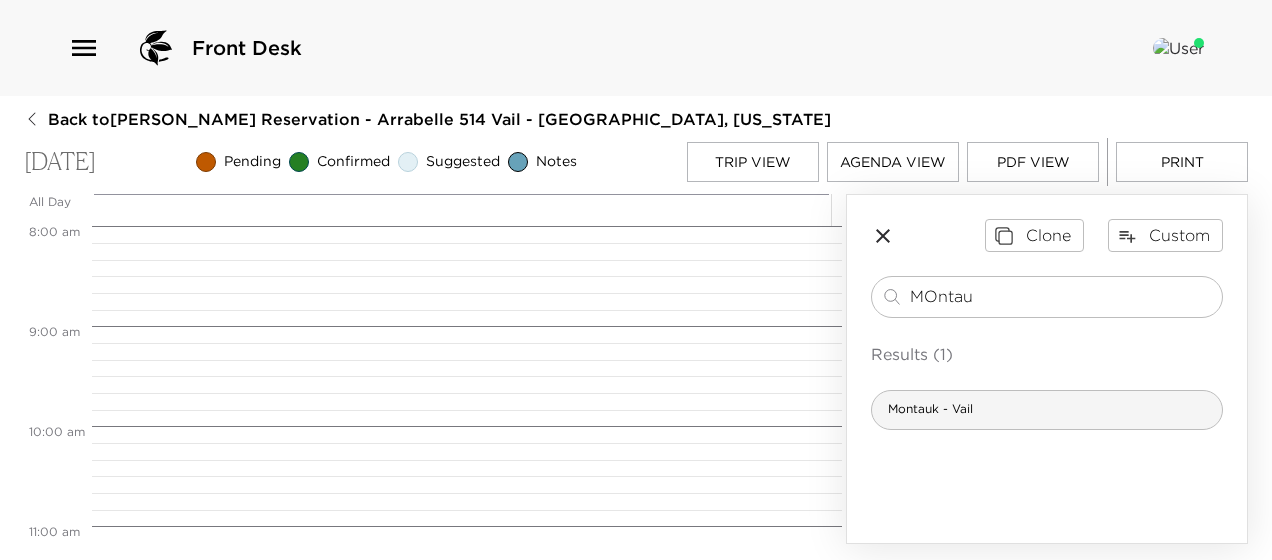 type on "MOntau" 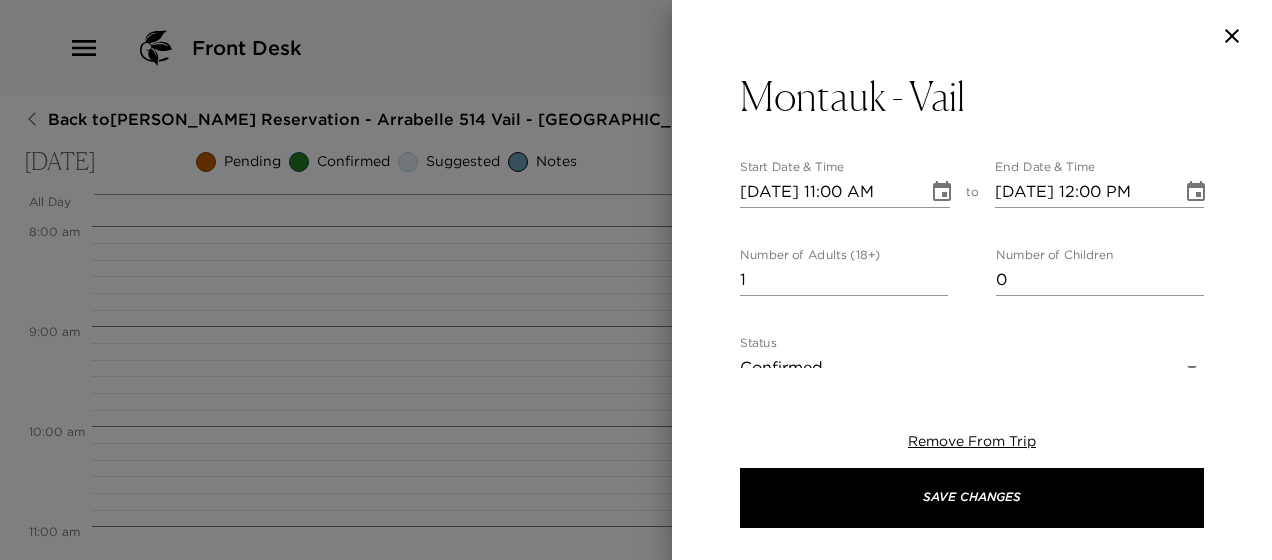type on "The award winning wine list, perfectly complements the menu, which features fresh seafood daily. The friendly service, and the casual yet stylish decor makes the restaurant warm and inviting." 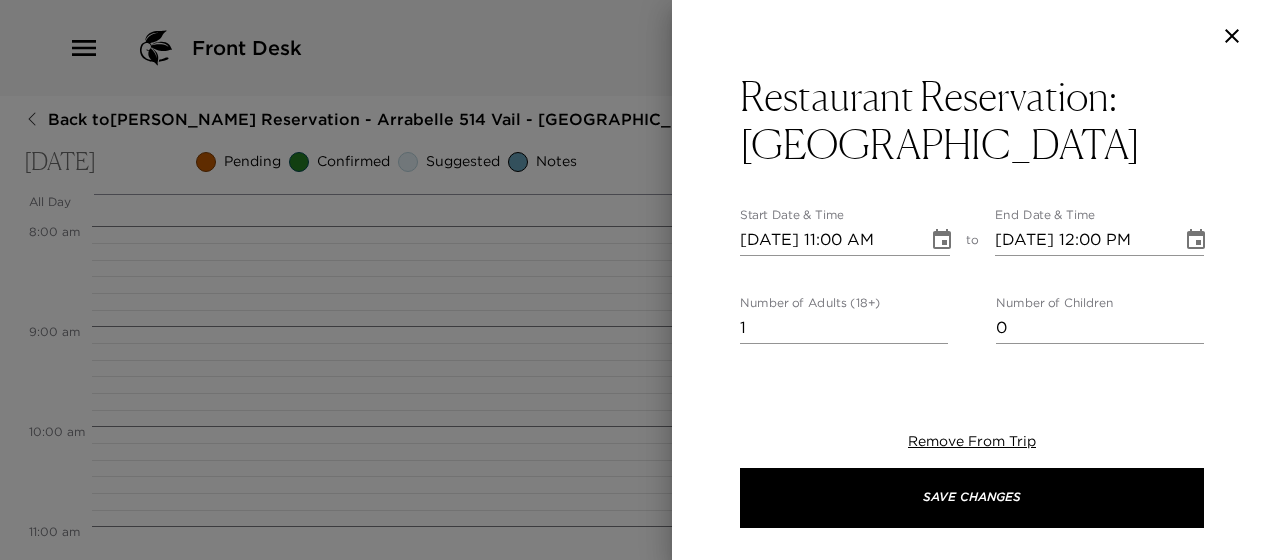 click on "07/14/2025 11:00 AM" at bounding box center (827, 240) 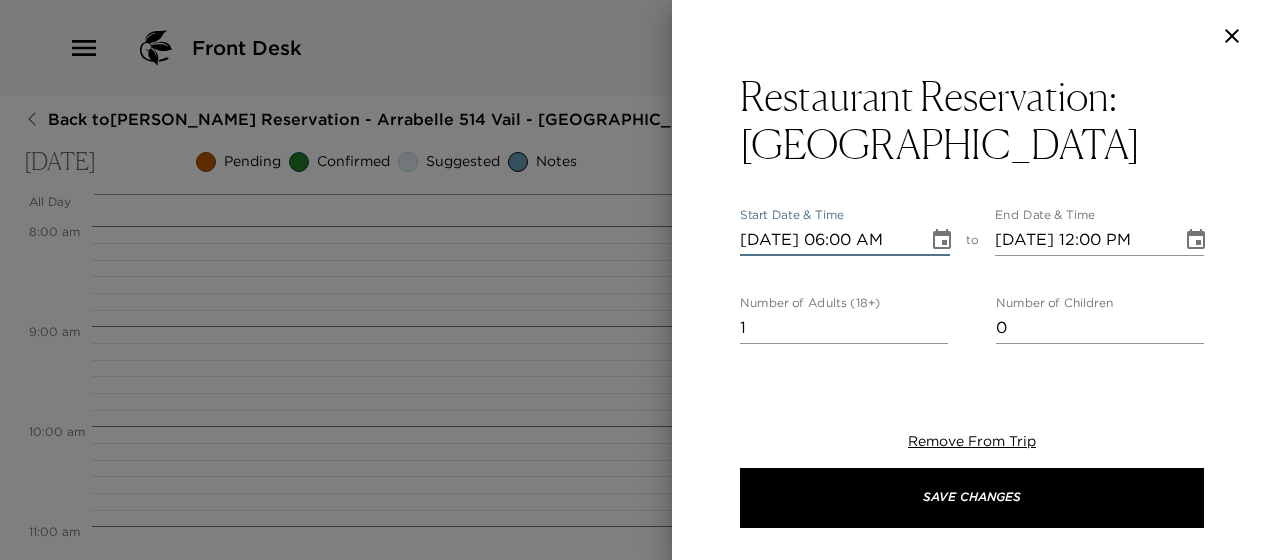 scroll, scrollTop: 0, scrollLeft: 0, axis: both 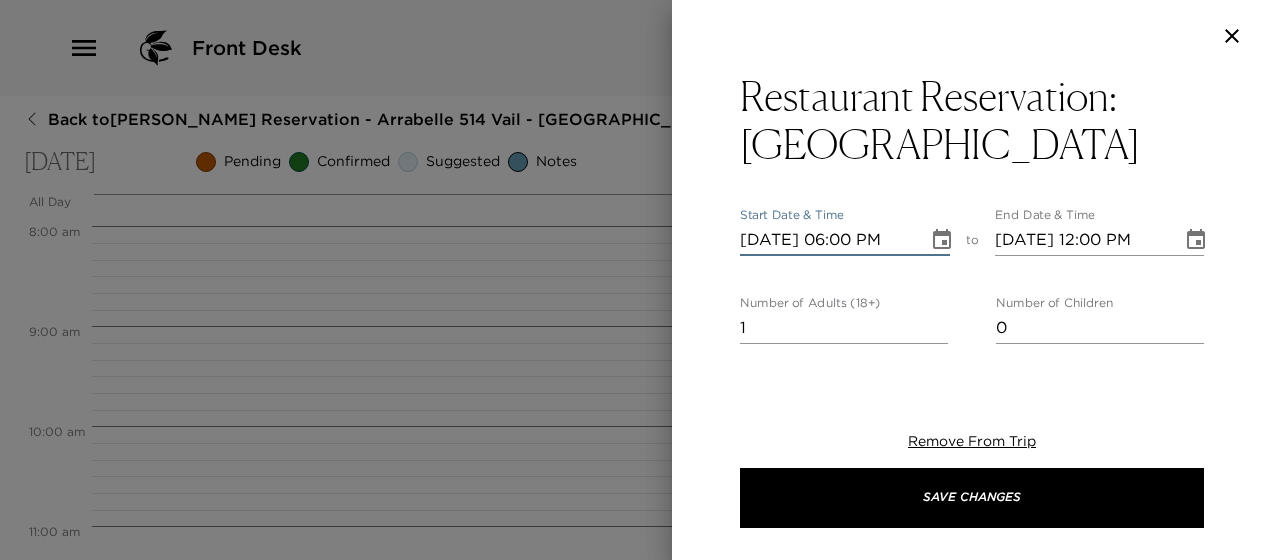 type on "07/14/2025 07:00 PM" 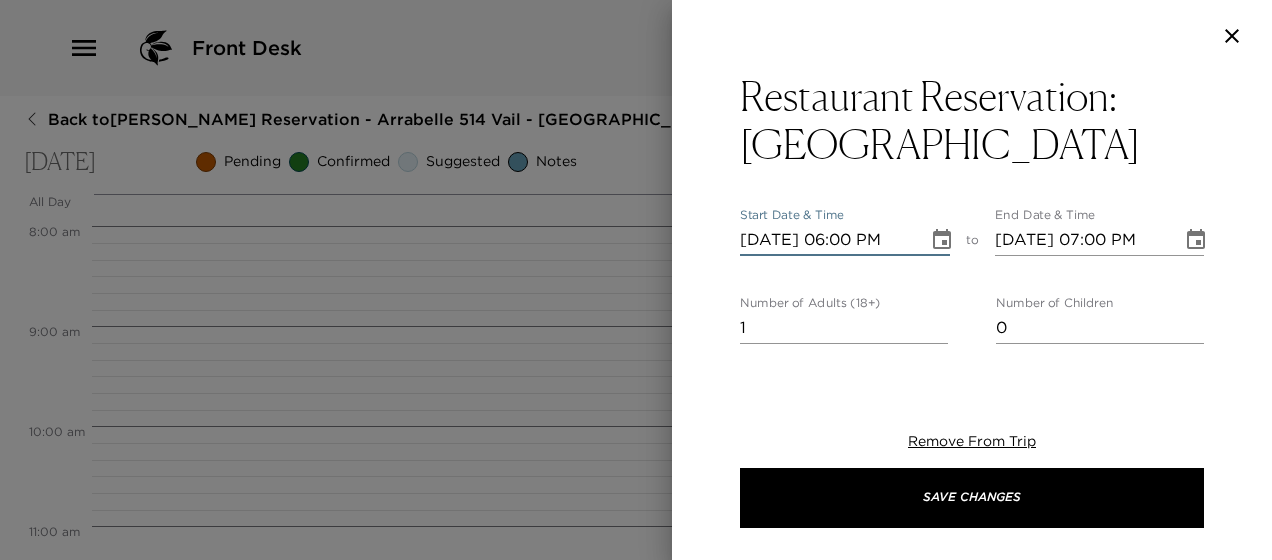 type on "07/14/2025 06:00 PM" 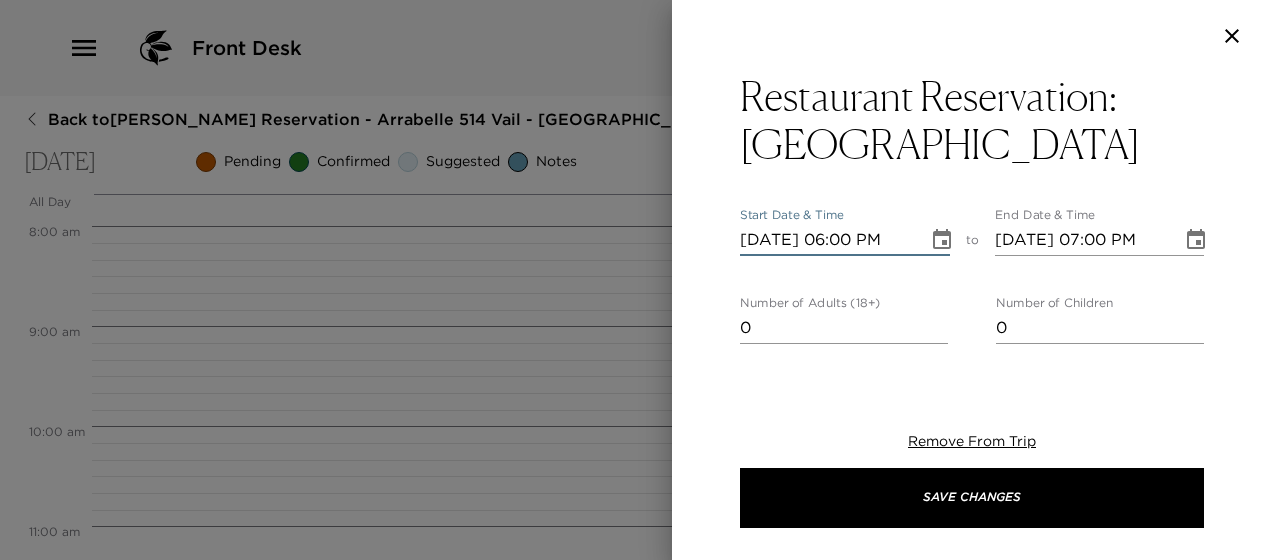 click on "0" at bounding box center (844, 328) 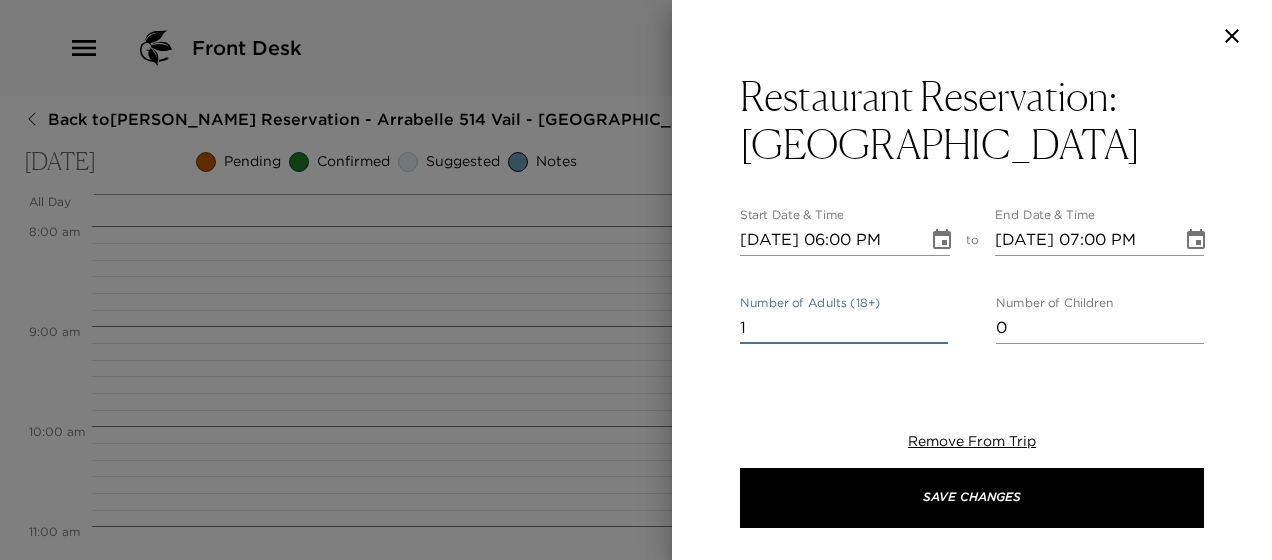 click on "1" at bounding box center (844, 328) 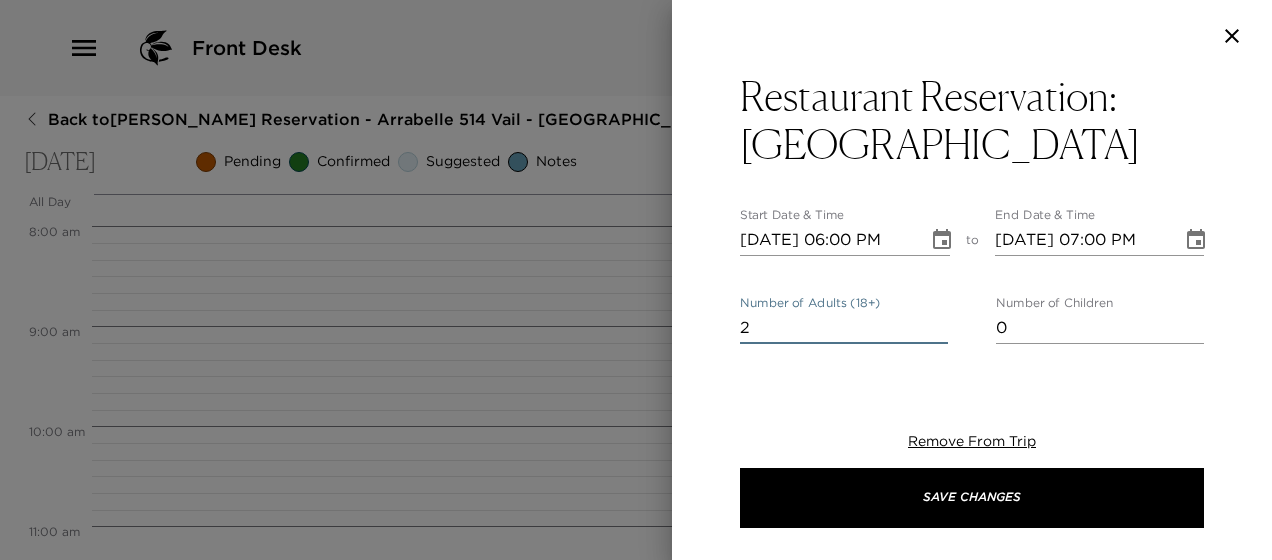 click on "2" at bounding box center (844, 328) 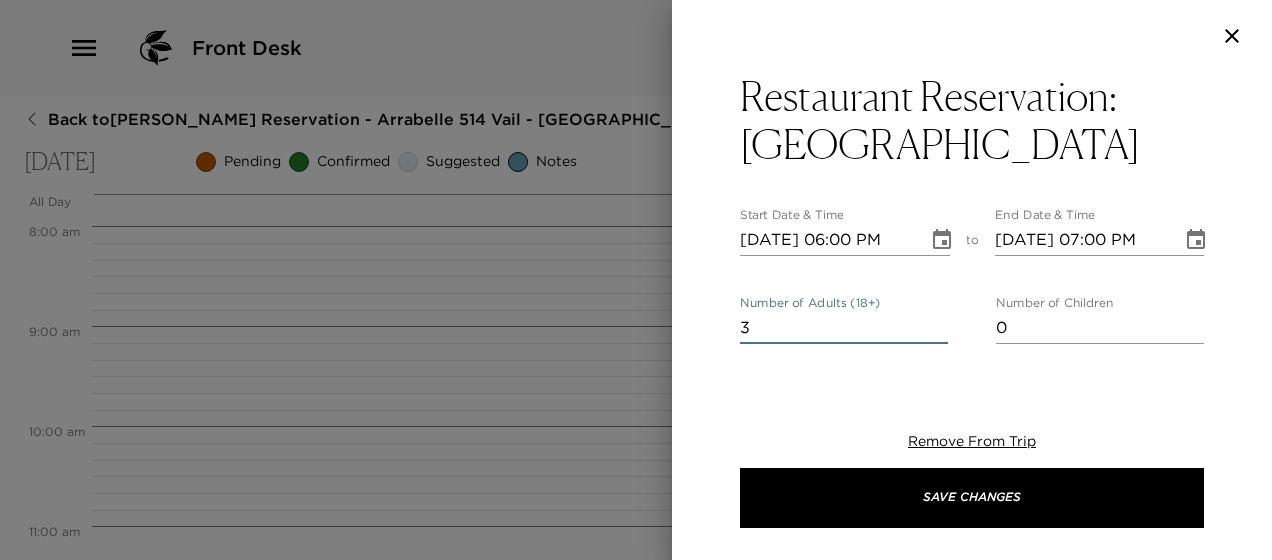click on "3" at bounding box center [844, 328] 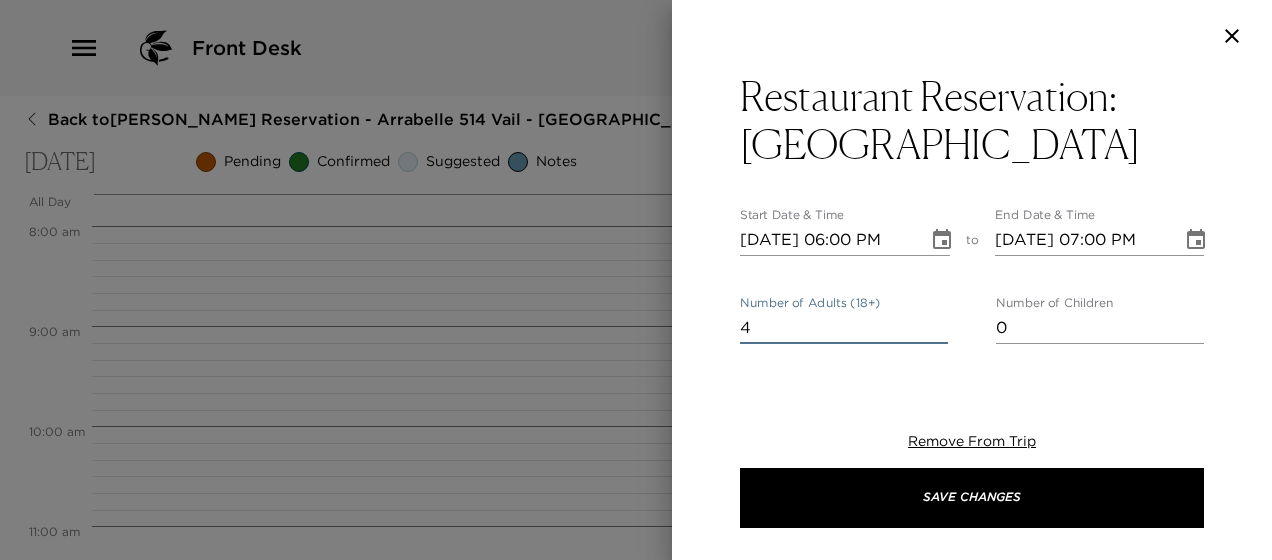 type on "4" 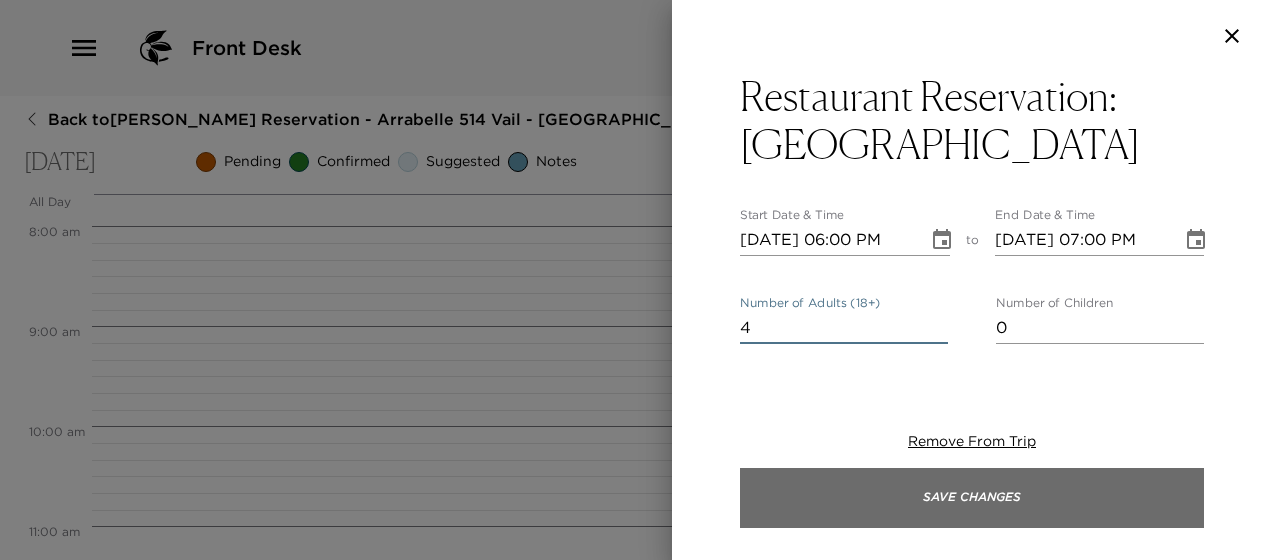 click on "Save Changes" at bounding box center [972, 498] 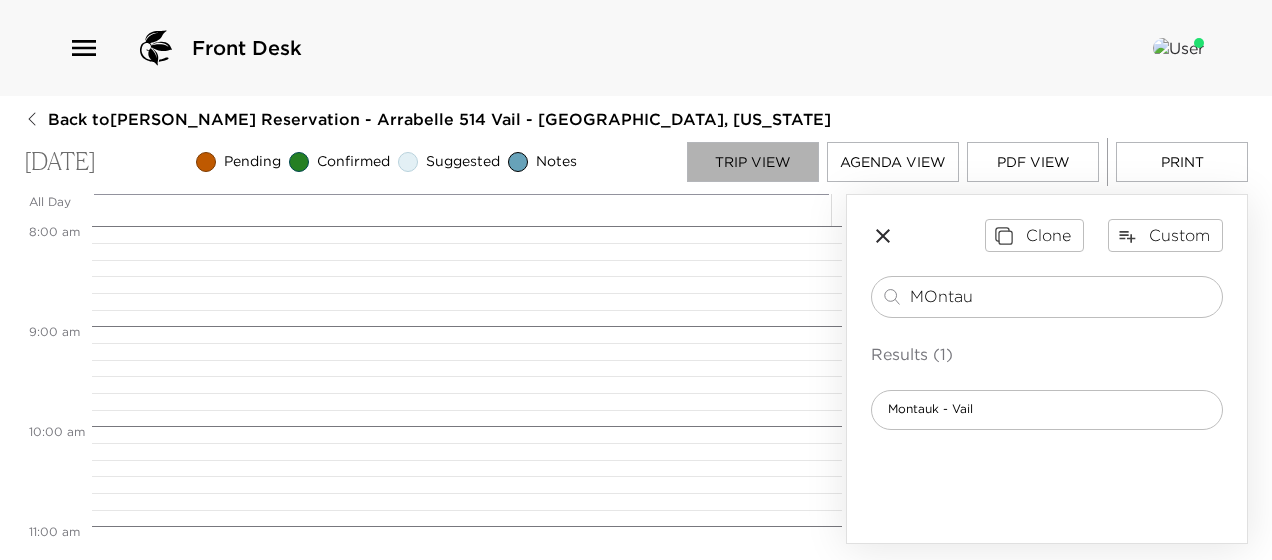 click on "Trip View" at bounding box center [753, 162] 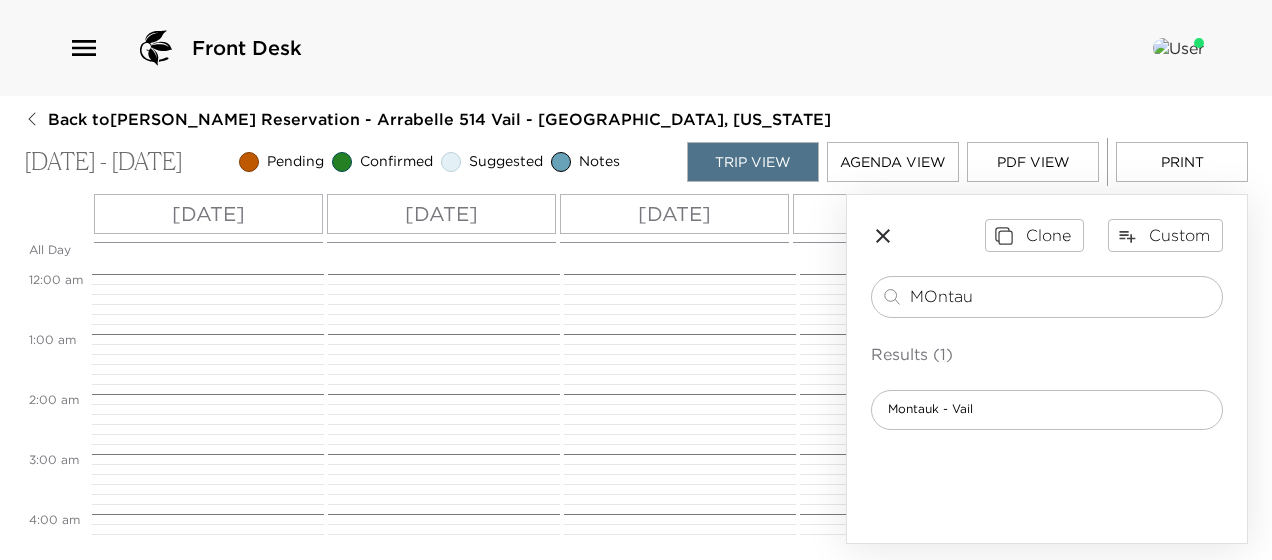 scroll, scrollTop: 900, scrollLeft: 0, axis: vertical 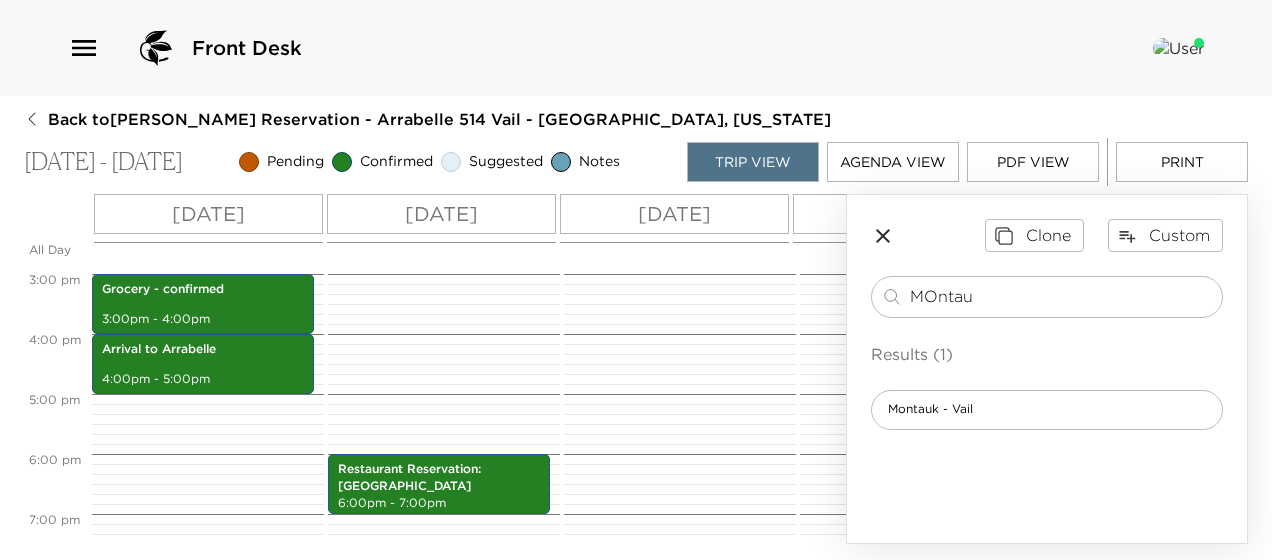 click on "Tue 07/15" at bounding box center [674, 214] 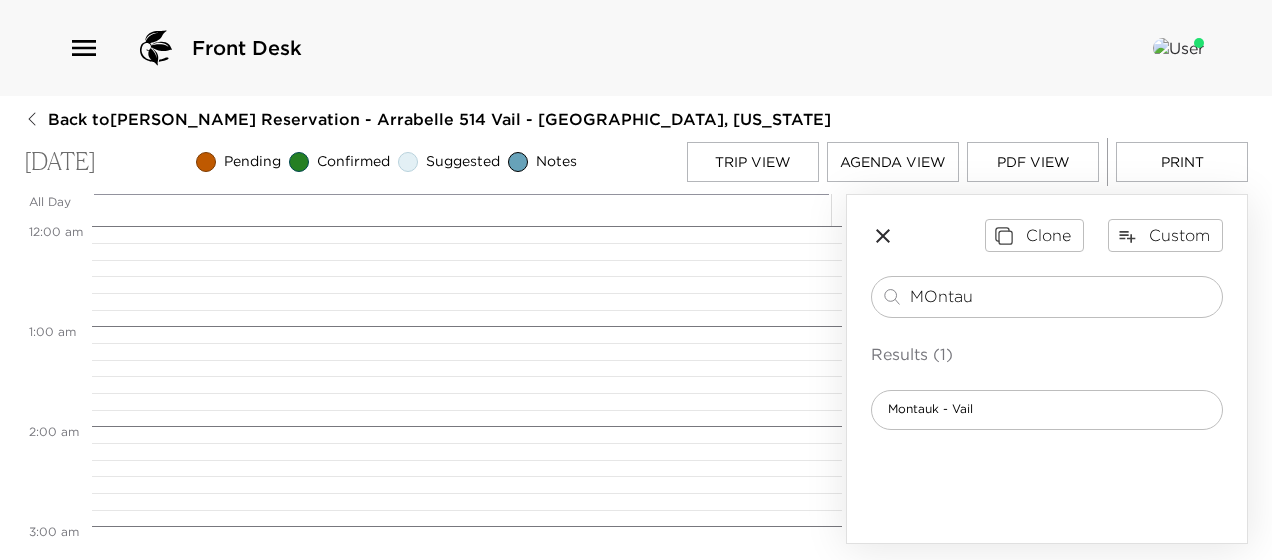 scroll, scrollTop: 800, scrollLeft: 0, axis: vertical 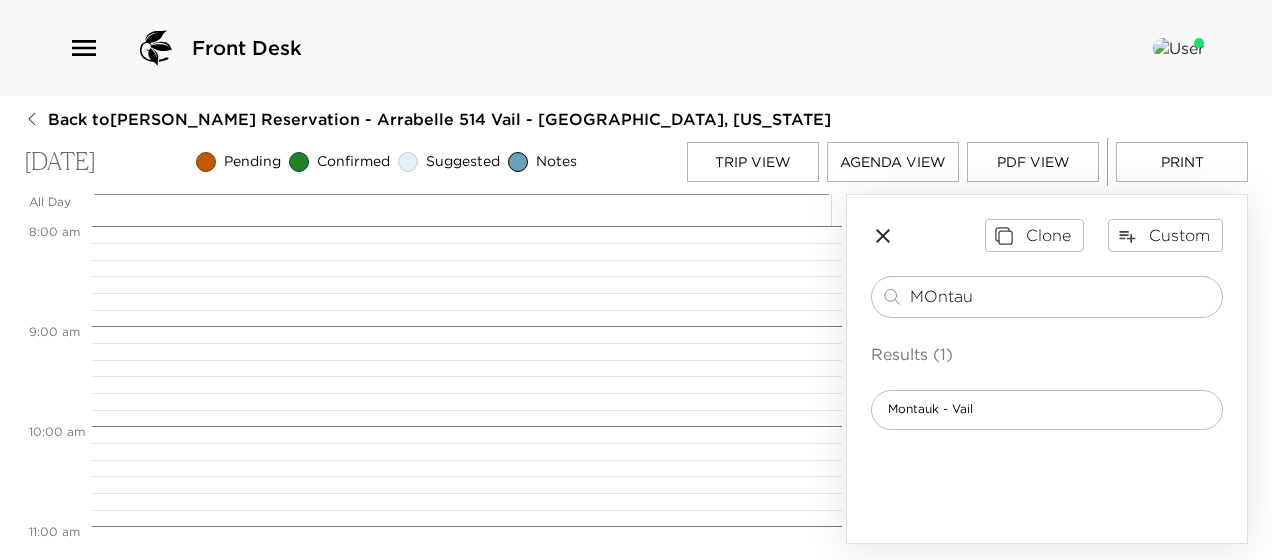drag, startPoint x: 1023, startPoint y: 304, endPoint x: 718, endPoint y: 301, distance: 305.01474 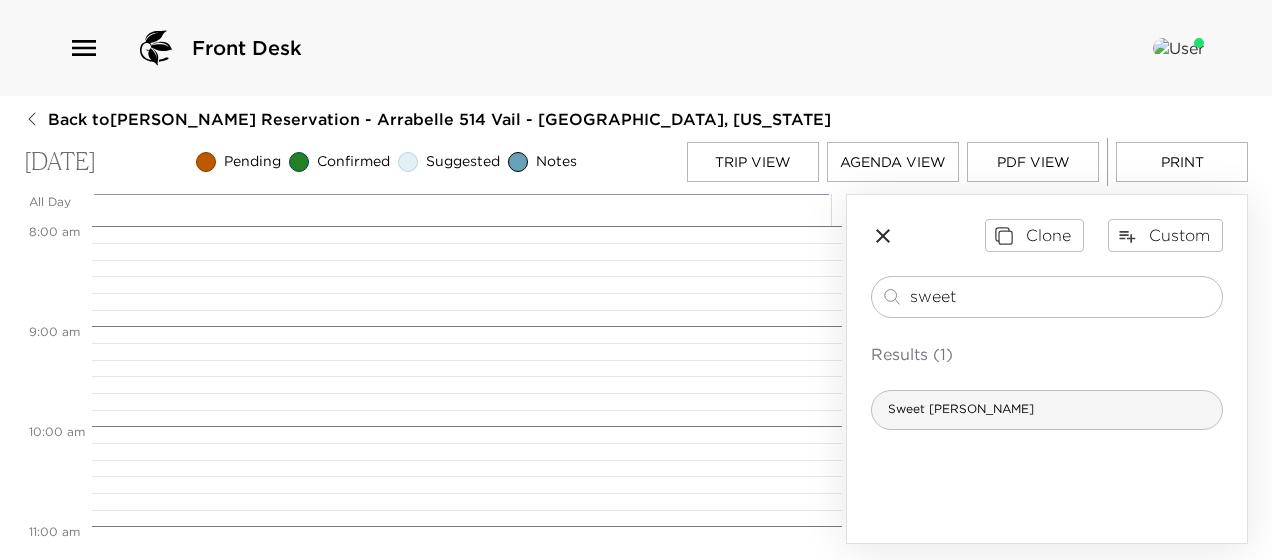 type on "sweet" 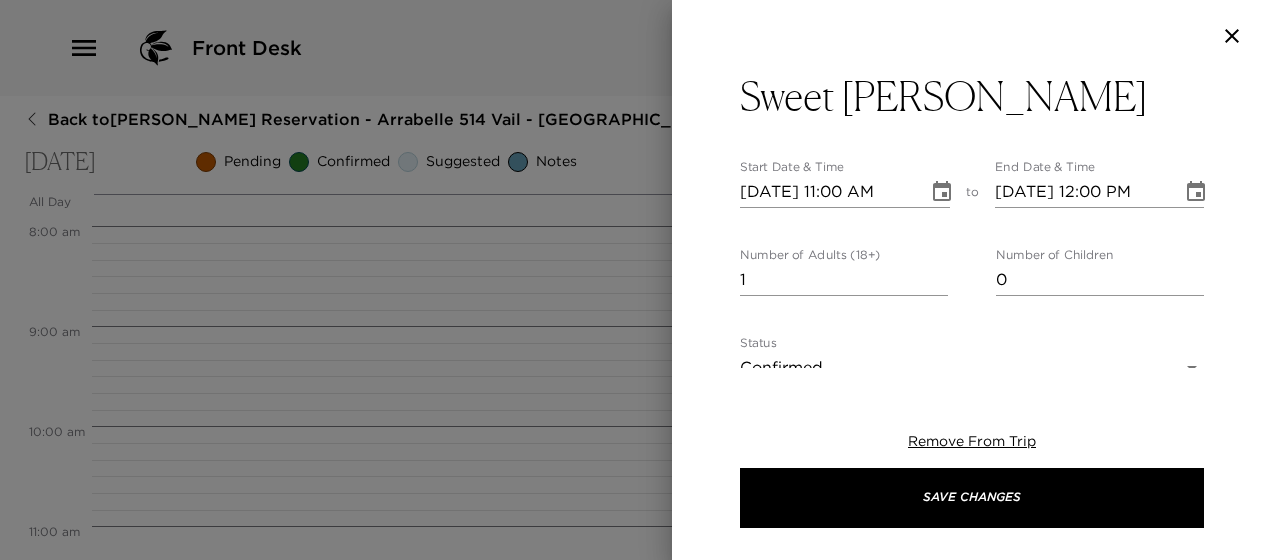 type on "Sweet Basil is a creative, modern American restaurant located in the heart of Vail, Colorado. Serving Lunch and Dinner daily." 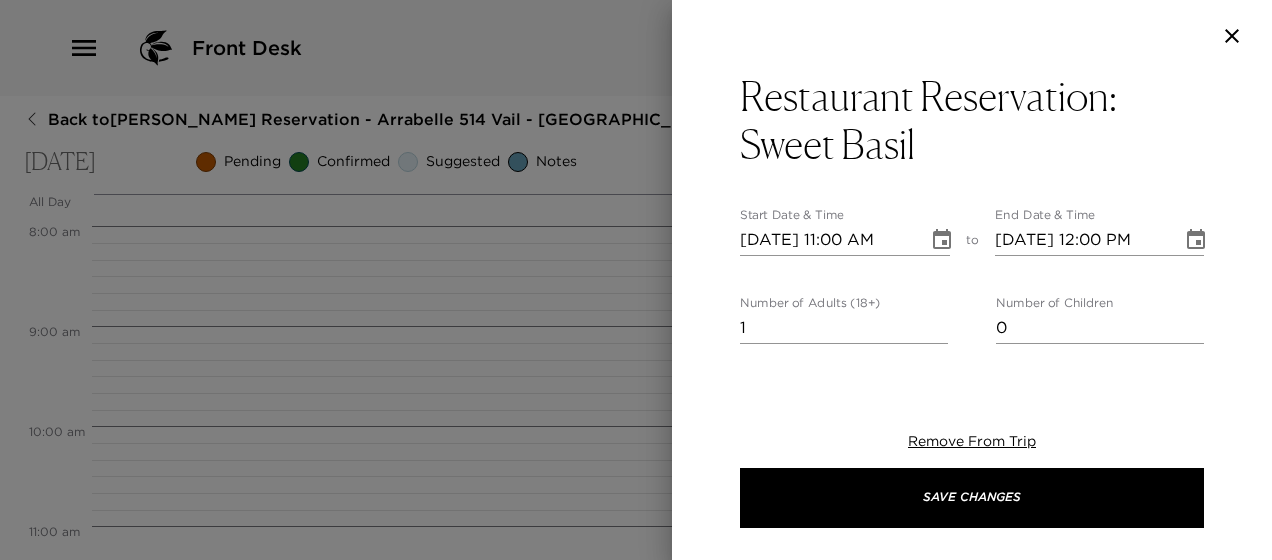 click on "07/15/2025 11:00 AM" at bounding box center (827, 240) 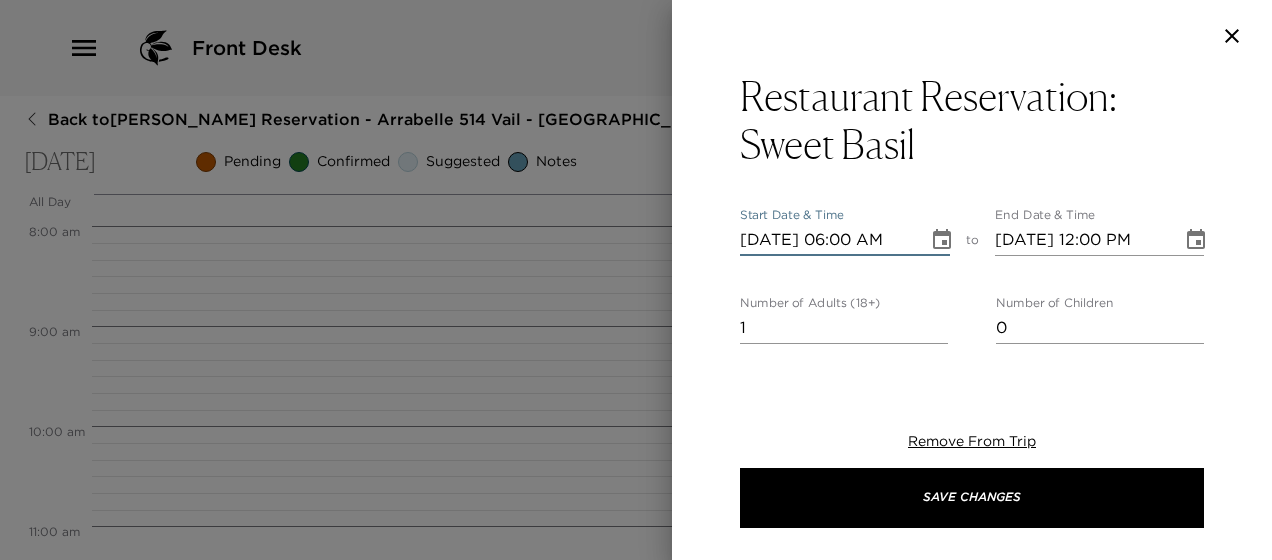 scroll, scrollTop: 0, scrollLeft: 0, axis: both 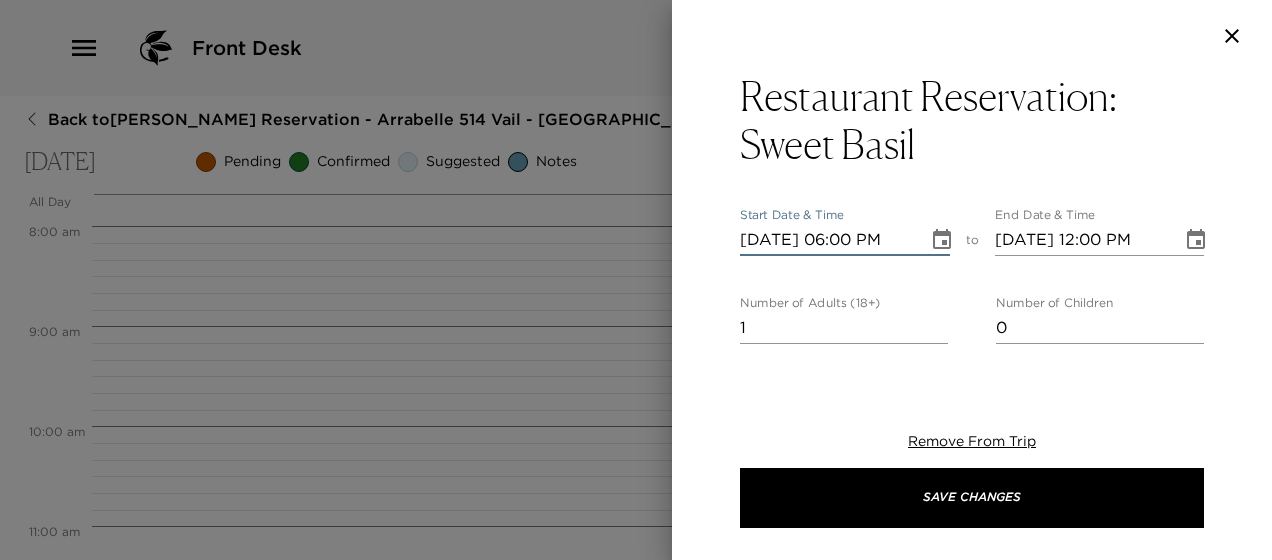 type on "07/15/2025 07:00 PM" 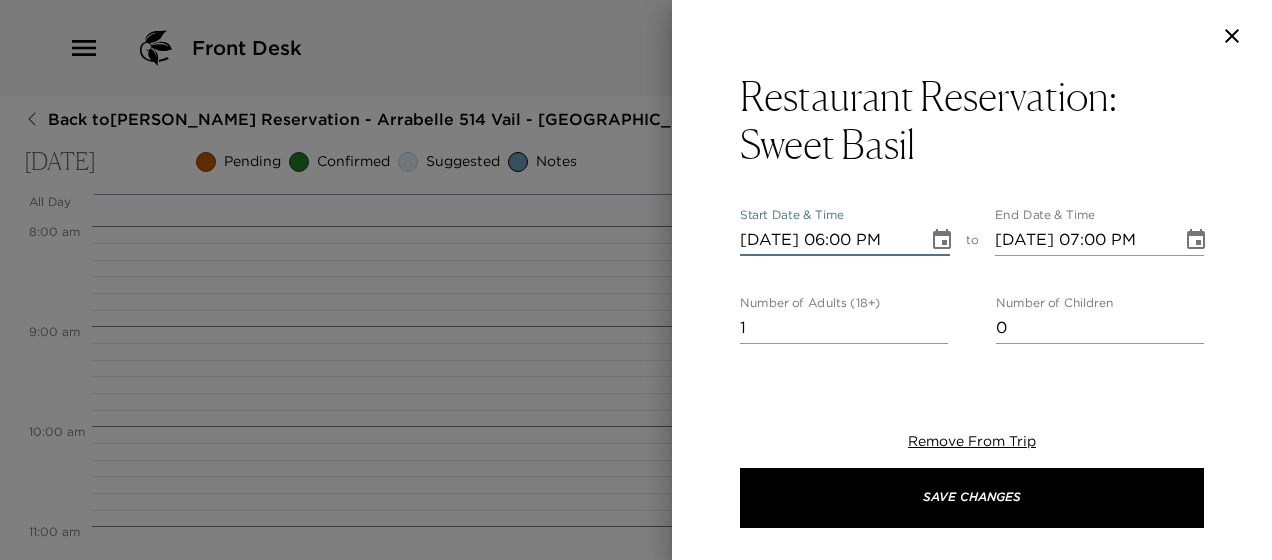 type on "07/15/2025 06:00 PM" 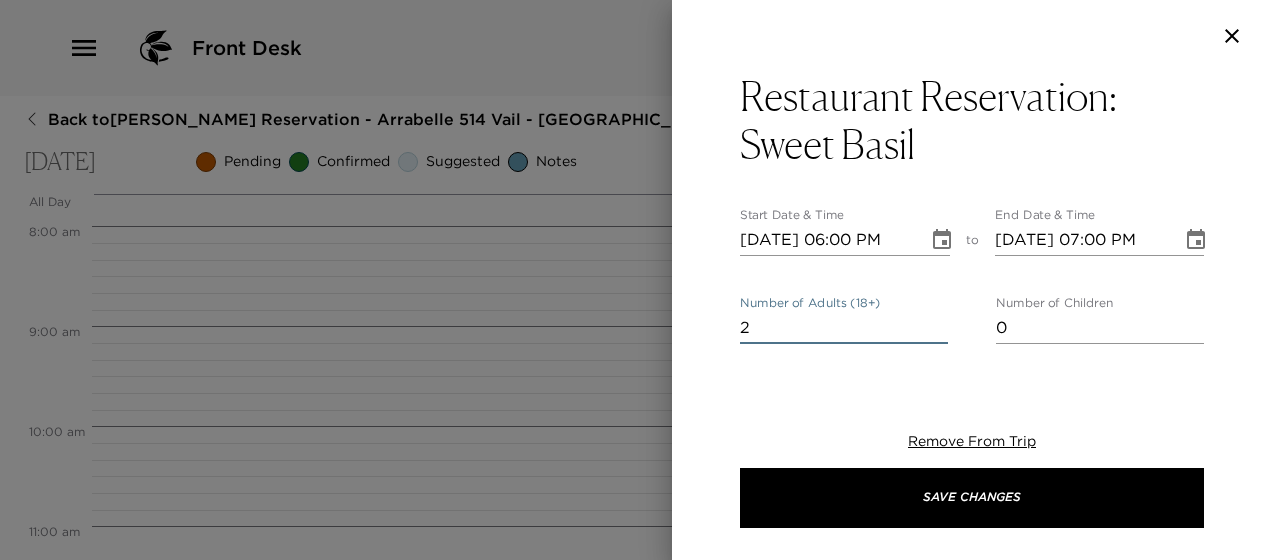 click on "2" at bounding box center [844, 328] 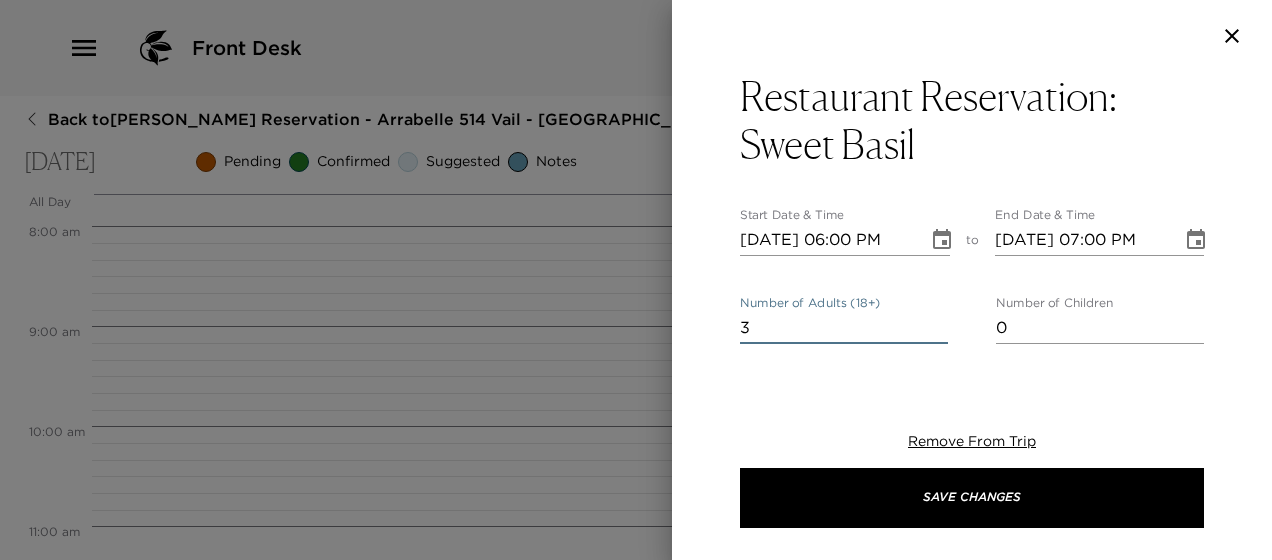 click on "3" at bounding box center [844, 328] 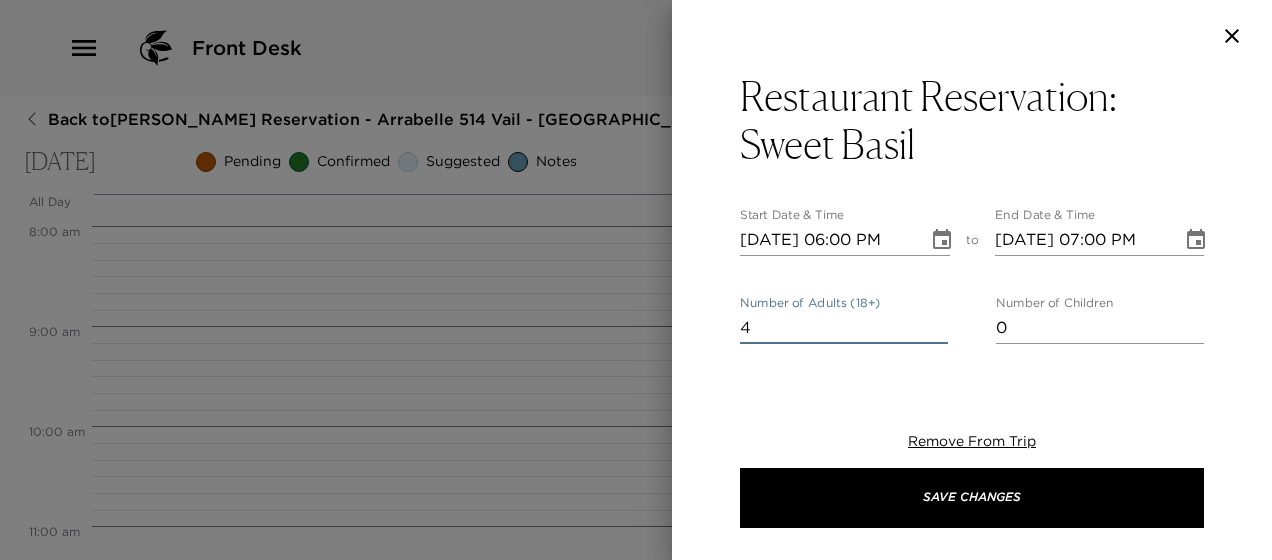 type on "4" 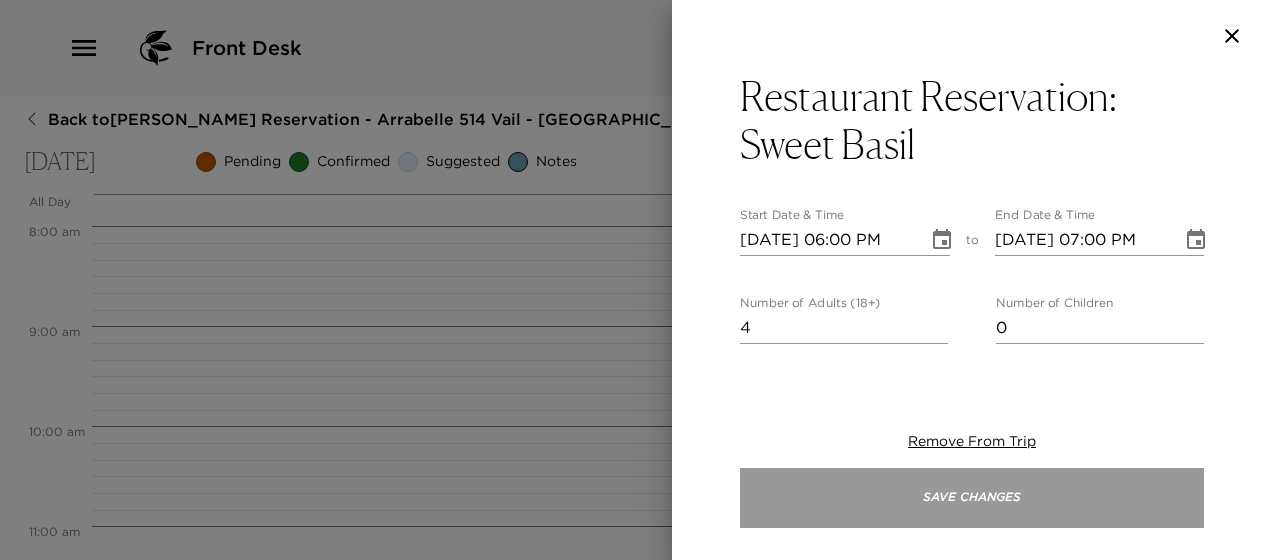click on "Save Changes" at bounding box center (972, 498) 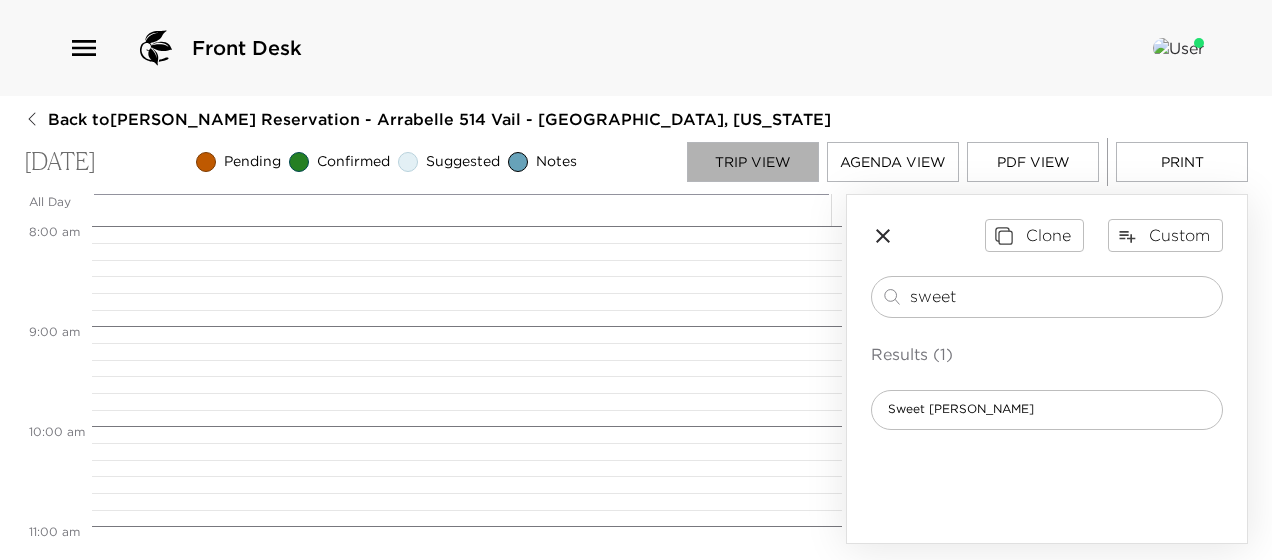 click on "Trip View" at bounding box center [753, 162] 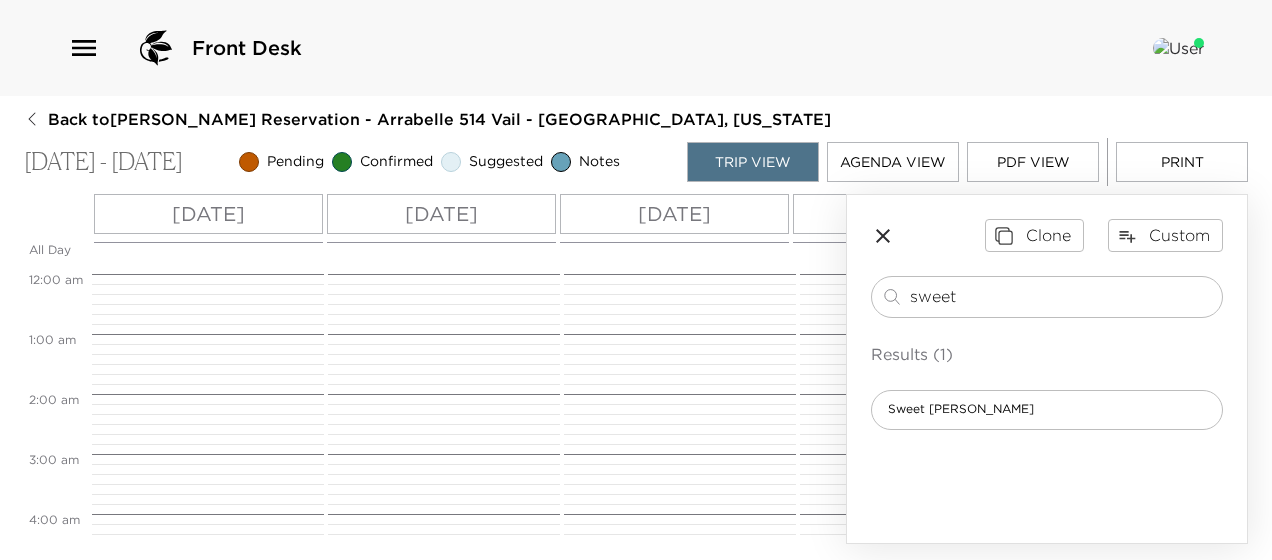scroll, scrollTop: 900, scrollLeft: 0, axis: vertical 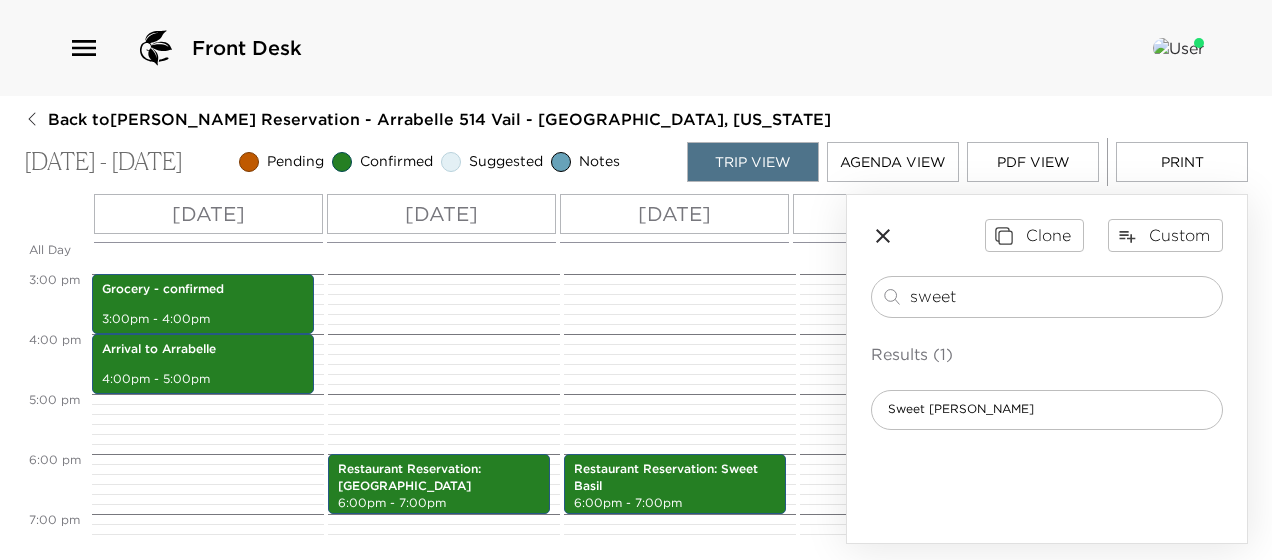 click on "Wed 07/16" at bounding box center [907, 214] 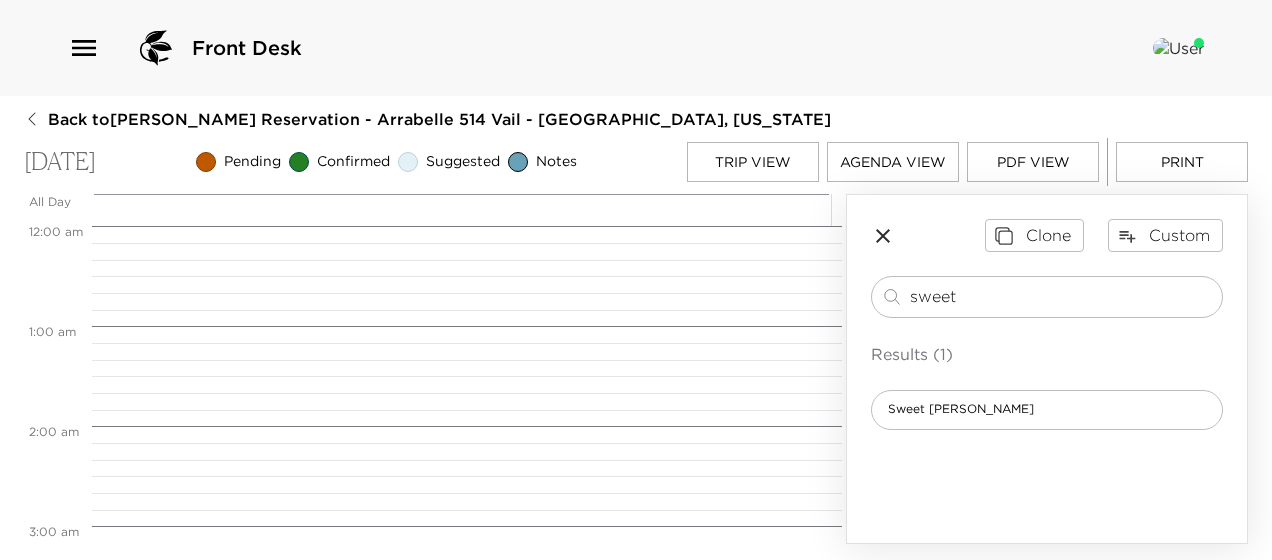 scroll, scrollTop: 800, scrollLeft: 0, axis: vertical 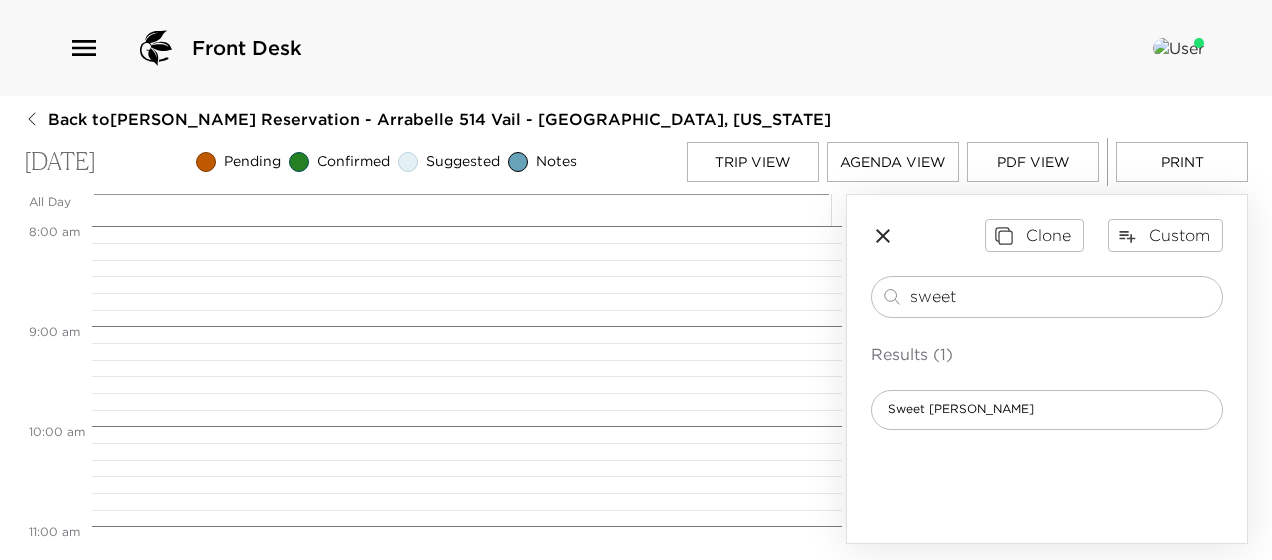 click on "Trip View" at bounding box center (753, 162) 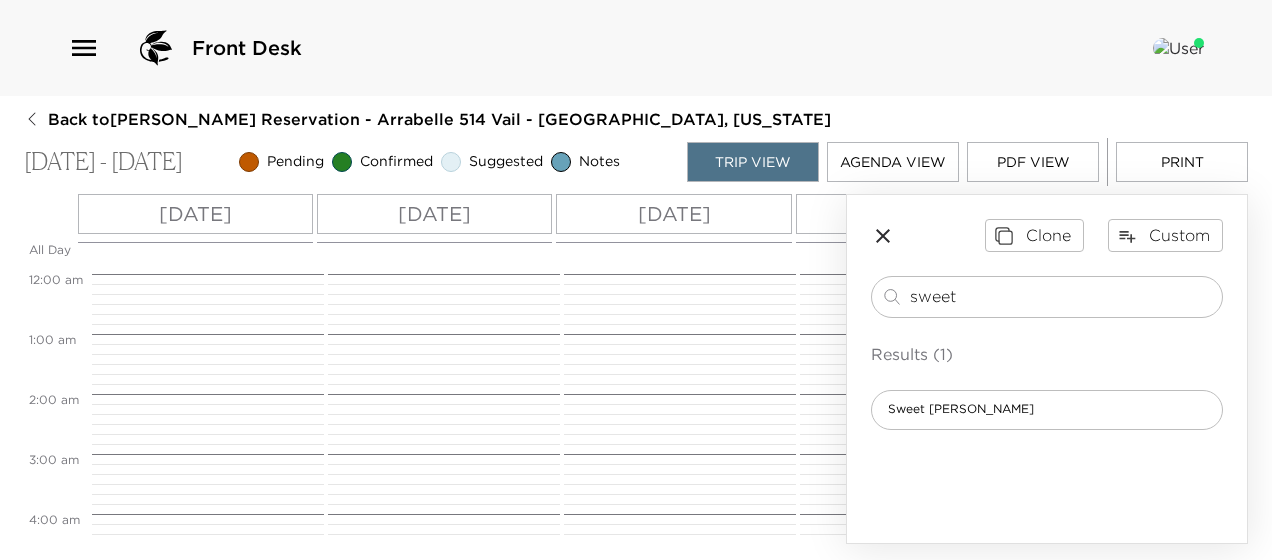 scroll, scrollTop: 900, scrollLeft: 0, axis: vertical 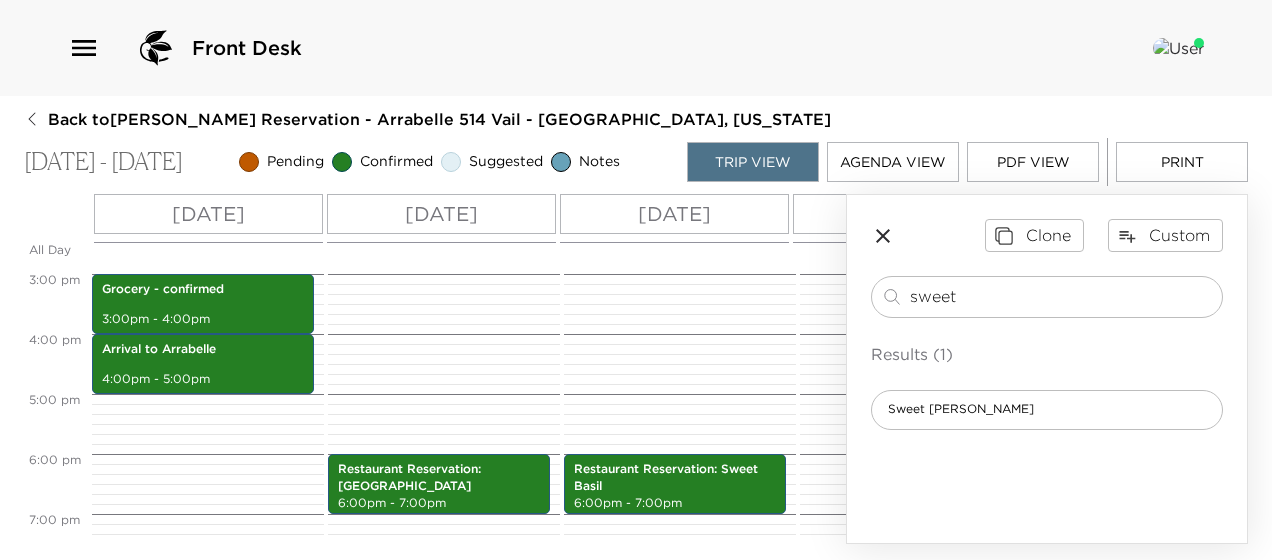 click on "Wed 07/16" at bounding box center [907, 214] 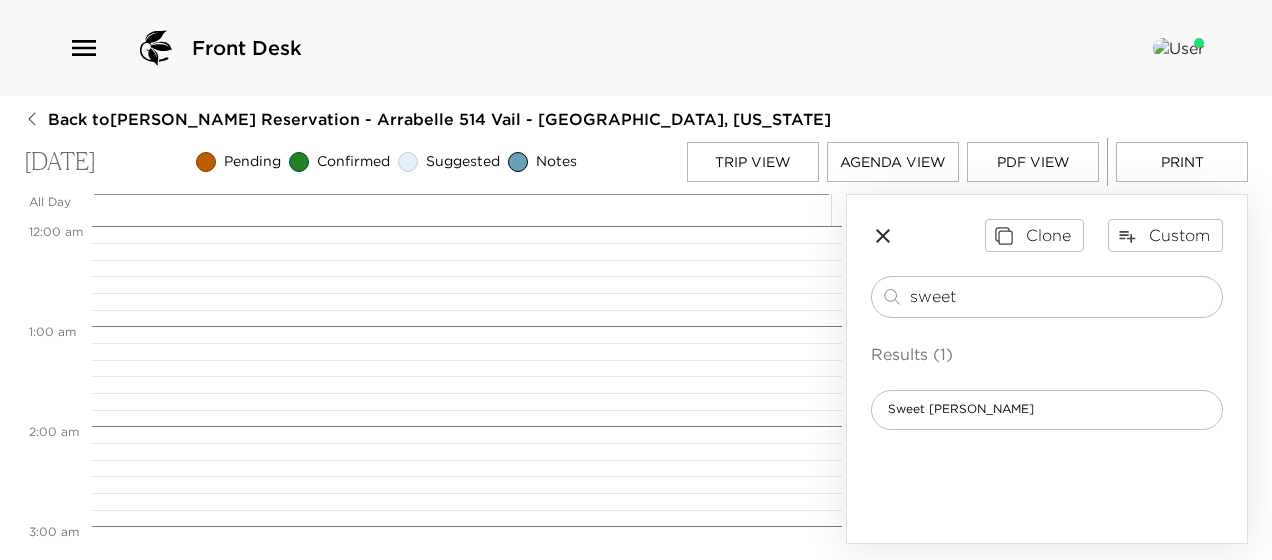 scroll, scrollTop: 800, scrollLeft: 0, axis: vertical 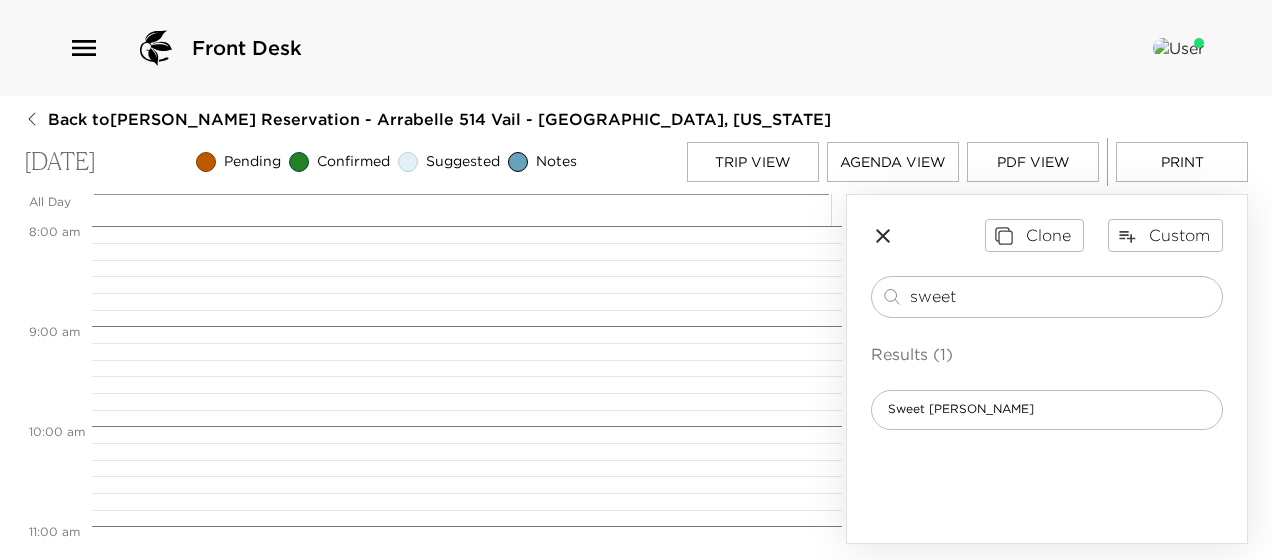 drag, startPoint x: 997, startPoint y: 295, endPoint x: 652, endPoint y: 291, distance: 345.0232 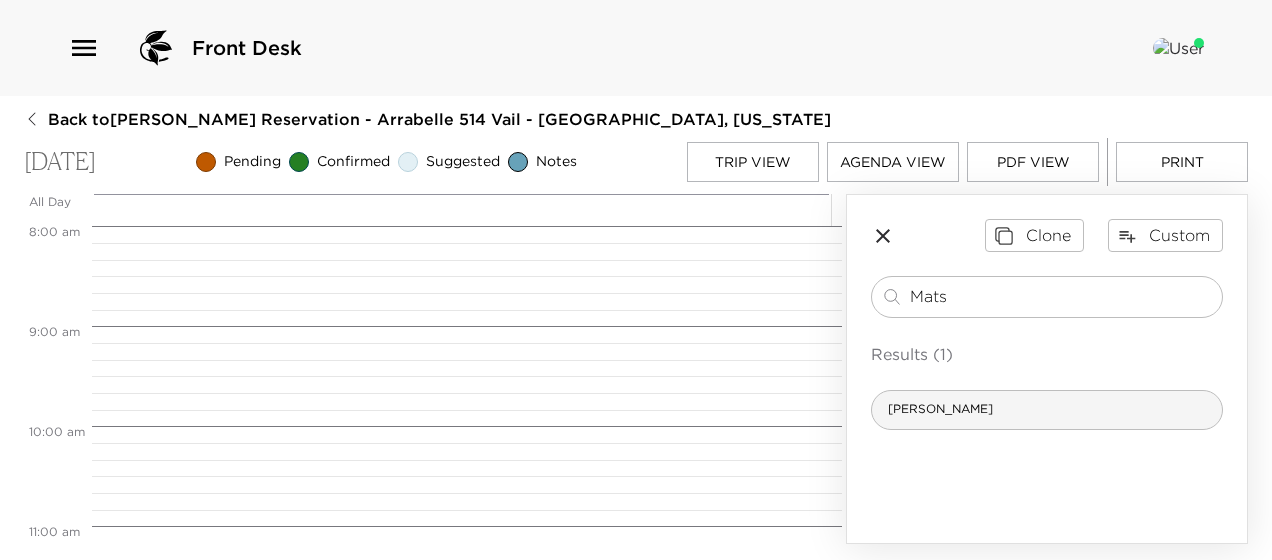 type on "Mats" 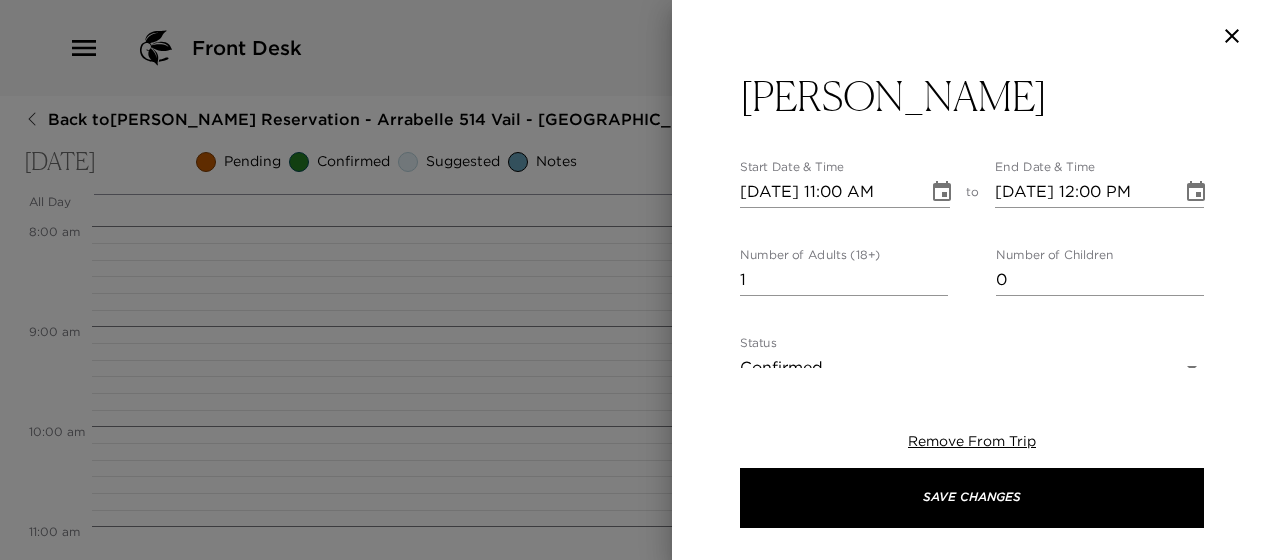 type on "Food is imbued with the feelings and personality of the cook. Even if you were to follow my instructions faithfully, using precise amounts of identical ingredients, I am quite sure that you would never be able to perfectly recreate the same flavors and textures that I make. For I always put something special in my food - my heart, or kokoro as we say in Japanese." -Nobu Matsuhisa" 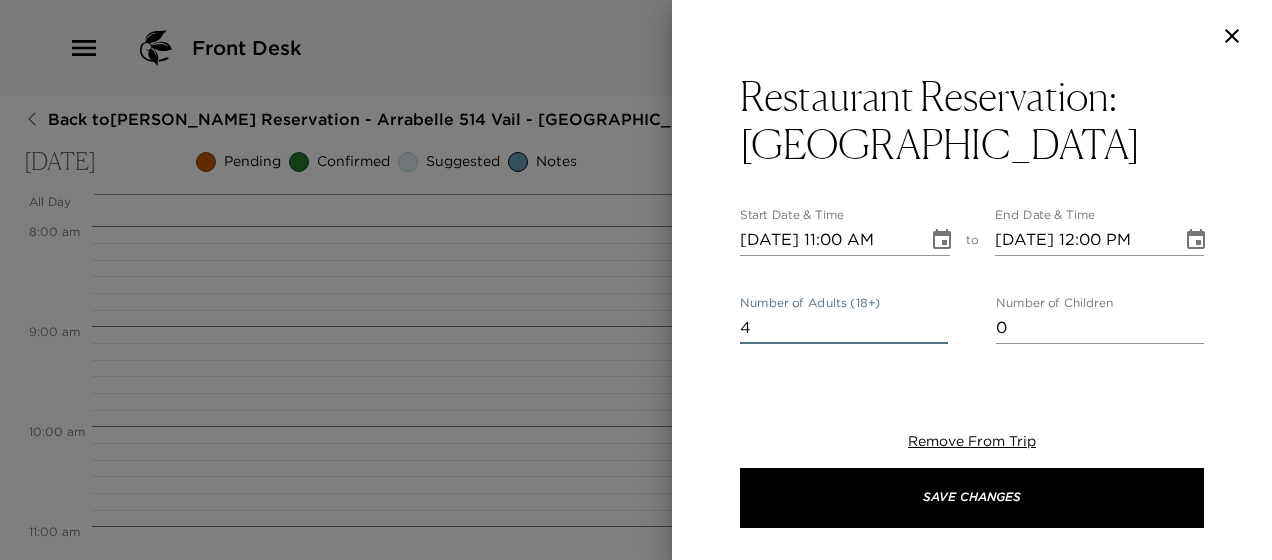 click on "4" at bounding box center (844, 328) 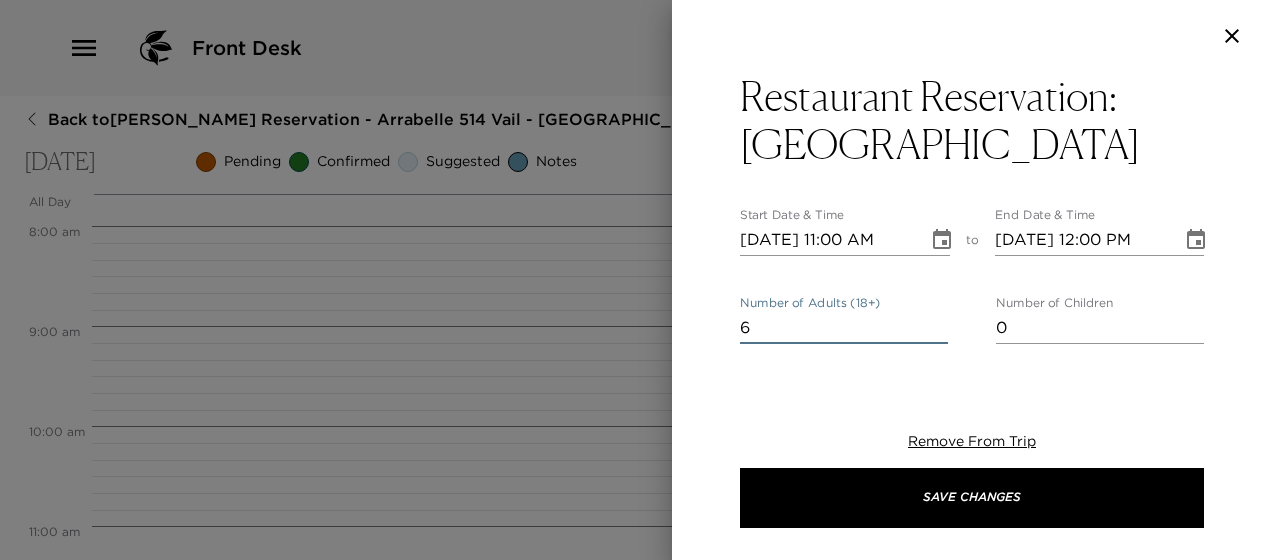 click on "6" at bounding box center (844, 328) 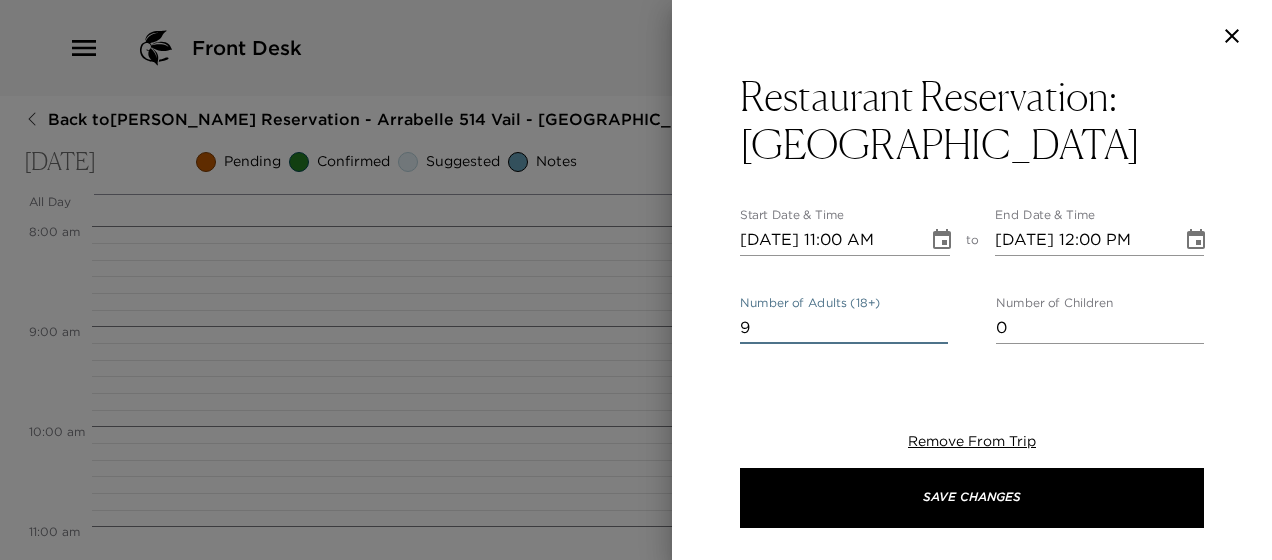 click on "9" at bounding box center (844, 328) 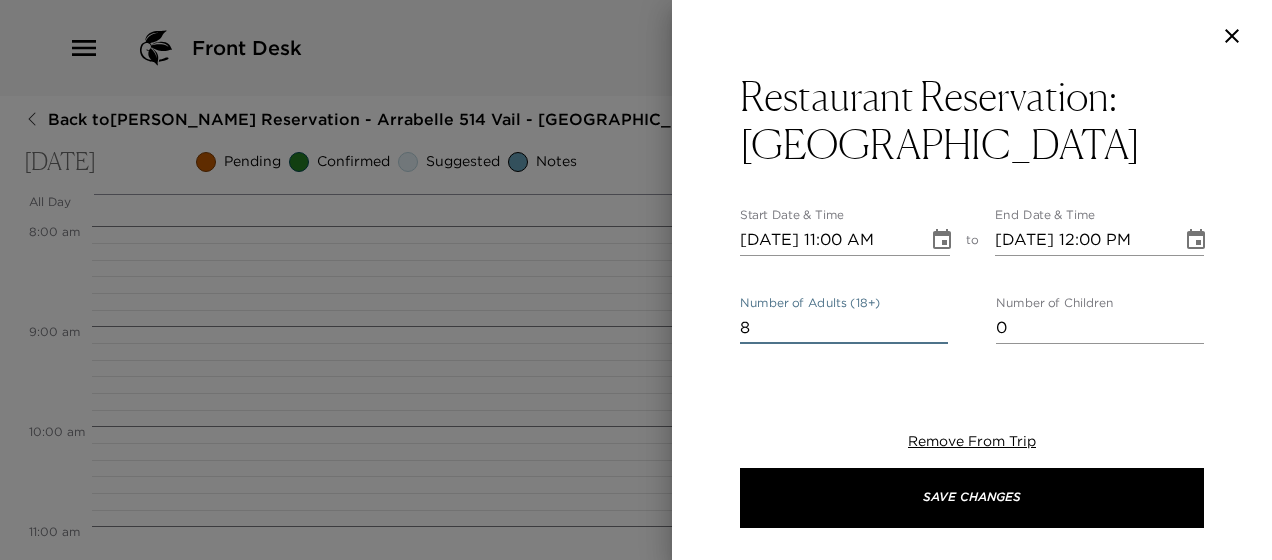 click on "8" at bounding box center (844, 328) 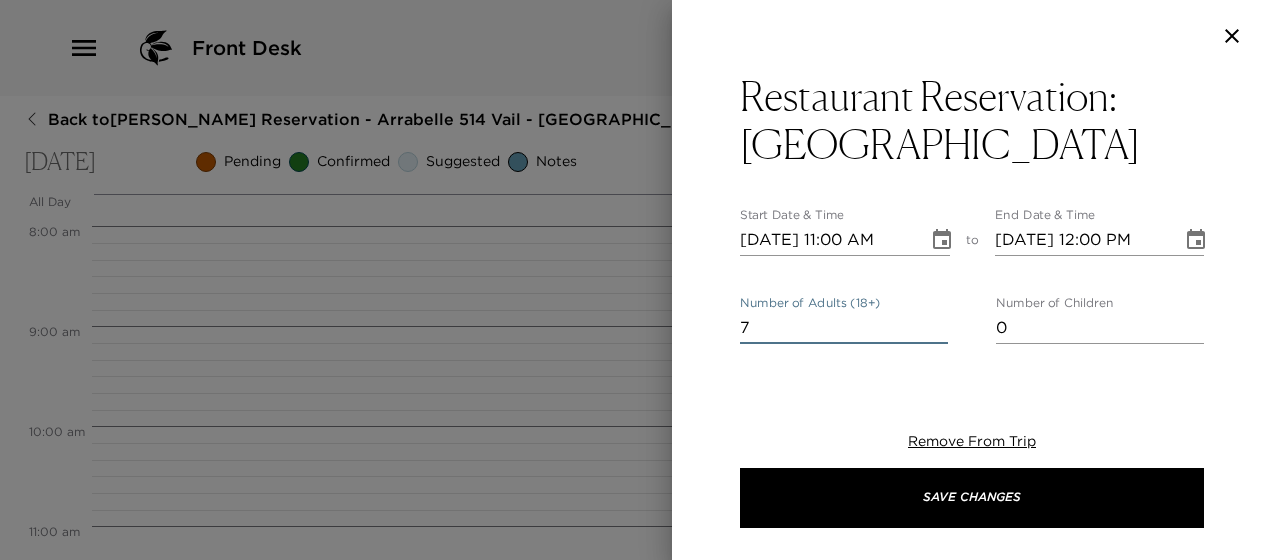 click on "7" at bounding box center (844, 328) 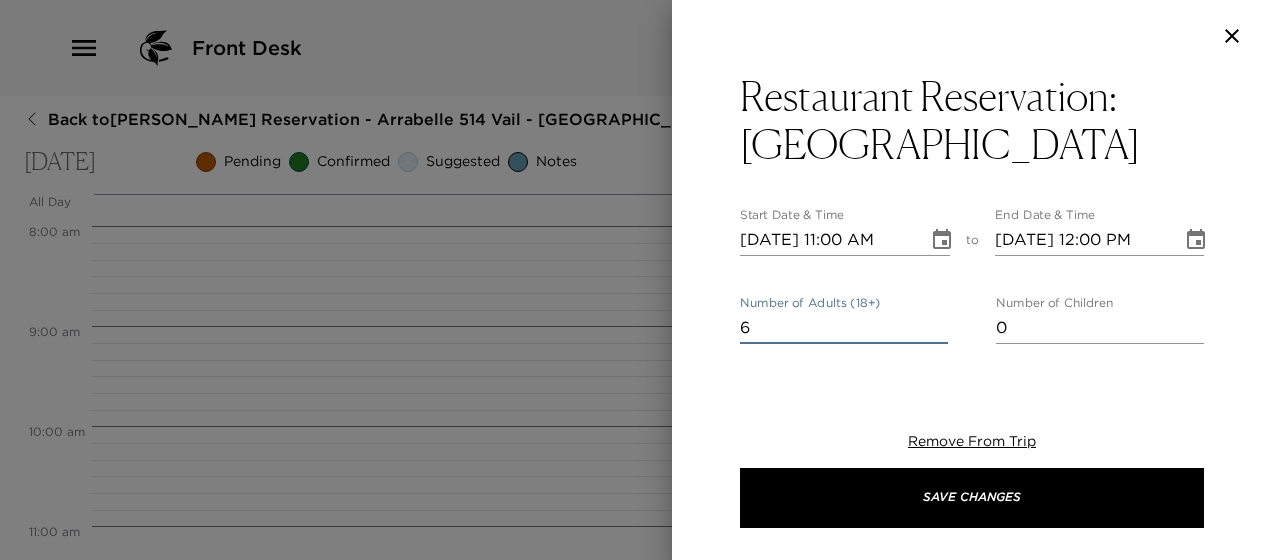 click on "6" at bounding box center [844, 328] 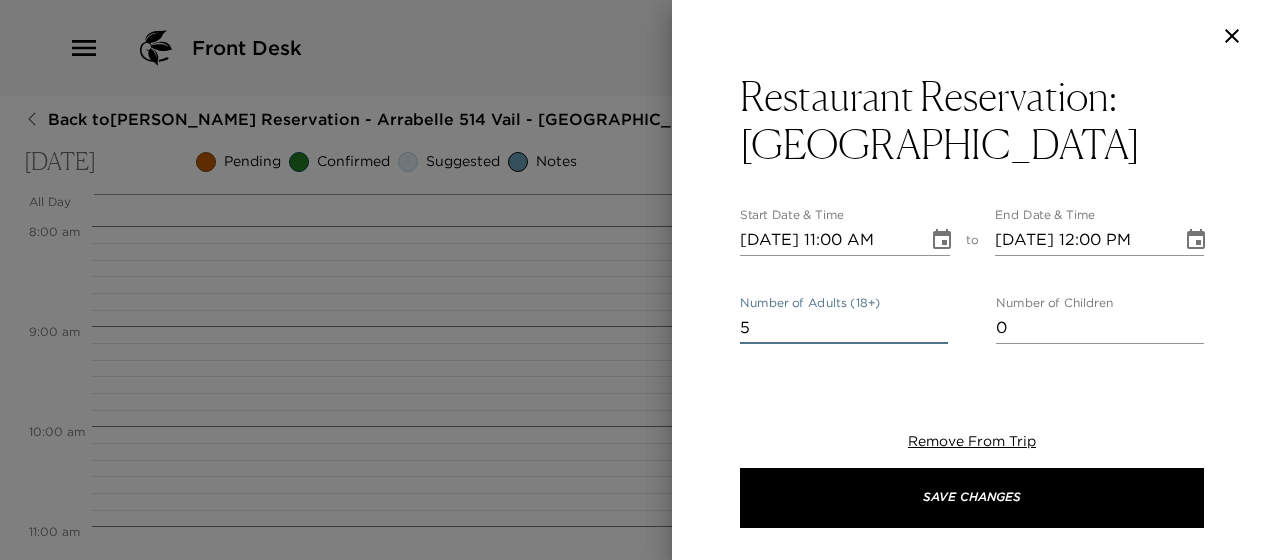 click on "5" at bounding box center [844, 328] 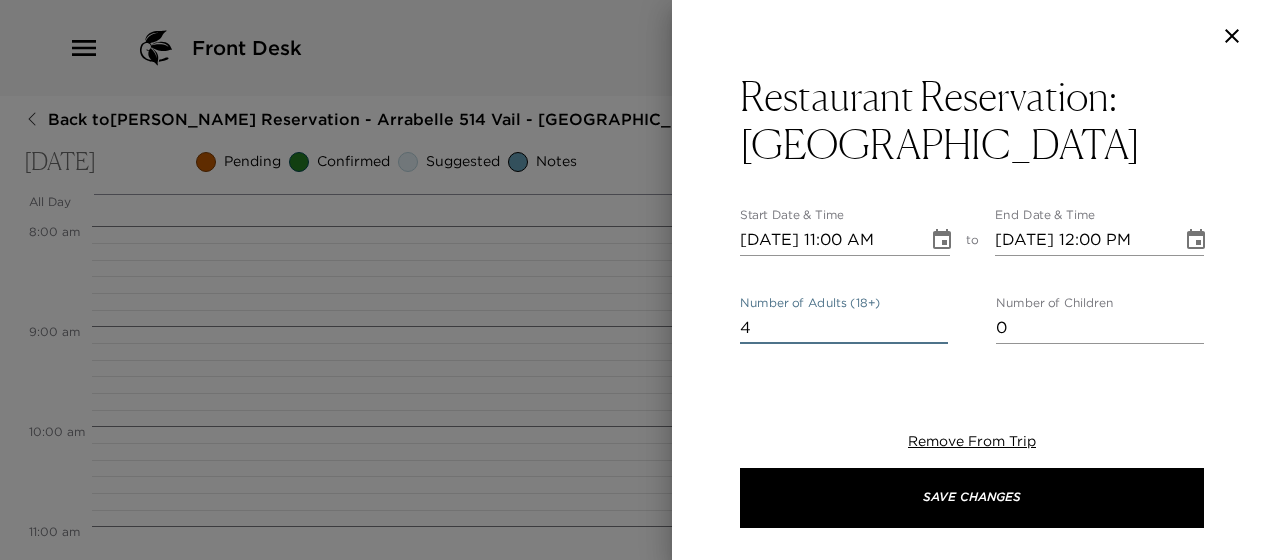 type on "4" 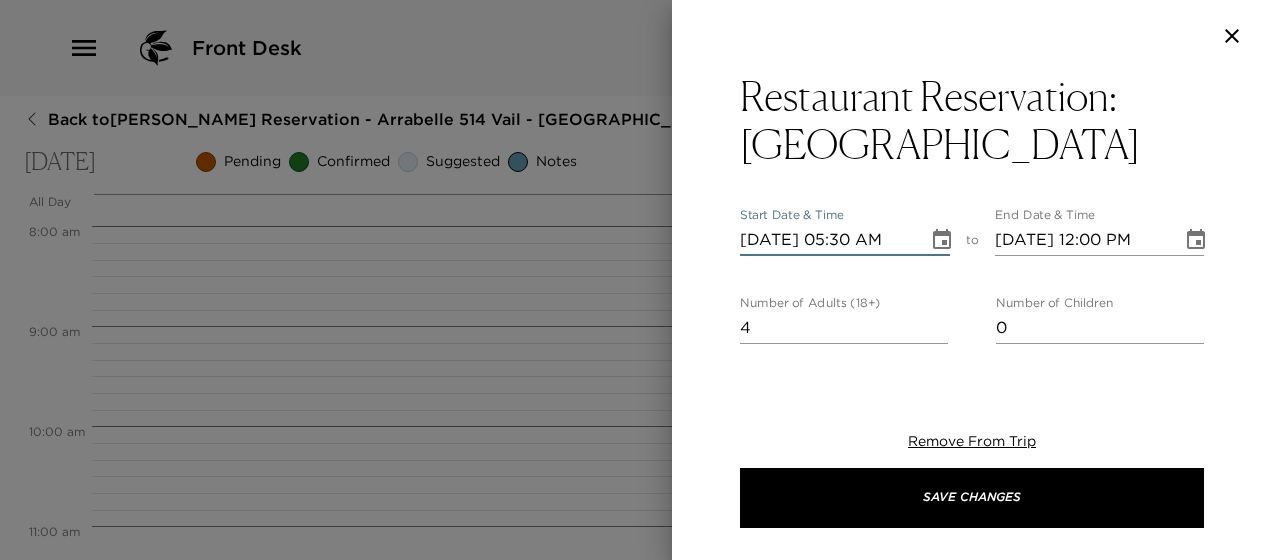 scroll, scrollTop: 0, scrollLeft: 0, axis: both 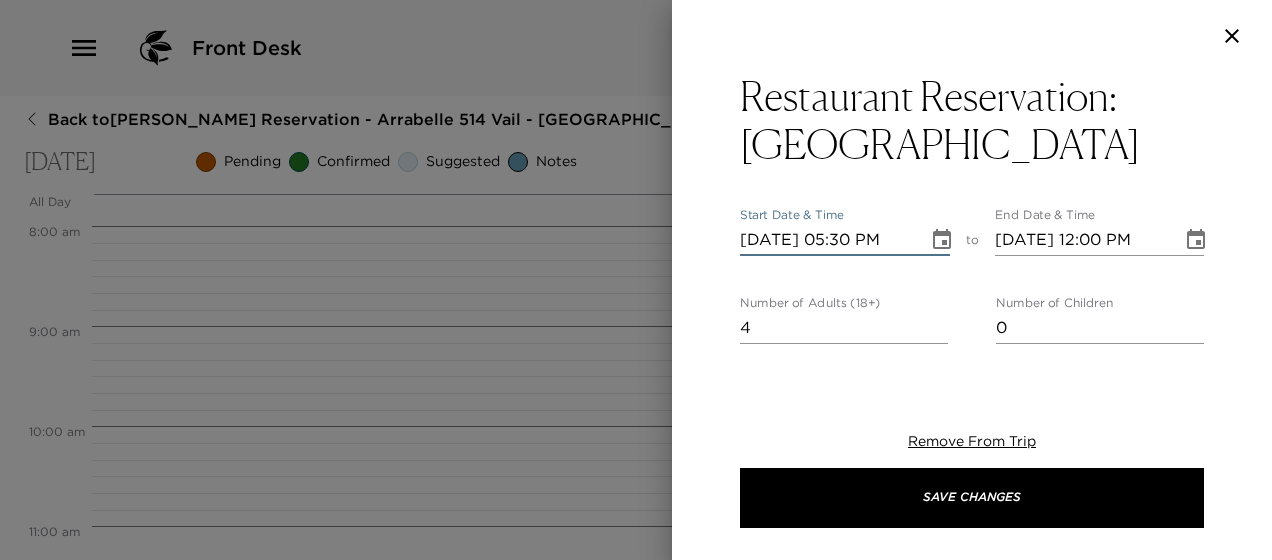 type on "07/16/2025 06:30 PM" 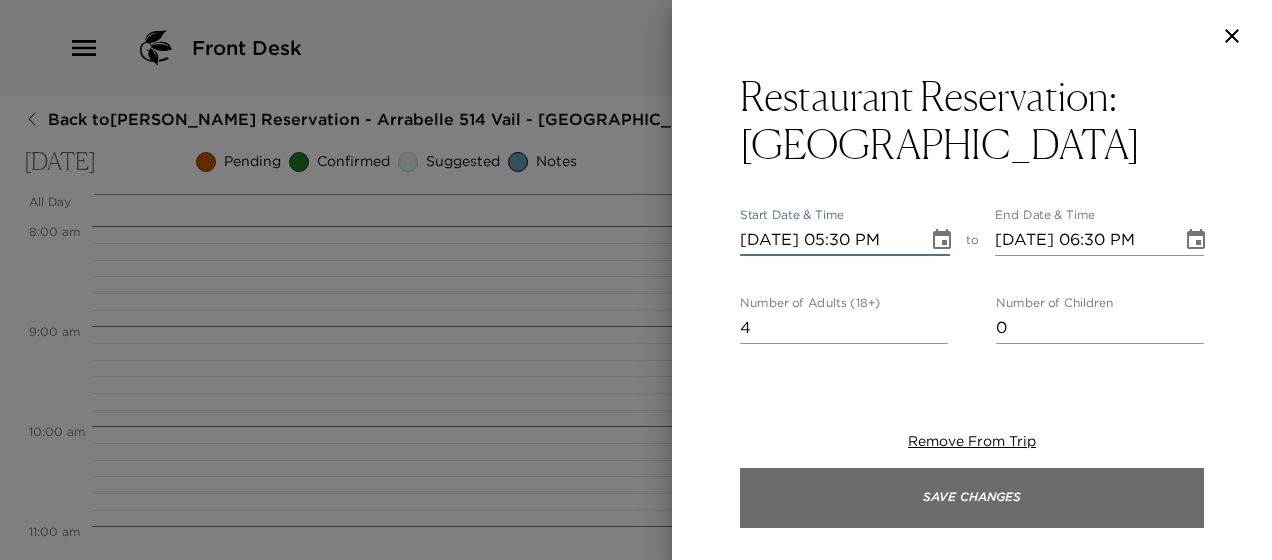 type on "07/16/2025 05:30 PM" 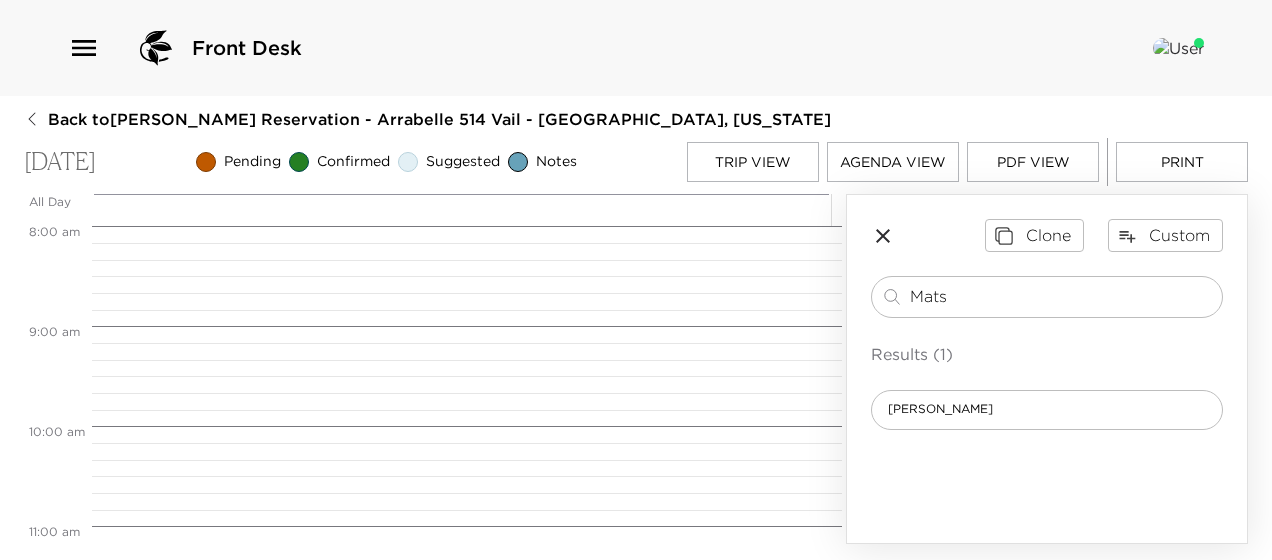 click on "Trip View" at bounding box center [753, 162] 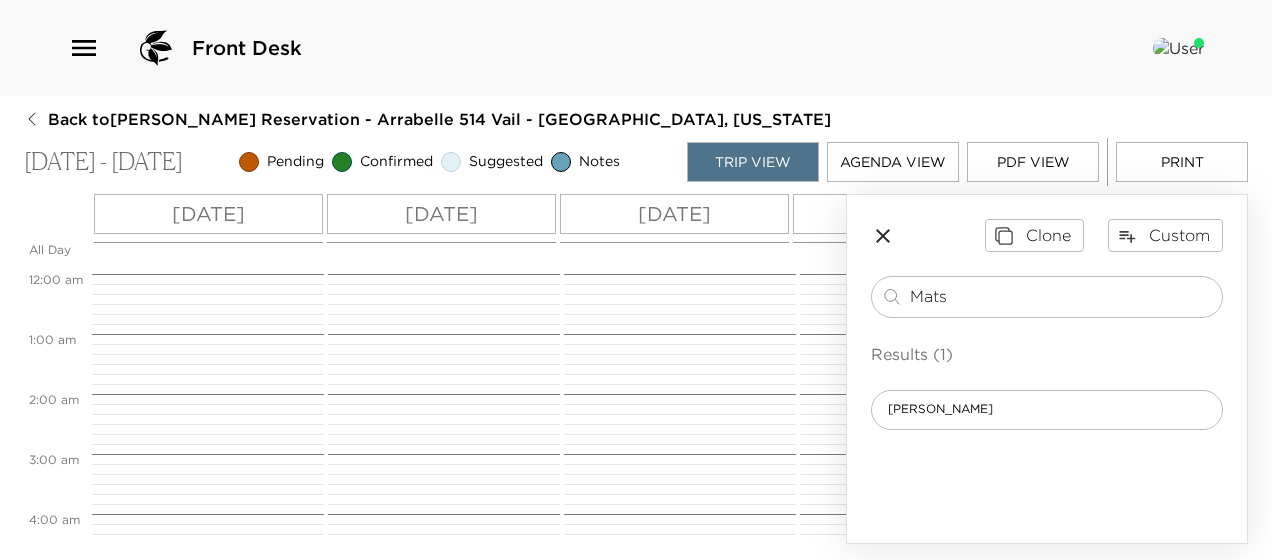 scroll, scrollTop: 900, scrollLeft: 0, axis: vertical 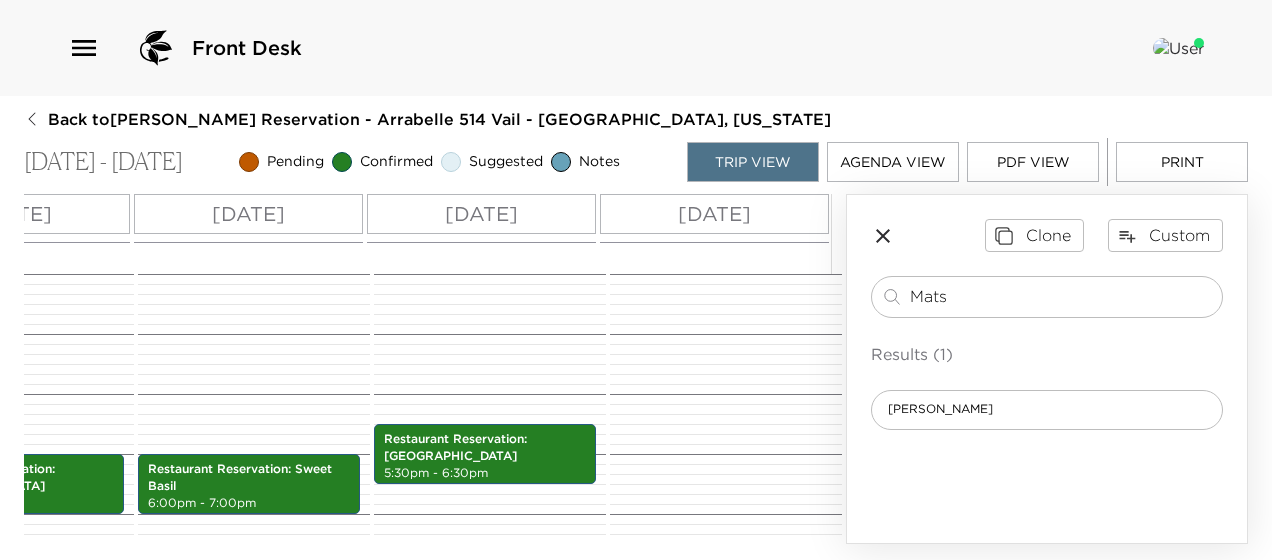 click on "Thu 07/17" at bounding box center [714, 214] 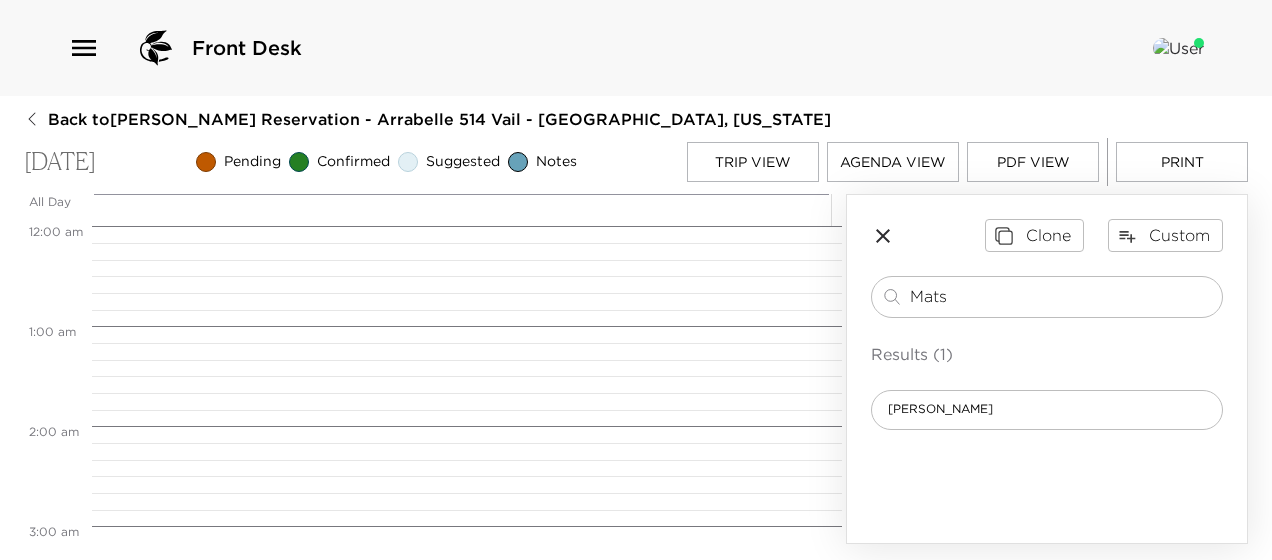 scroll, scrollTop: 0, scrollLeft: 0, axis: both 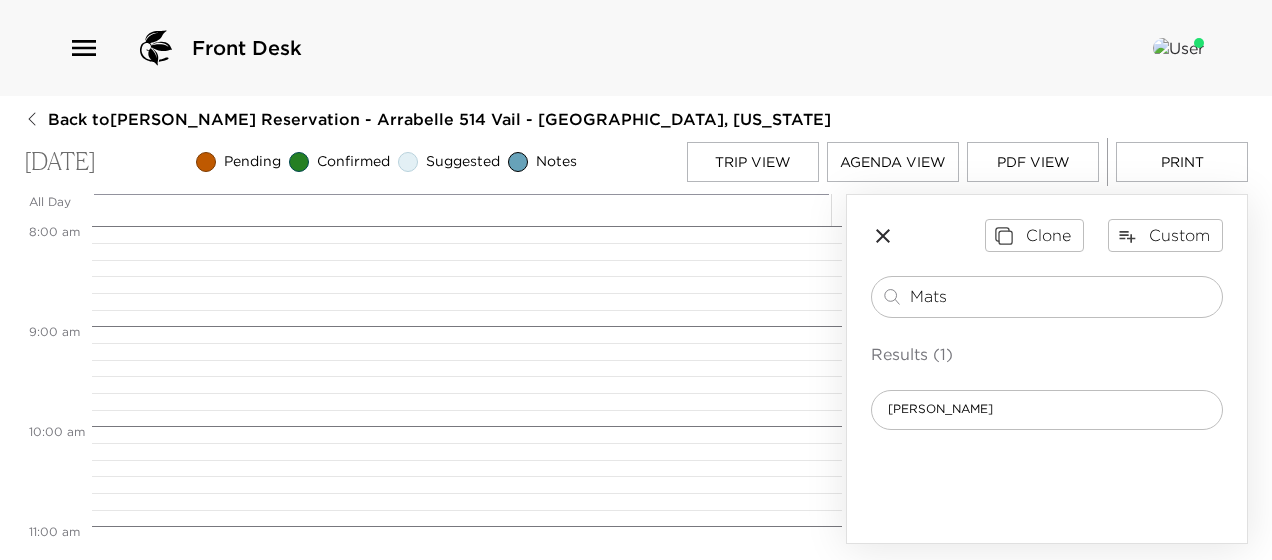 drag, startPoint x: 1012, startPoint y: 298, endPoint x: 332, endPoint y: 232, distance: 683.19543 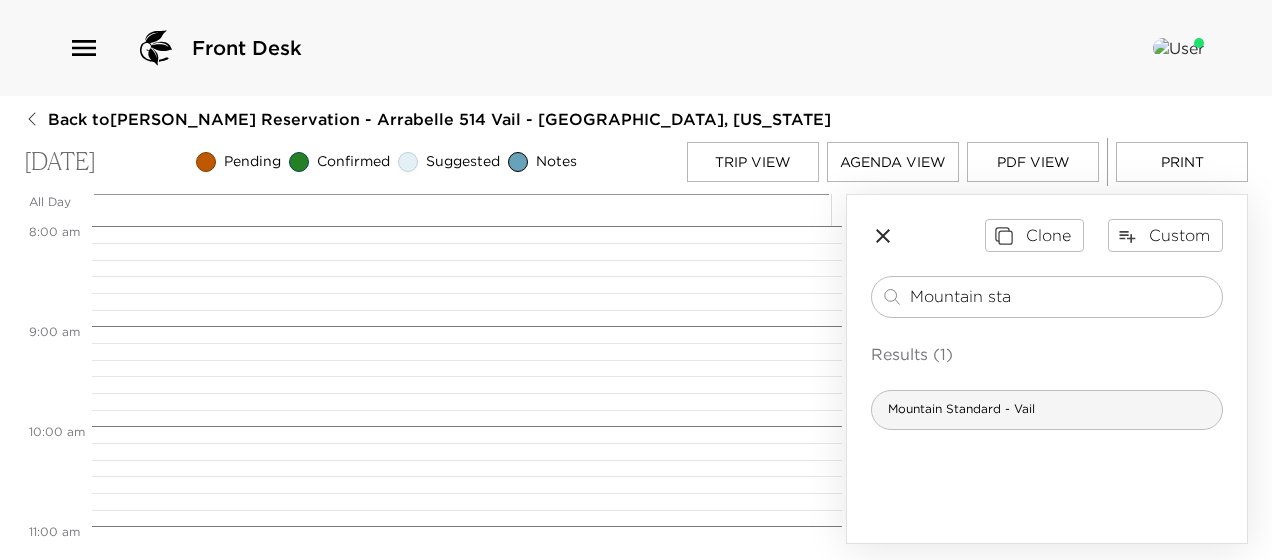 type on "Mountain sta" 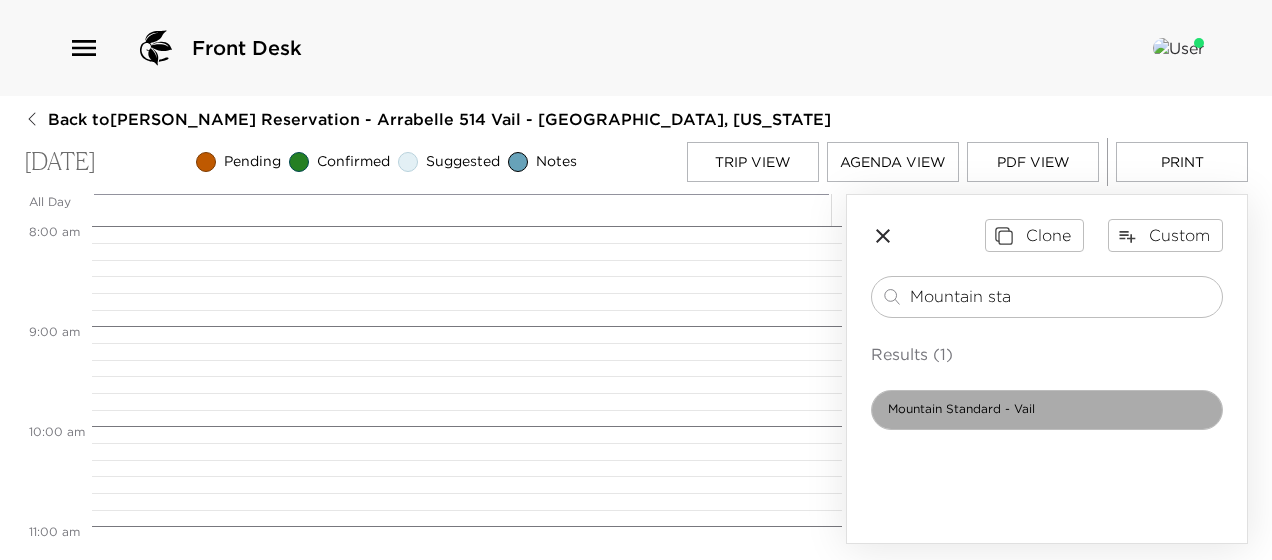 click on "Mountain Standard - Vail" at bounding box center (961, 409) 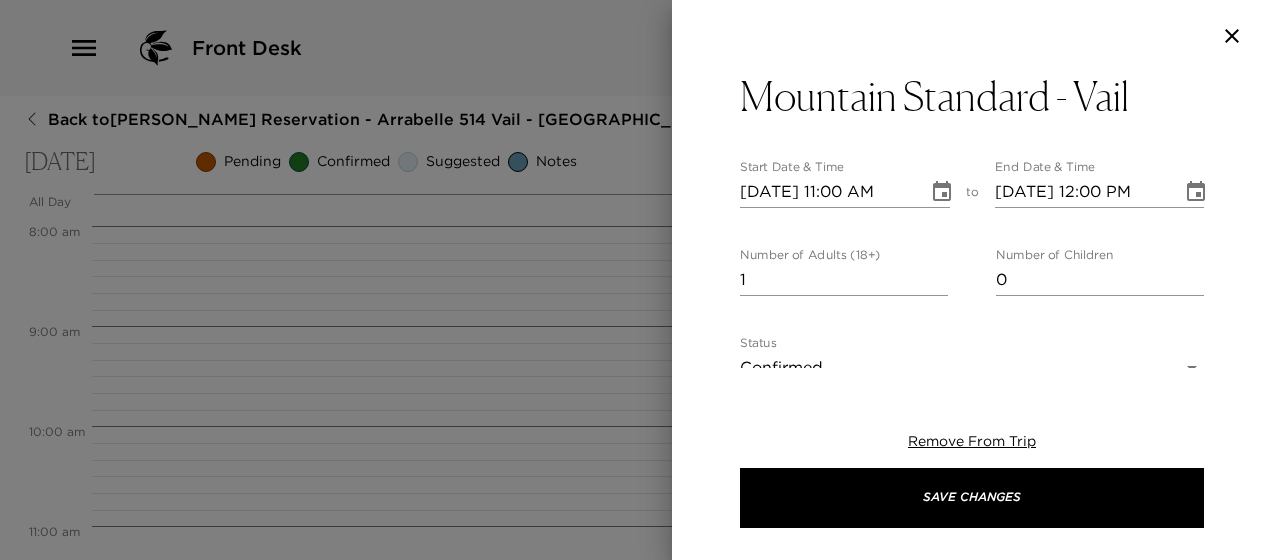 type on "From the creators of the legendary Sweet Basil in Vail Colorado, comes a fresh, innovative new restaurant. Aptly named Mountain Standard, this rustic and relaxed tavern aims to set a new standard in the Vail valley by using an ancient form of cooking. The only restaurant in the valley to devote themselves to this age-old way of cooking, the food at this exciting new restaurant will have rustic, bold and honest flavors, focusing on the purest ingredients in the Rocky Mountain region and beyond." 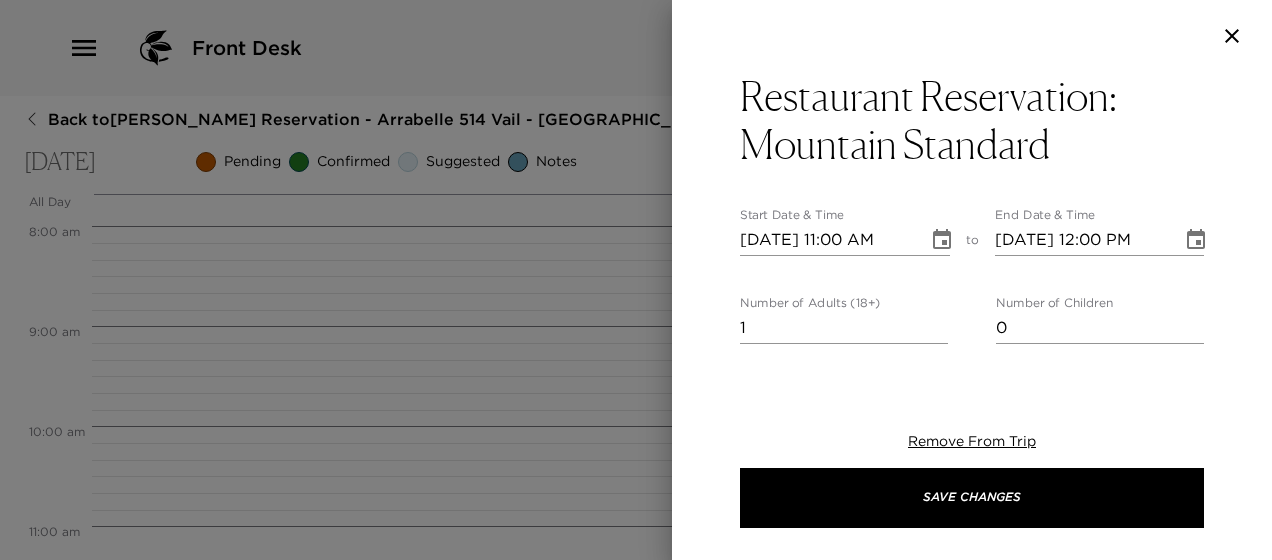 click on "07/17/2025 11:00 AM" at bounding box center (827, 240) 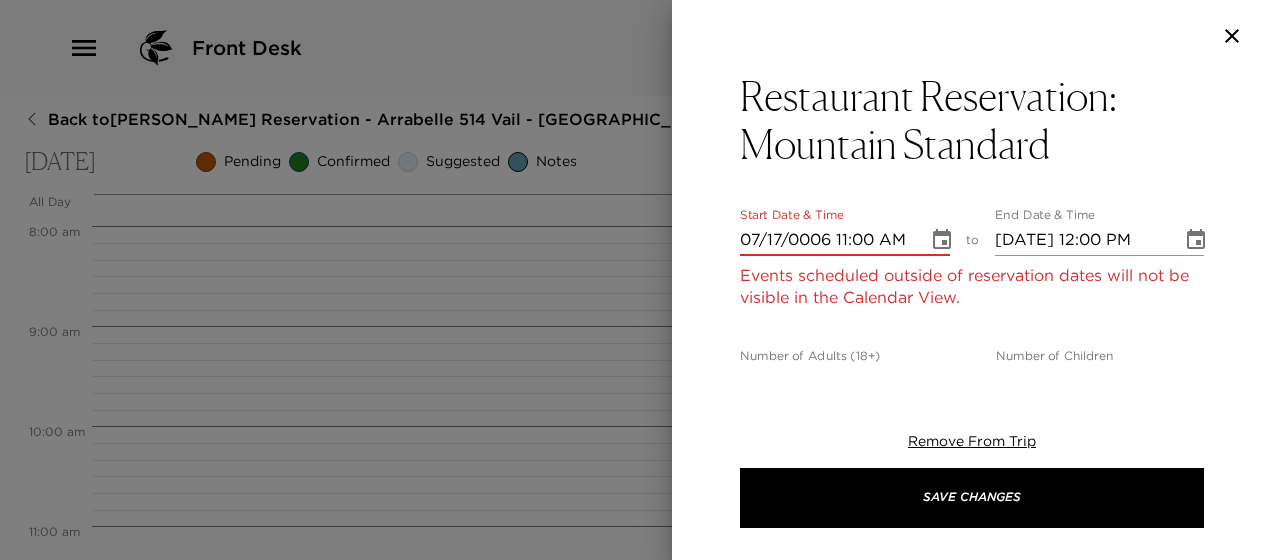type on "07/17/0006 11:00 AM" 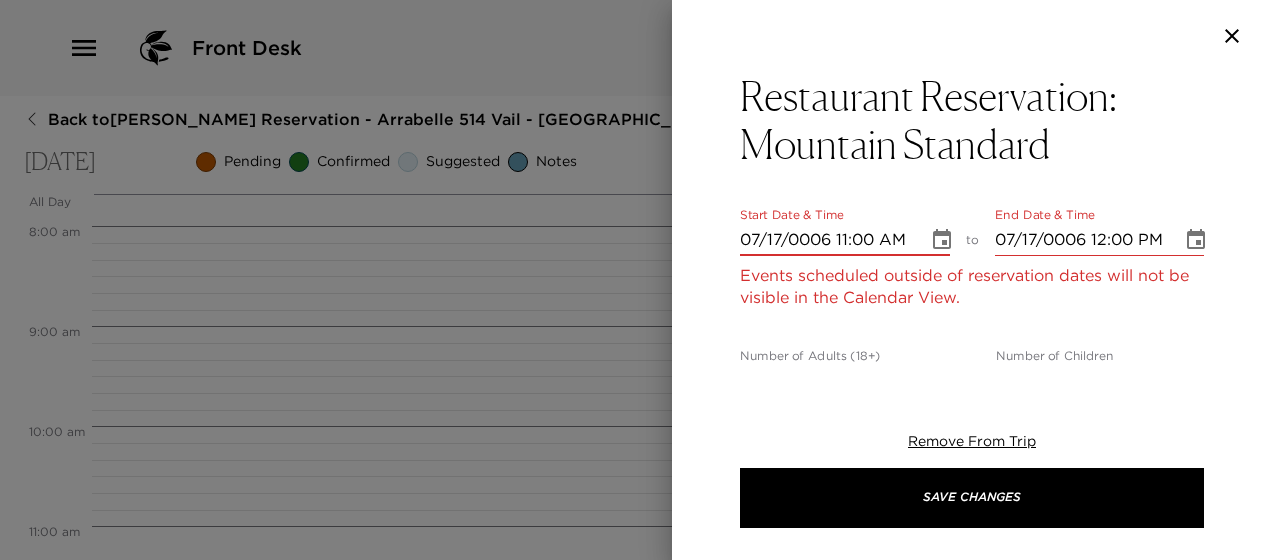 type on "07/17/0060 11:00 AM" 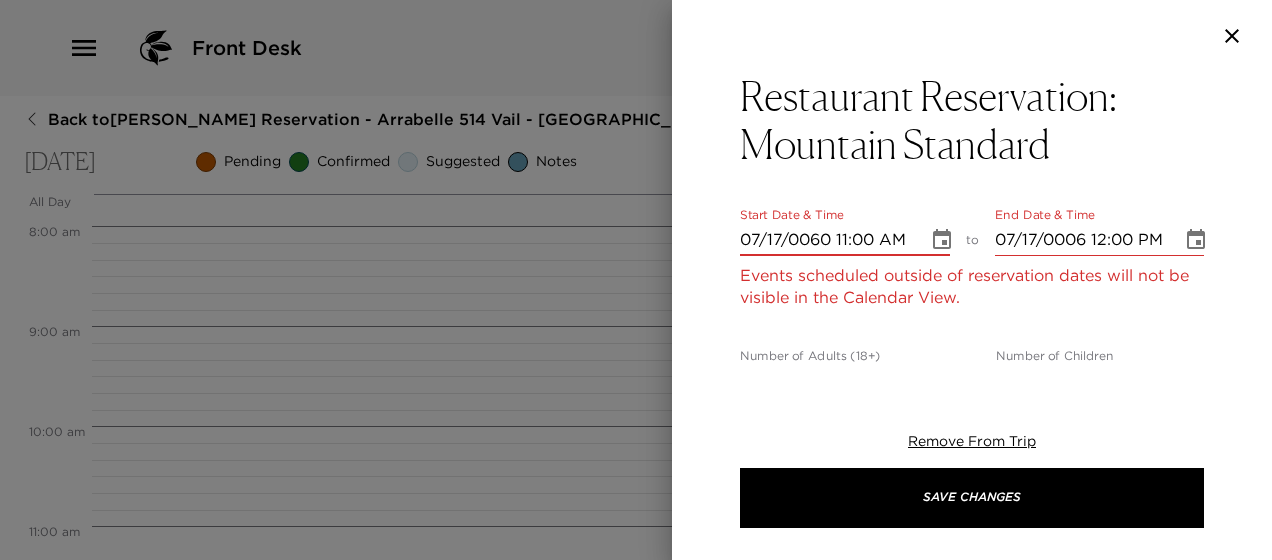 type on "07/17/0060 12:00 PM" 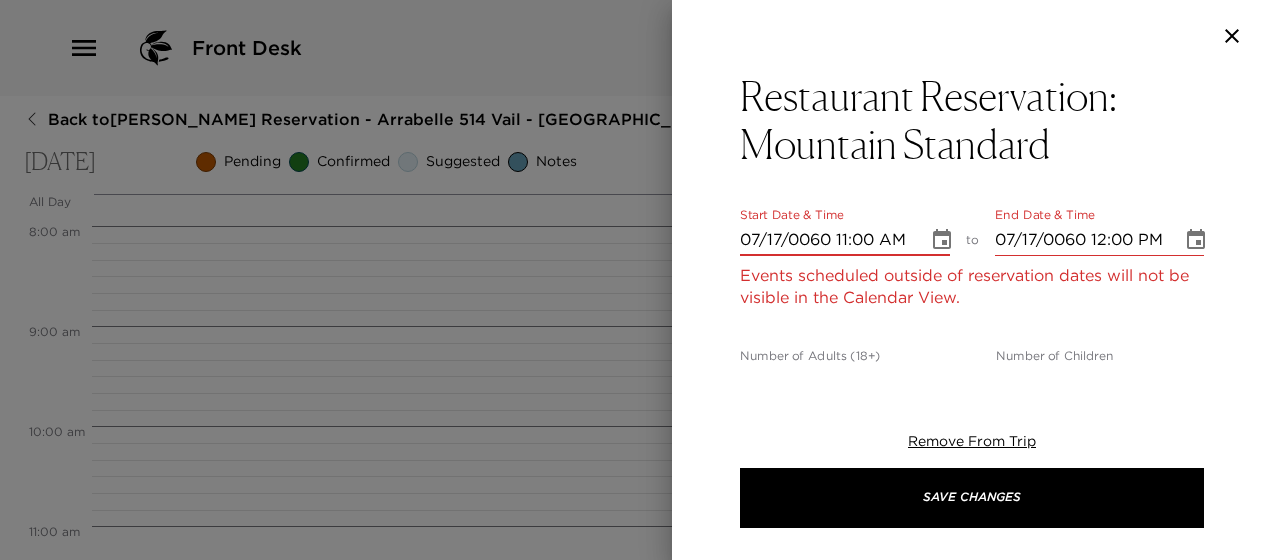 type on "07/17/0600 11:00 AM" 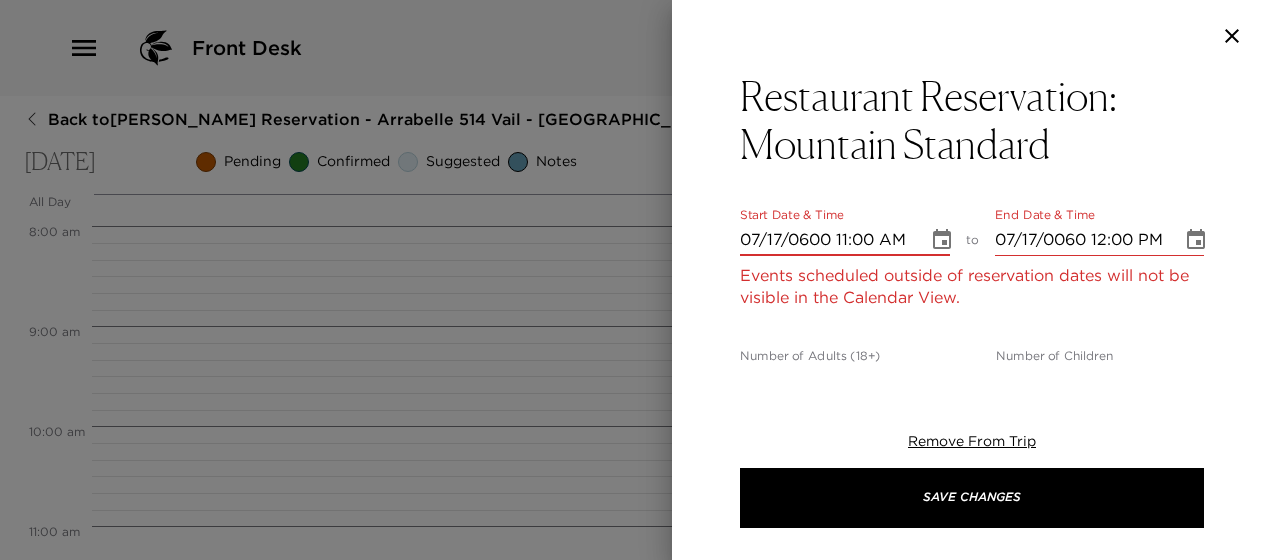type on "07/17/0600 12:00 PM" 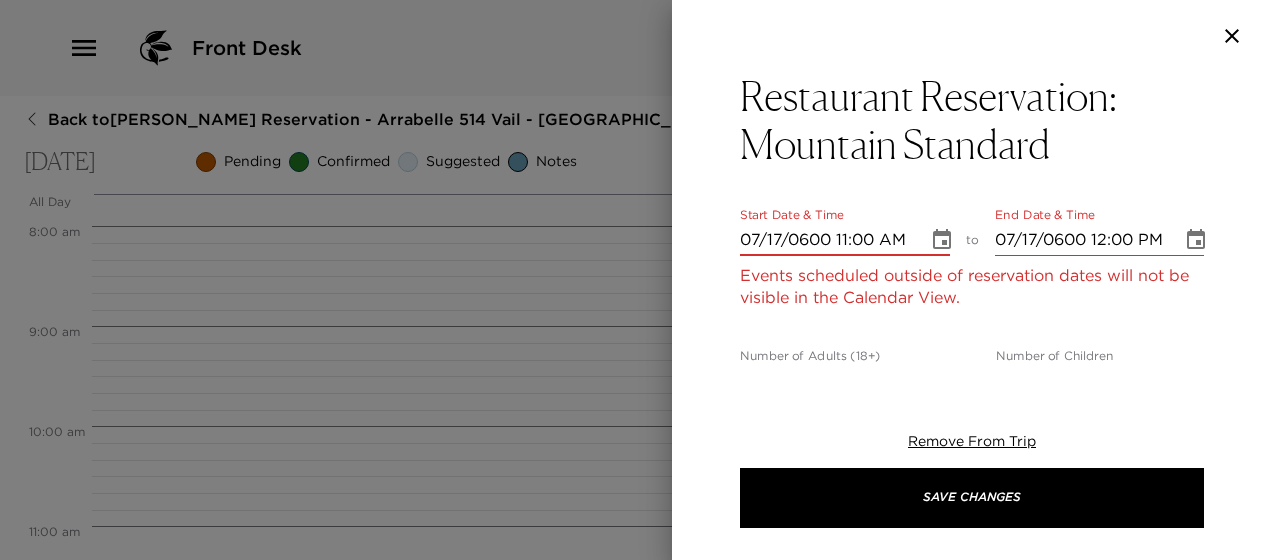 type on "07/17/0002 11:00 AM" 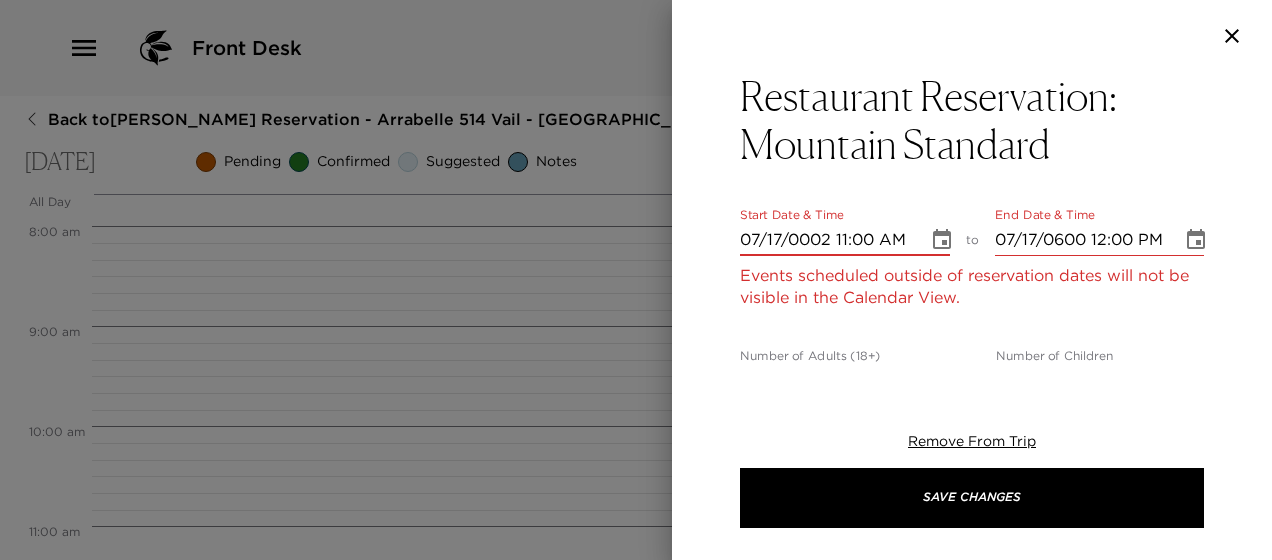 type on "07/17/0002 12:00 PM" 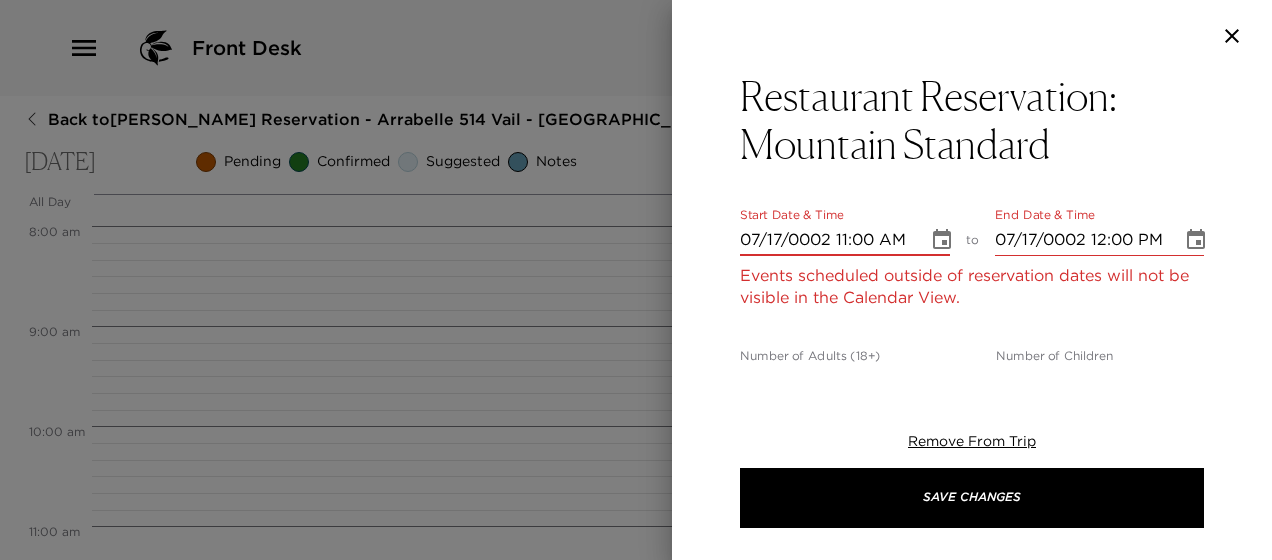 type on "07/17/0020 11:00 AM" 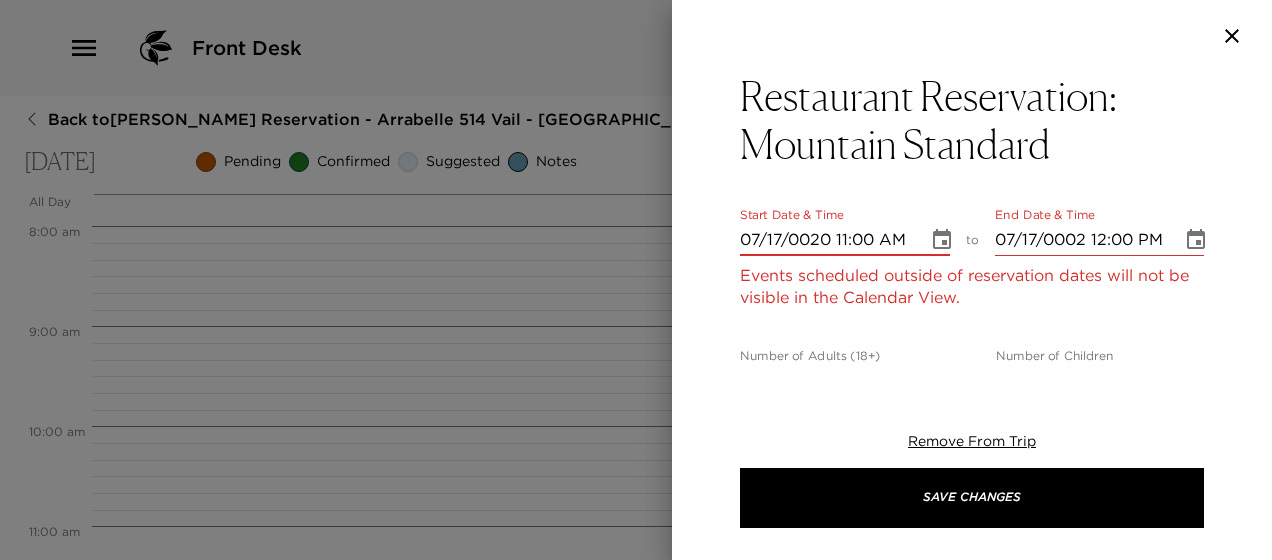 type on "07/17/0020 12:00 PM" 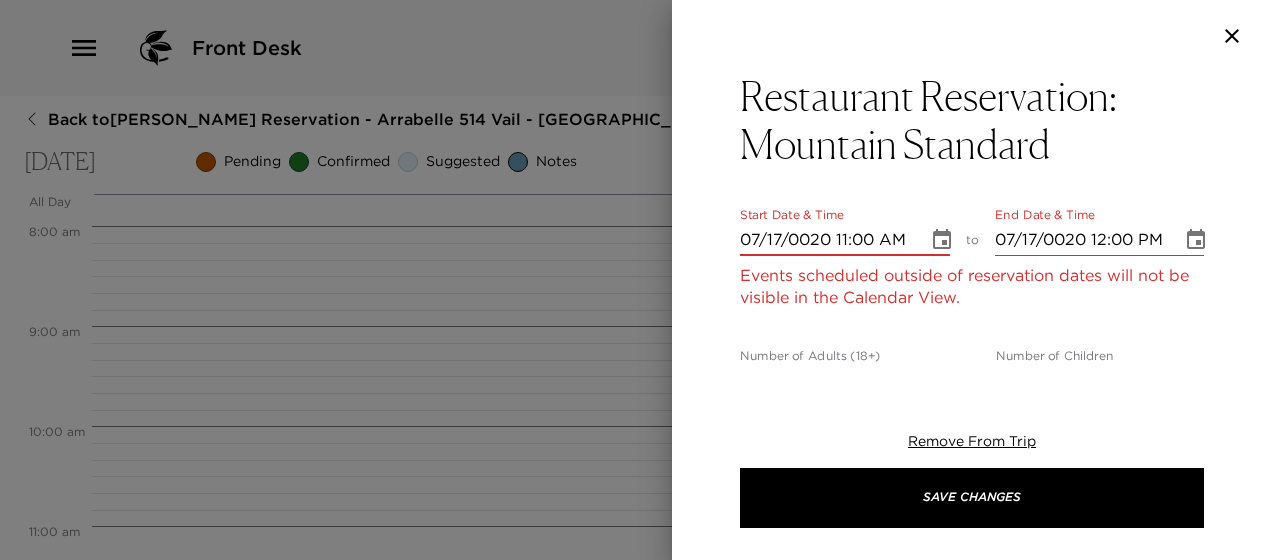 type on "07/17/0202 11:00 AM" 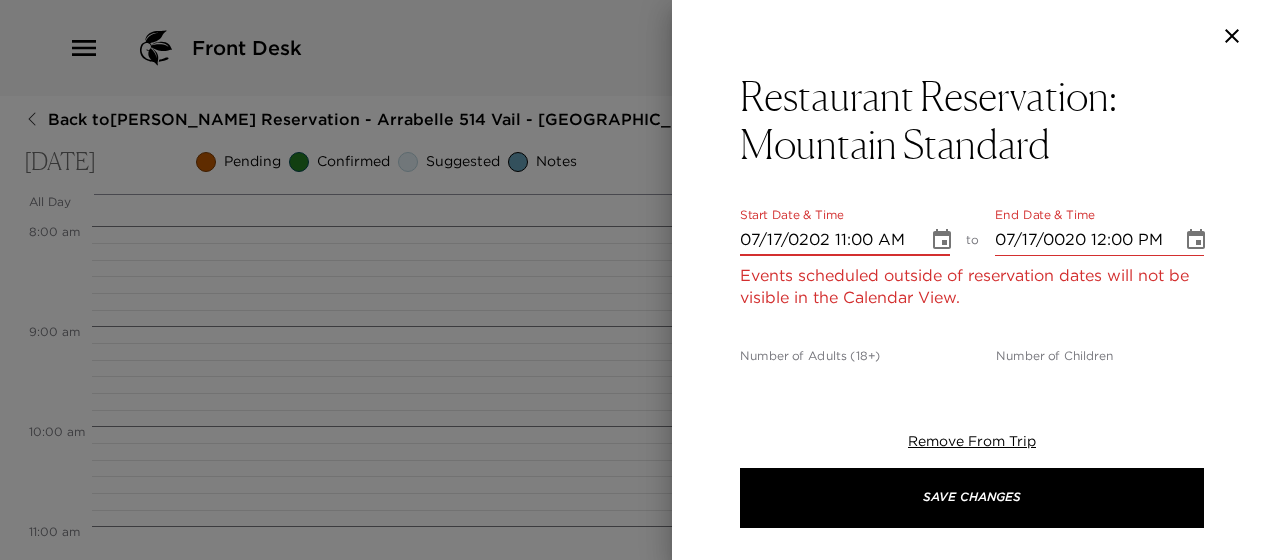 type on "07/17/0202 12:00 PM" 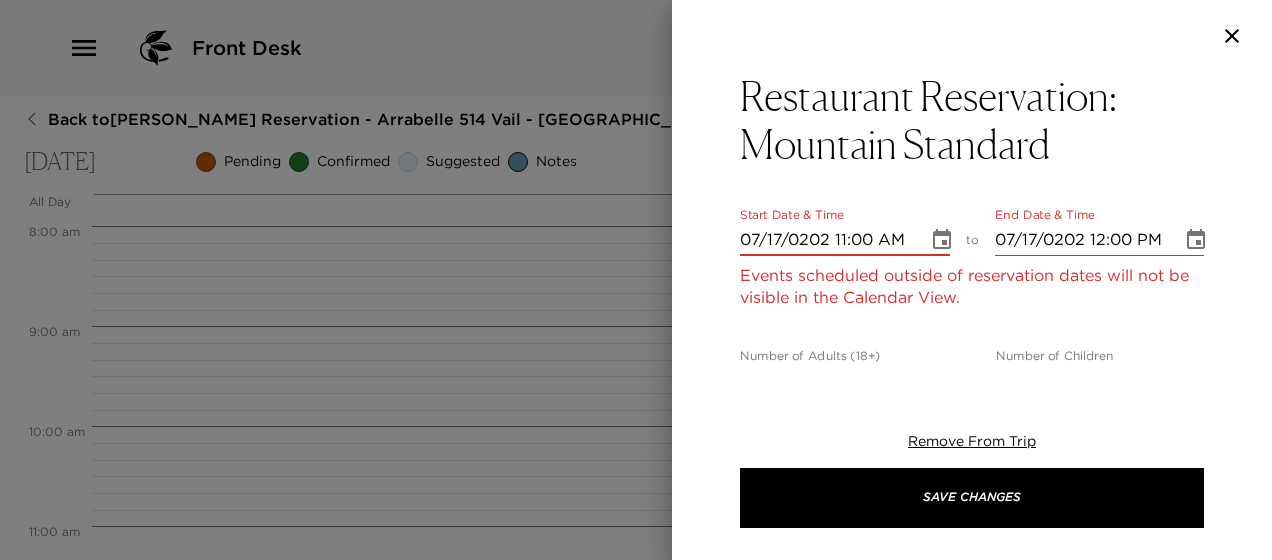 type on "07/17/2025 11:00 AM" 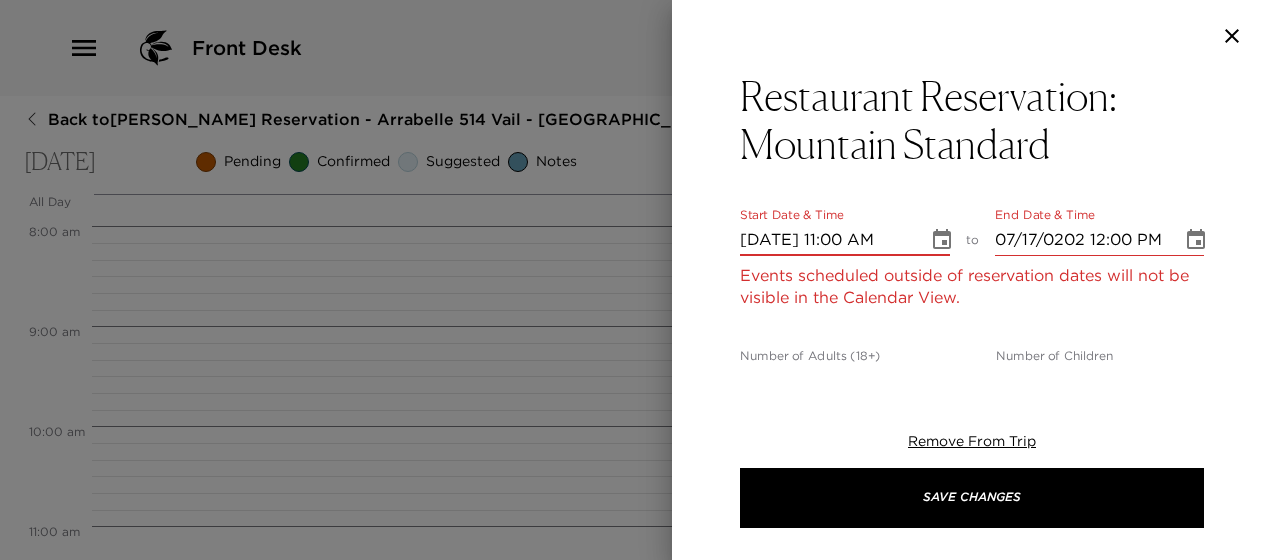 type on "07/17/2025 12:00 PM" 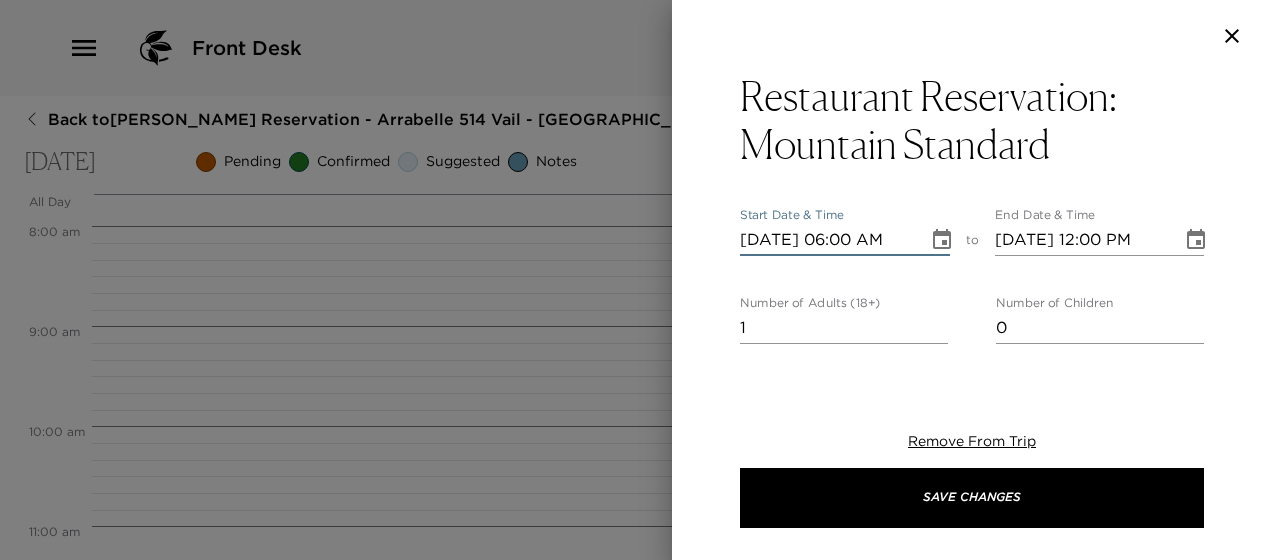scroll, scrollTop: 0, scrollLeft: 0, axis: both 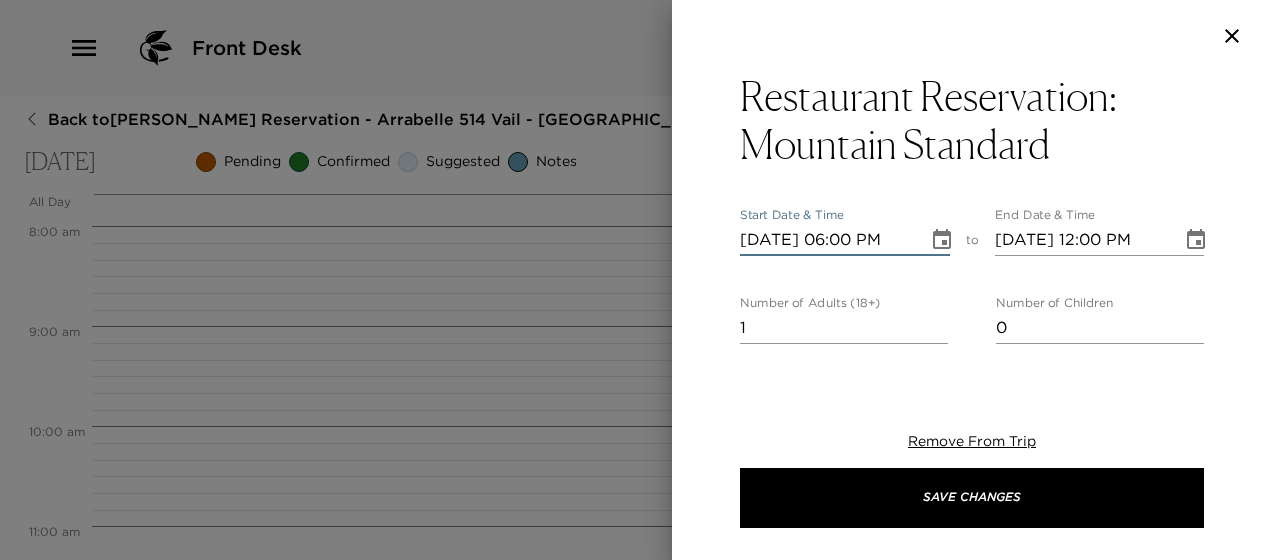 type on "07/17/2025 07:00 PM" 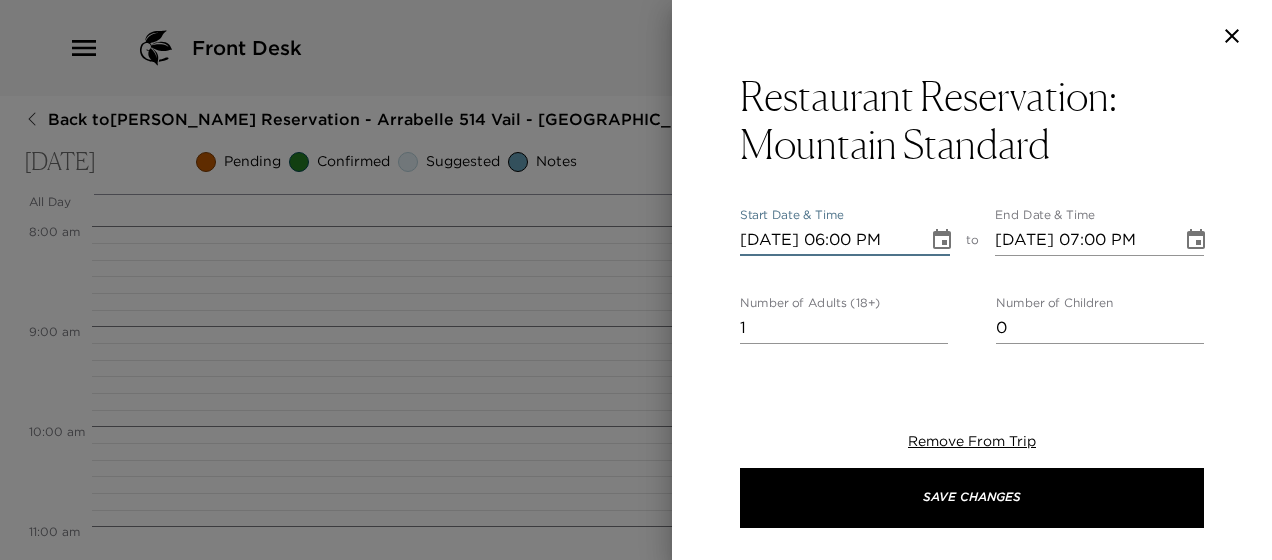 type on "07/17/2025 06:00 PM" 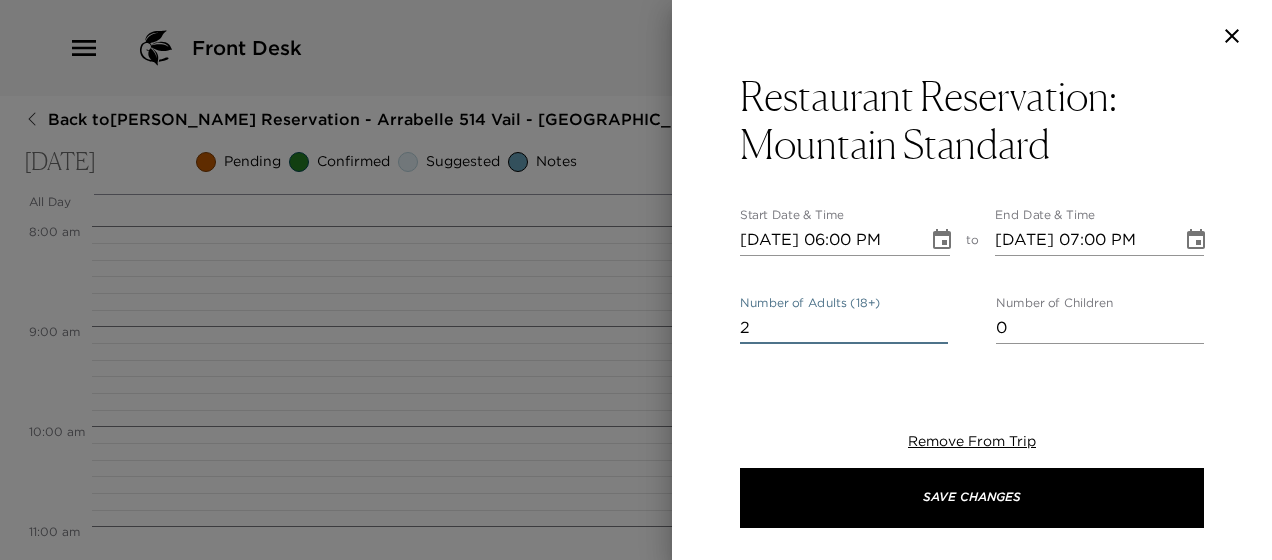 click on "2" at bounding box center [844, 328] 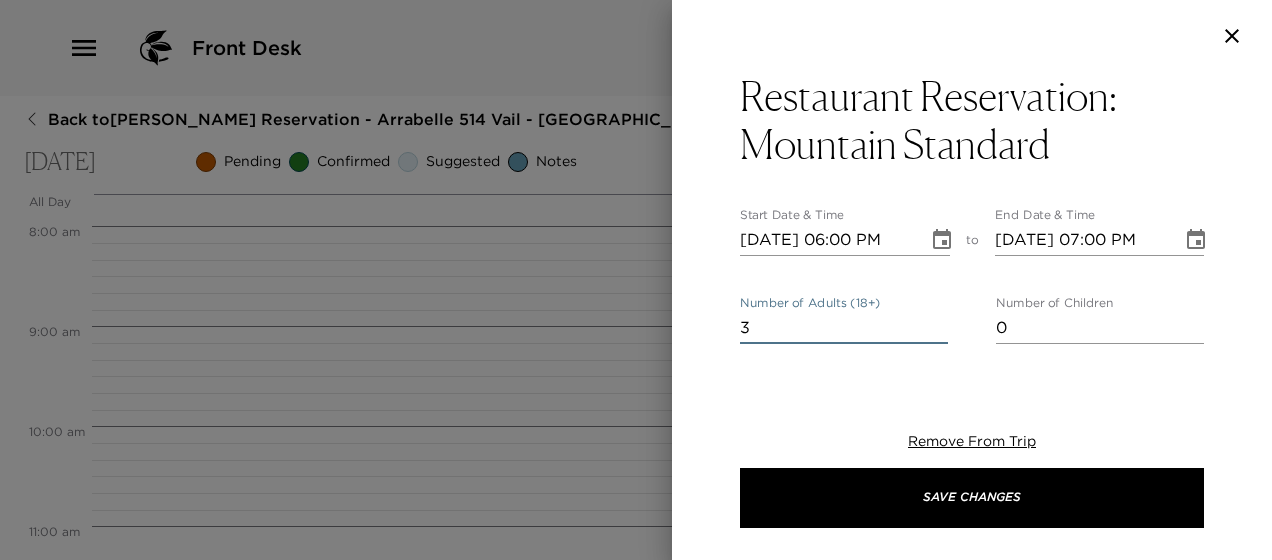 click on "3" at bounding box center [844, 328] 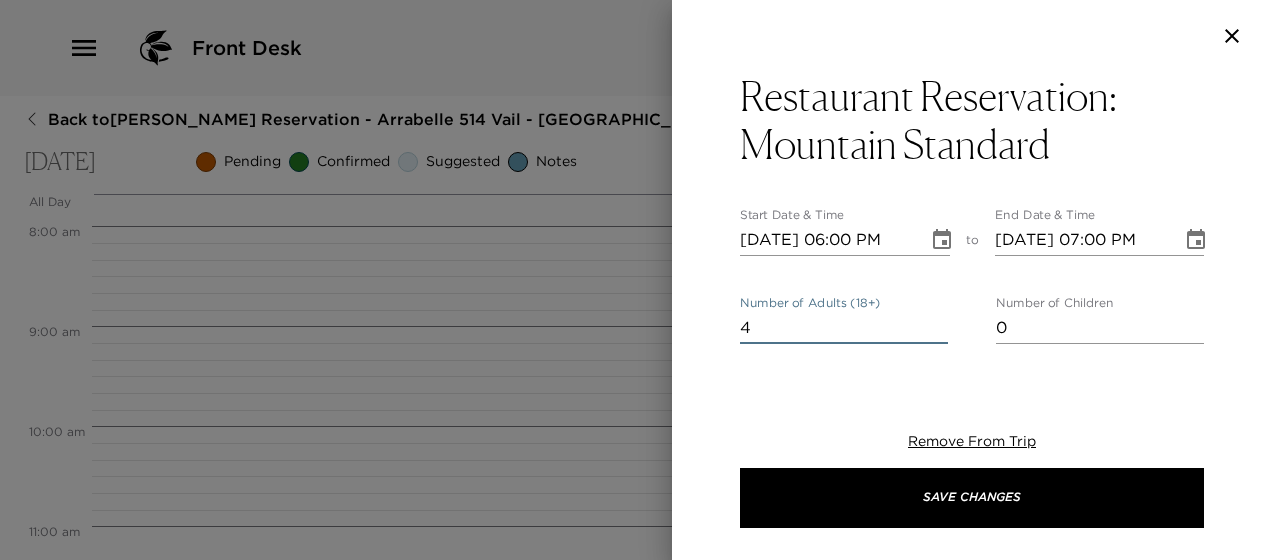 type on "4" 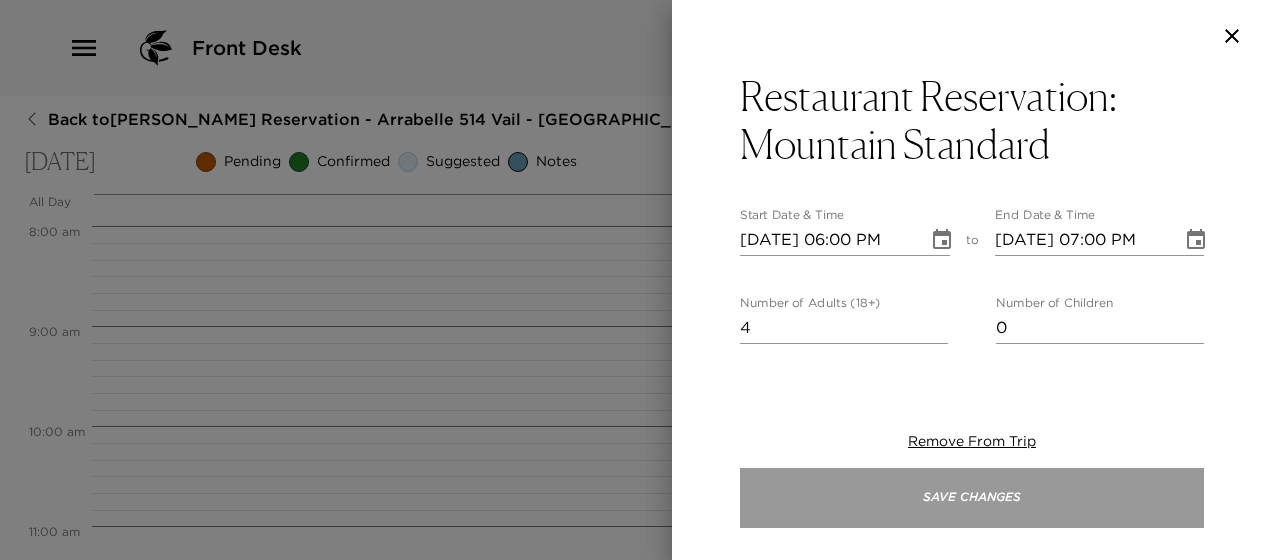 click on "Save Changes" at bounding box center (972, 498) 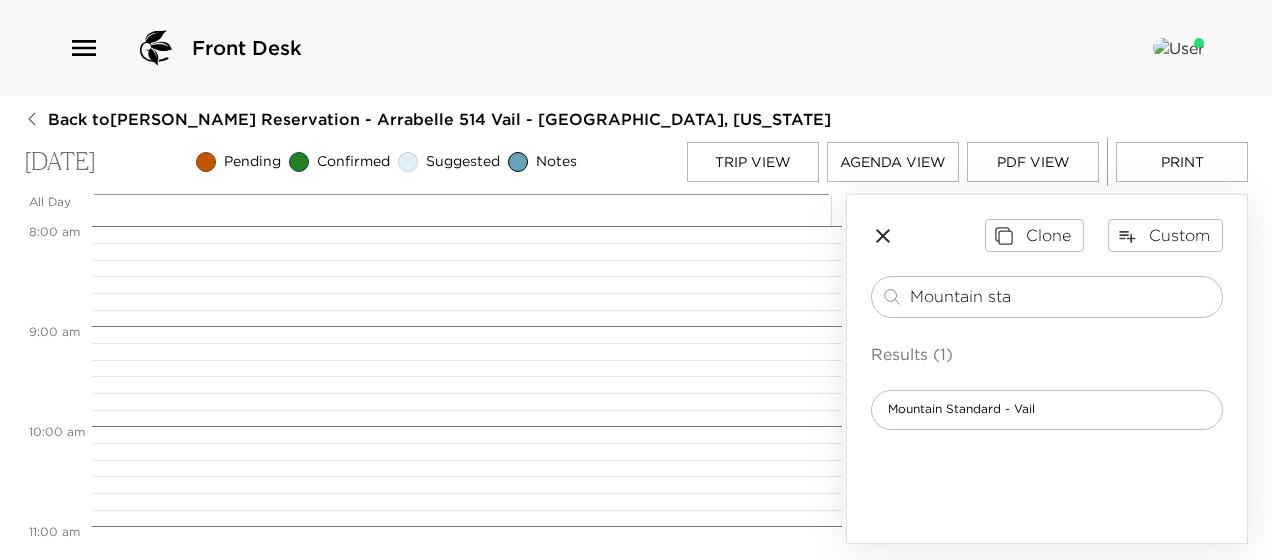 click on "Trip View" at bounding box center (753, 162) 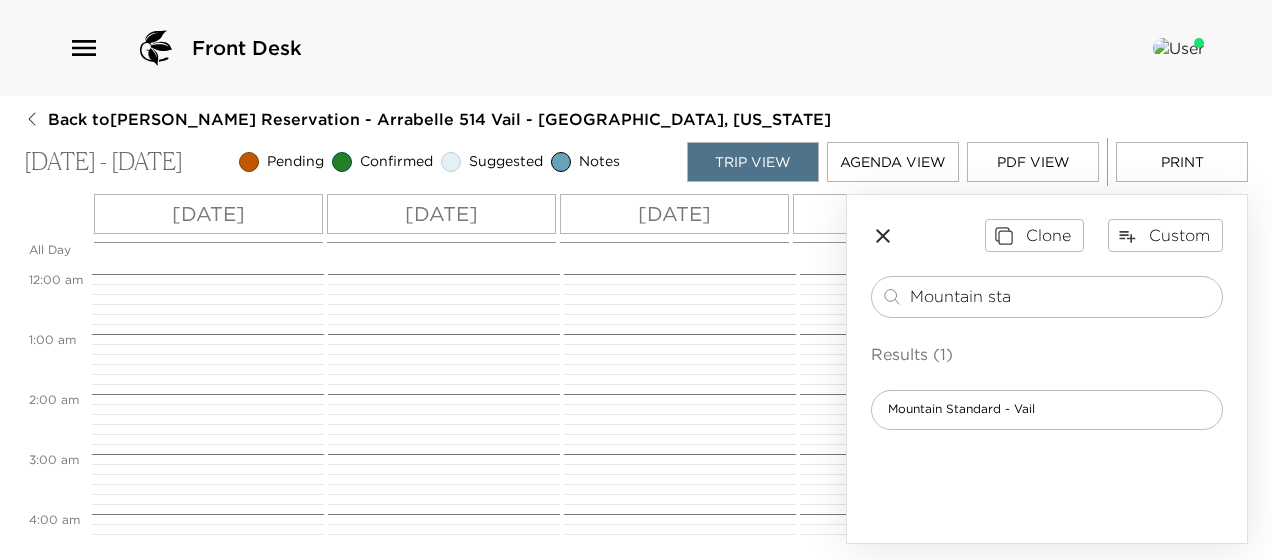 scroll, scrollTop: 900, scrollLeft: 0, axis: vertical 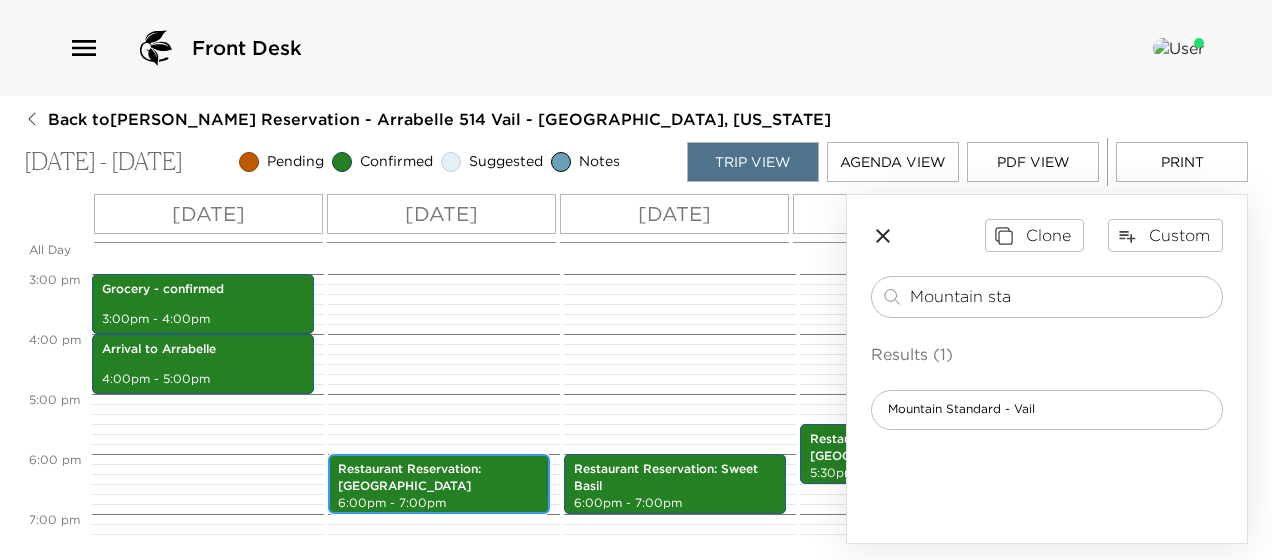 click on "Restaurant Reservation: Montauk 6:00pm - 7:00pm" at bounding box center (439, 484) 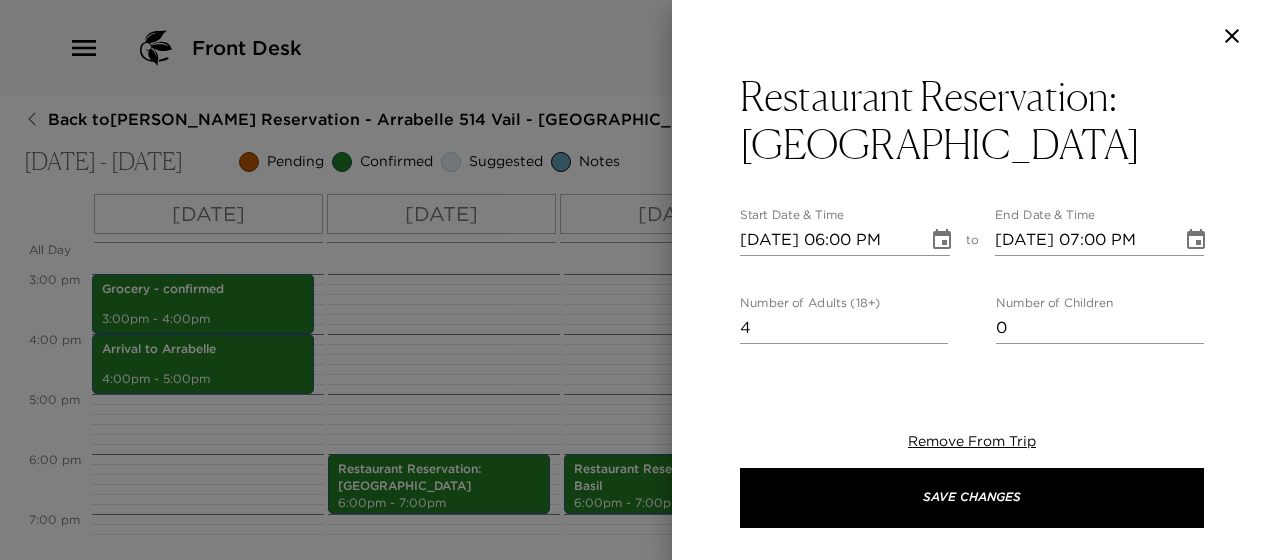 click on "07/14/2025 06:00 PM" at bounding box center (827, 240) 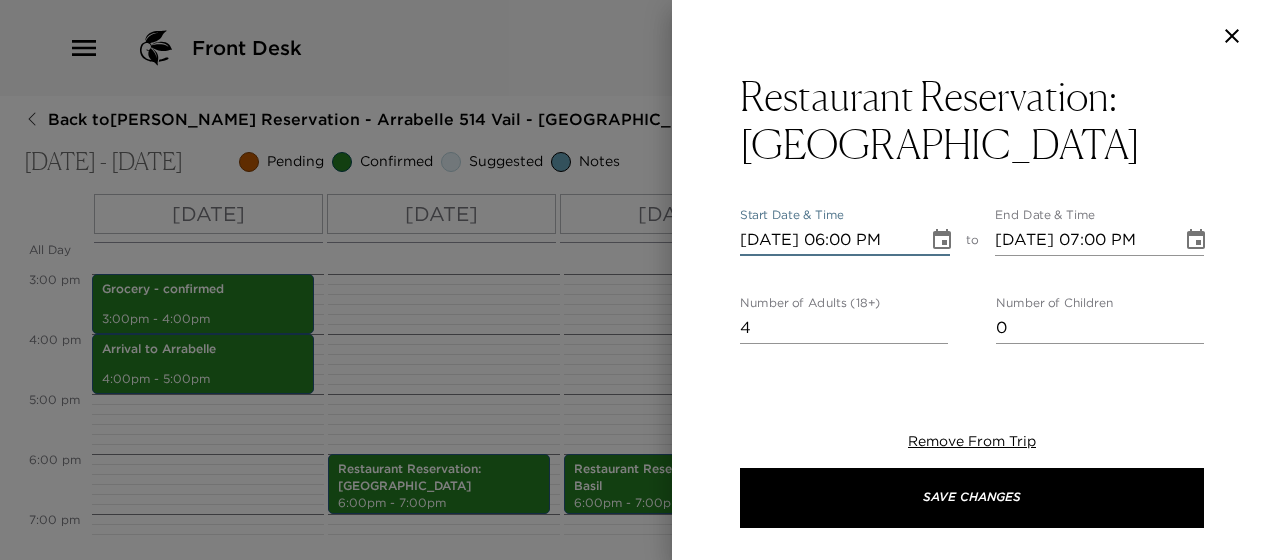 type on "07/01/2025 06:00 PM" 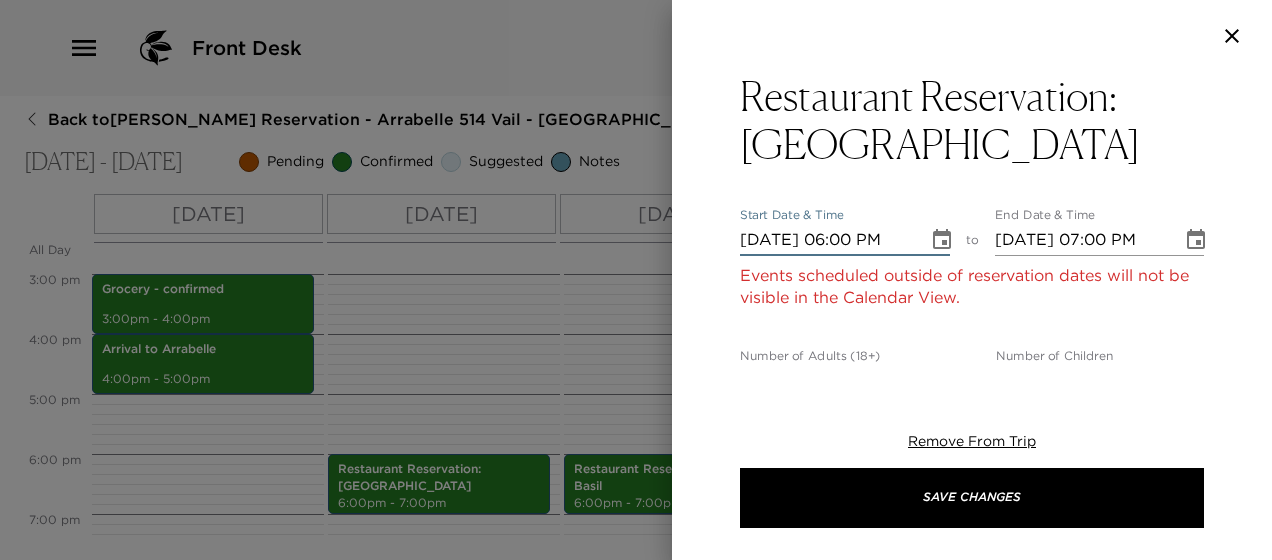 type on "07/13/2025 06:00 PM" 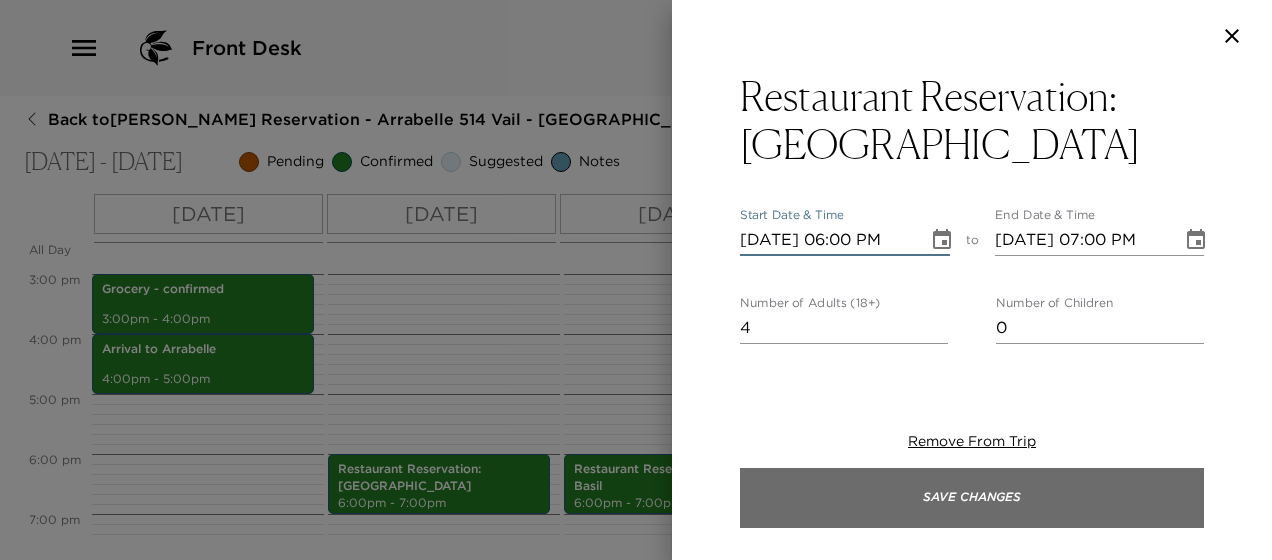 type on "07/13/2025 06:00 PM" 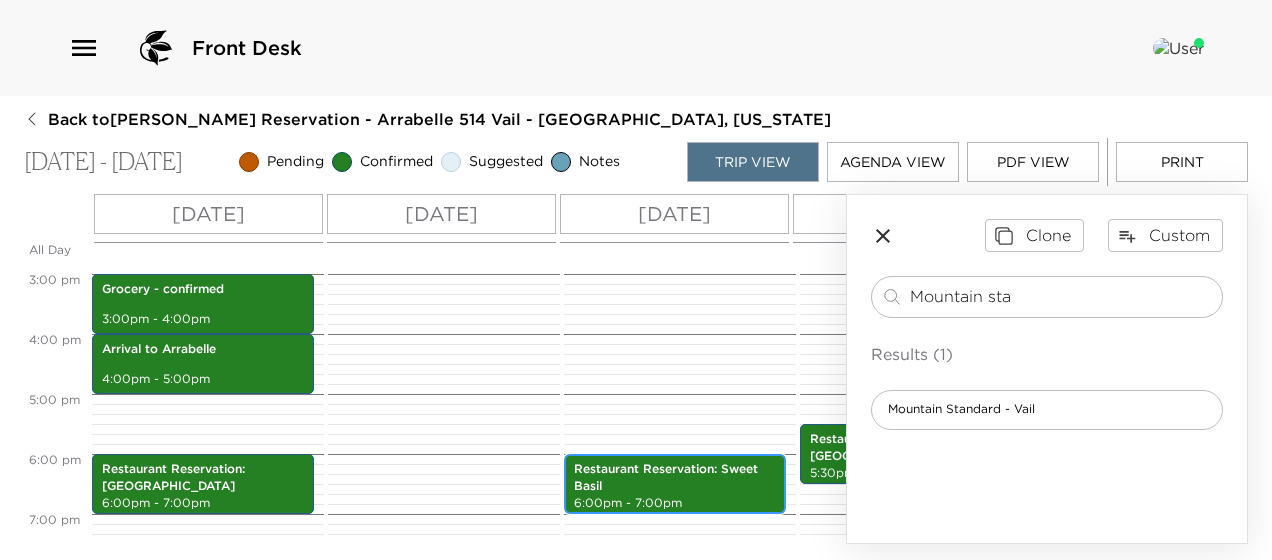 click on "Restaurant Reservation: Sweet Basil" at bounding box center (675, 478) 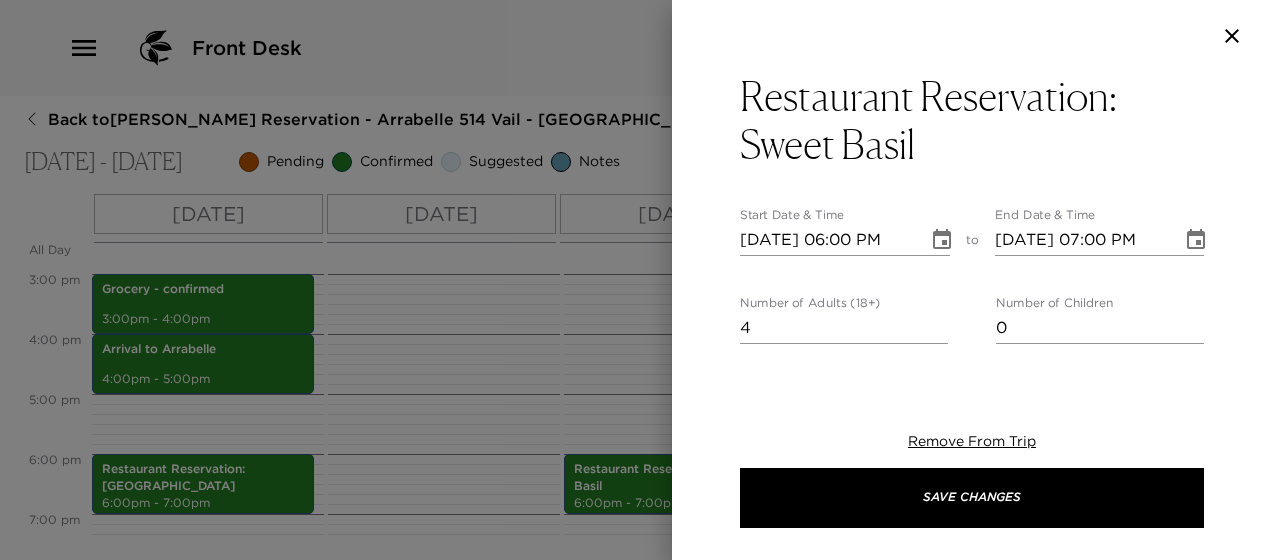 click on "07/15/2025 06:00 PM" at bounding box center (827, 240) 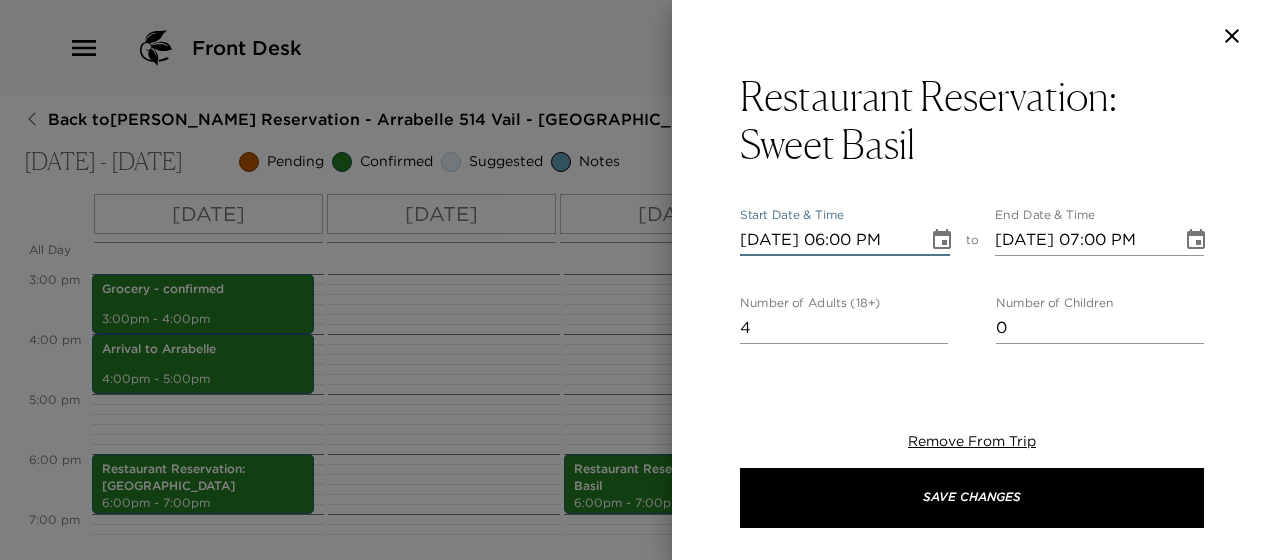 type on "07/01/2025 06:00 PM" 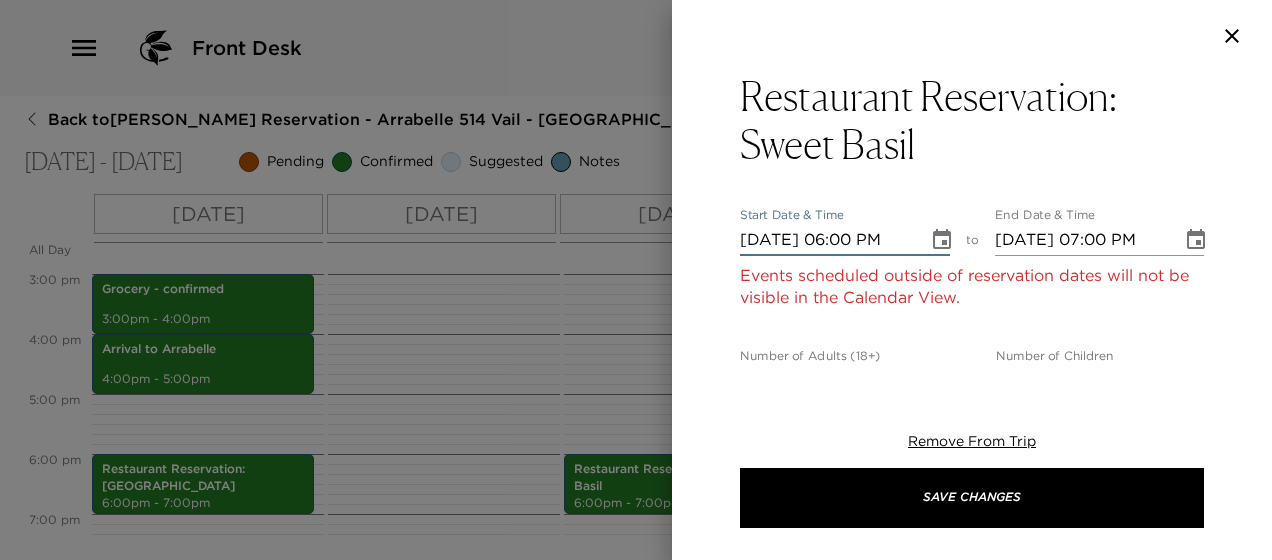 type on "07/14/2025 06:00 PM" 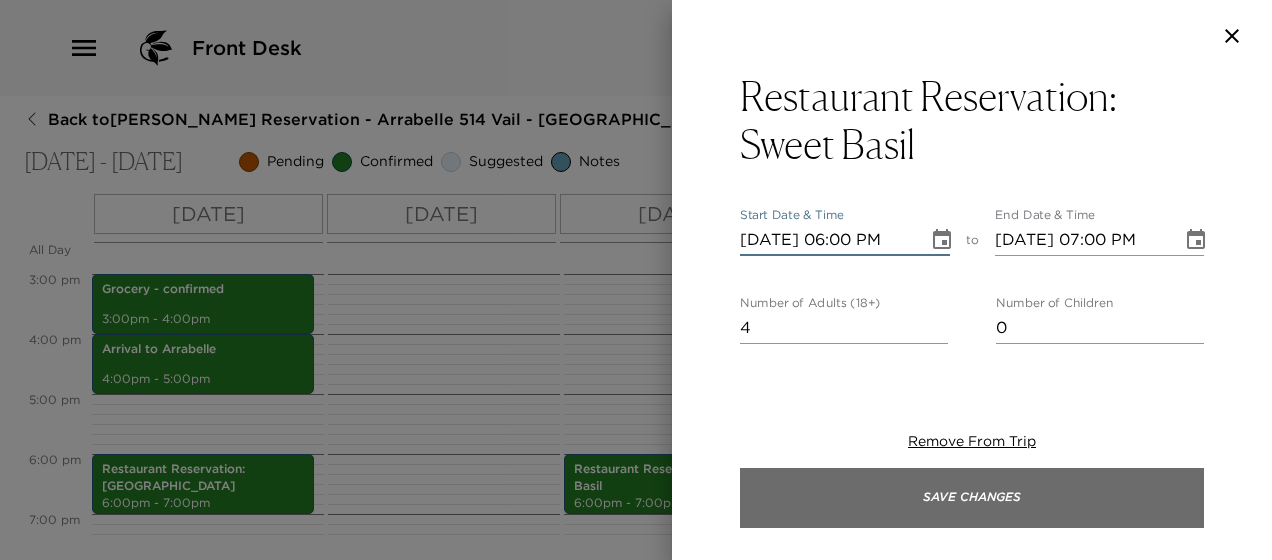 type on "07/14/2025 06:00 PM" 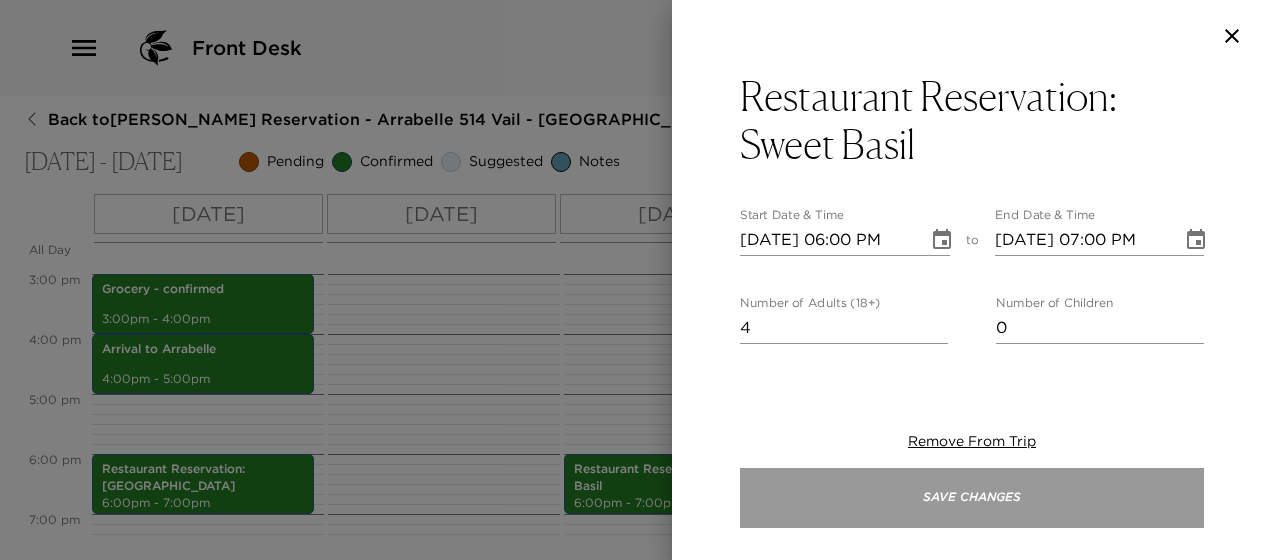 click on "Save Changes" at bounding box center [972, 498] 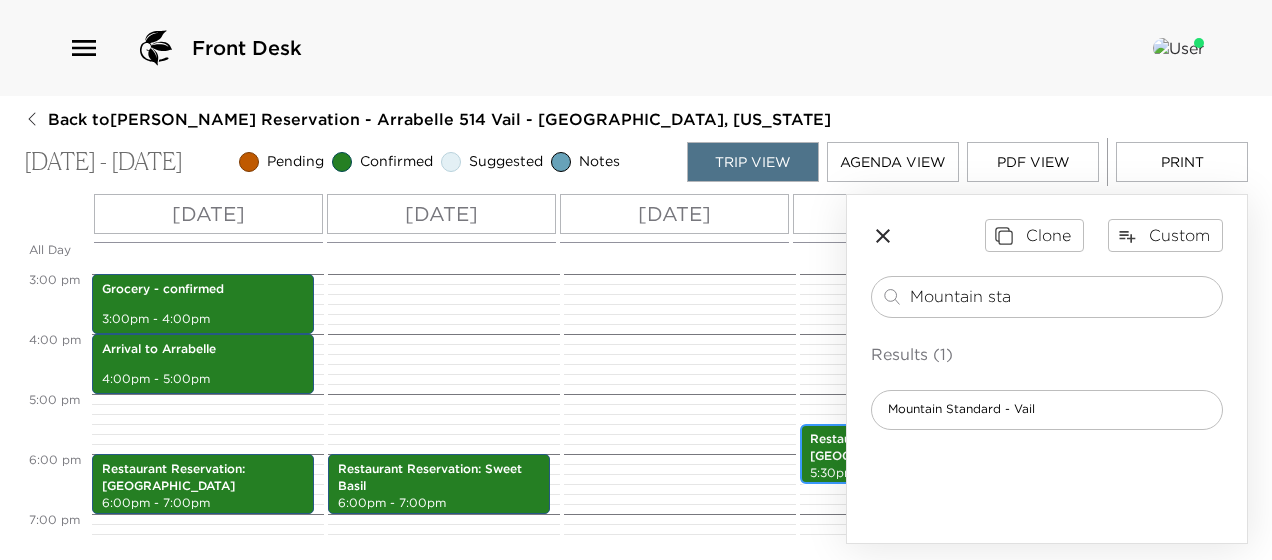 click on "Restaurant Reservation: Matsuhisa" at bounding box center (911, 448) 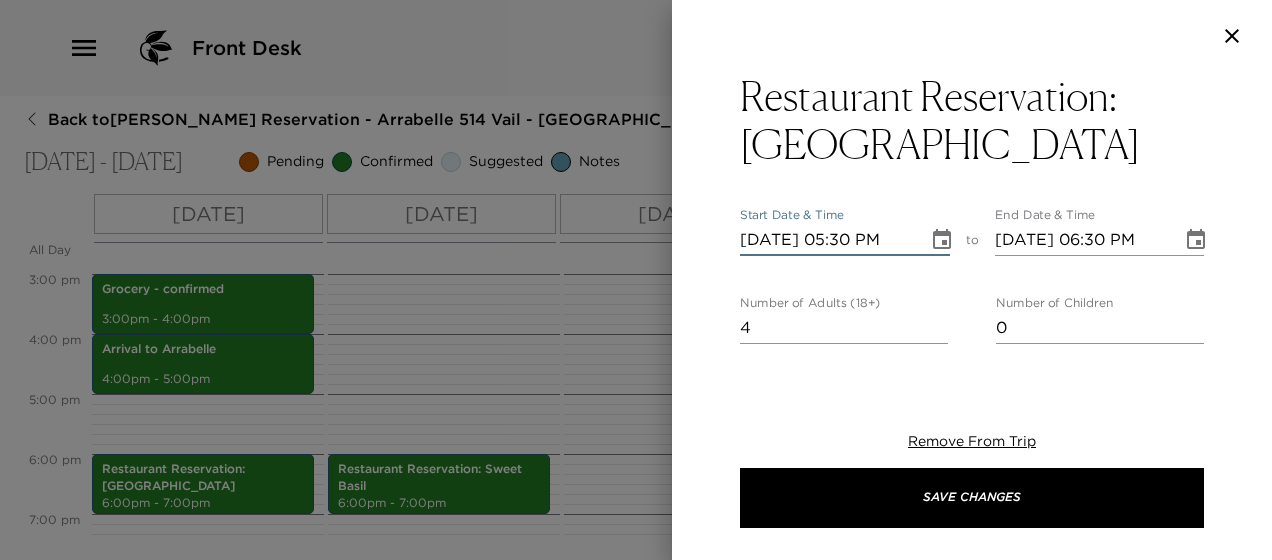 click on "07/16/2025 05:30 PM" at bounding box center [827, 240] 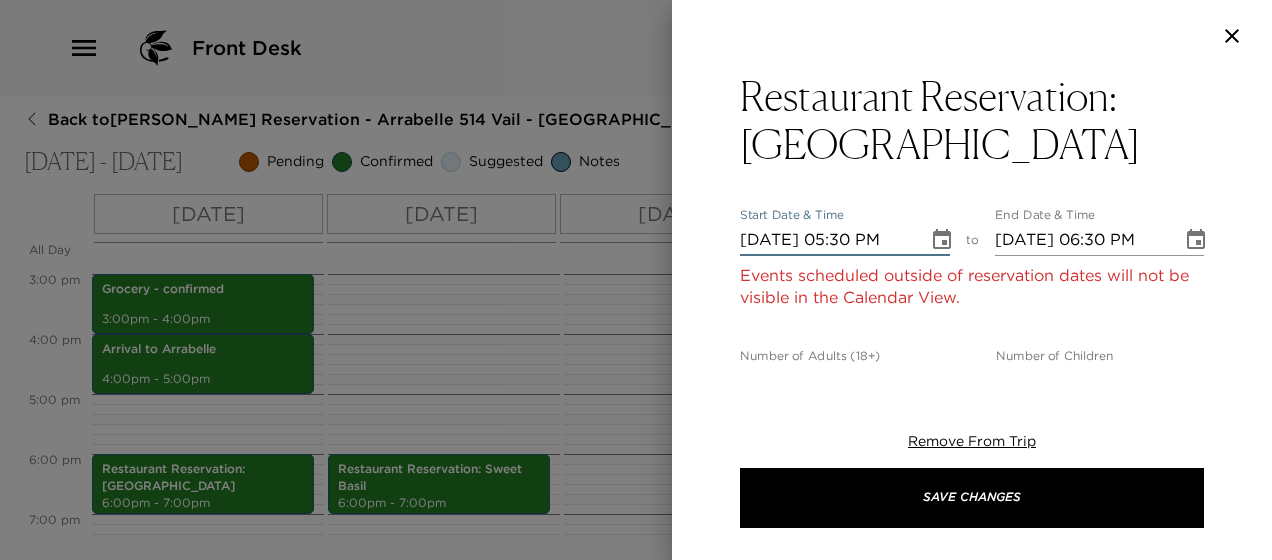type on "07/15/2025 05:30 PM" 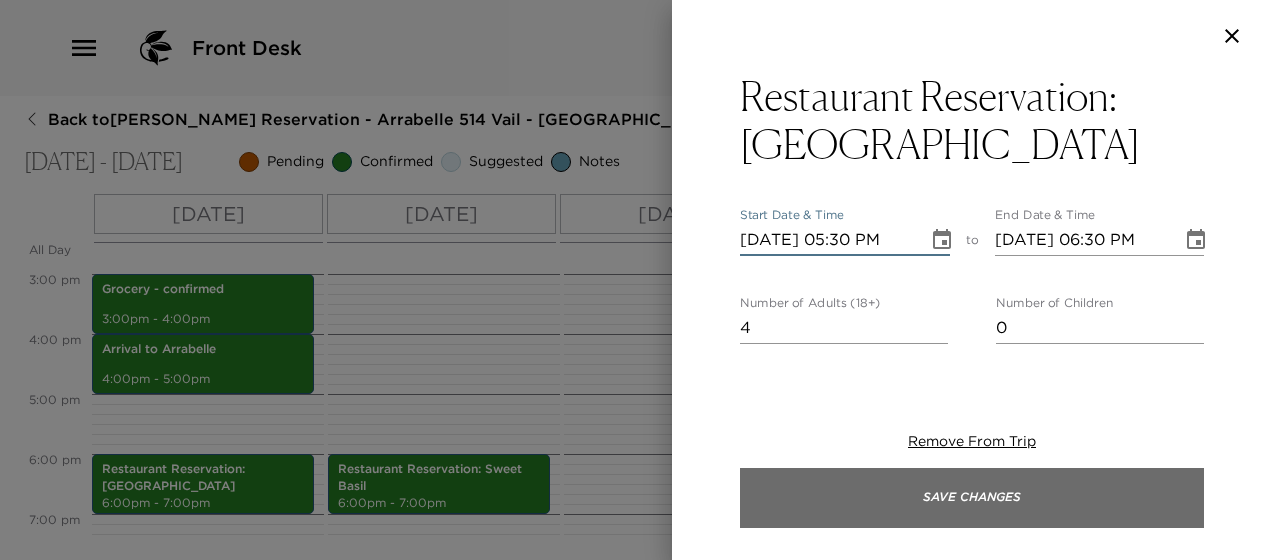 type on "07/15/2025 05:30 PM" 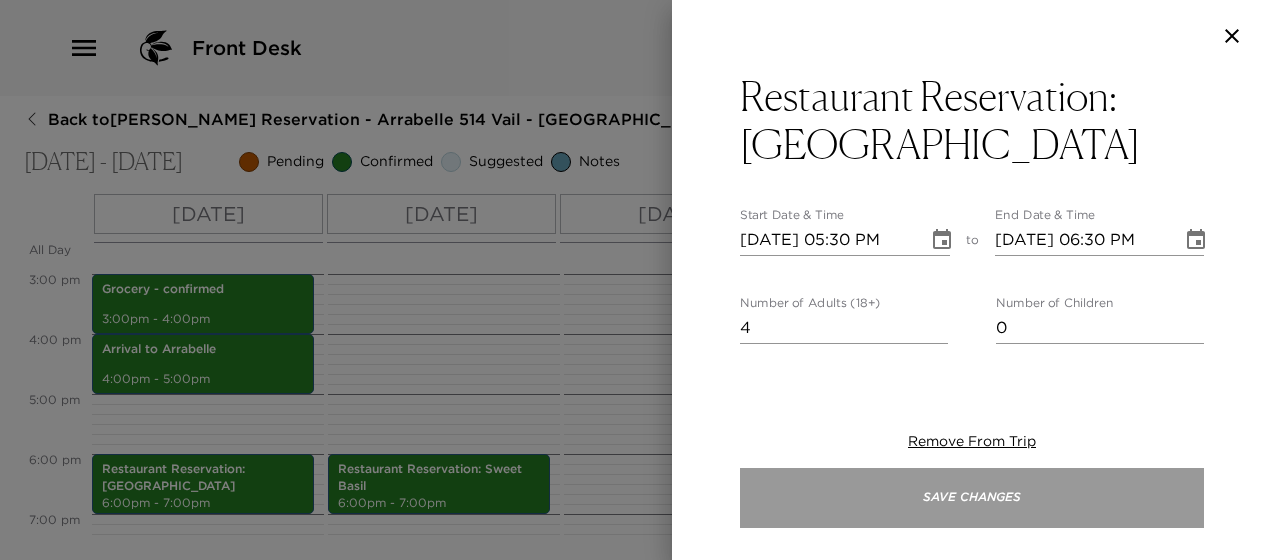 click on "Save Changes" at bounding box center [972, 498] 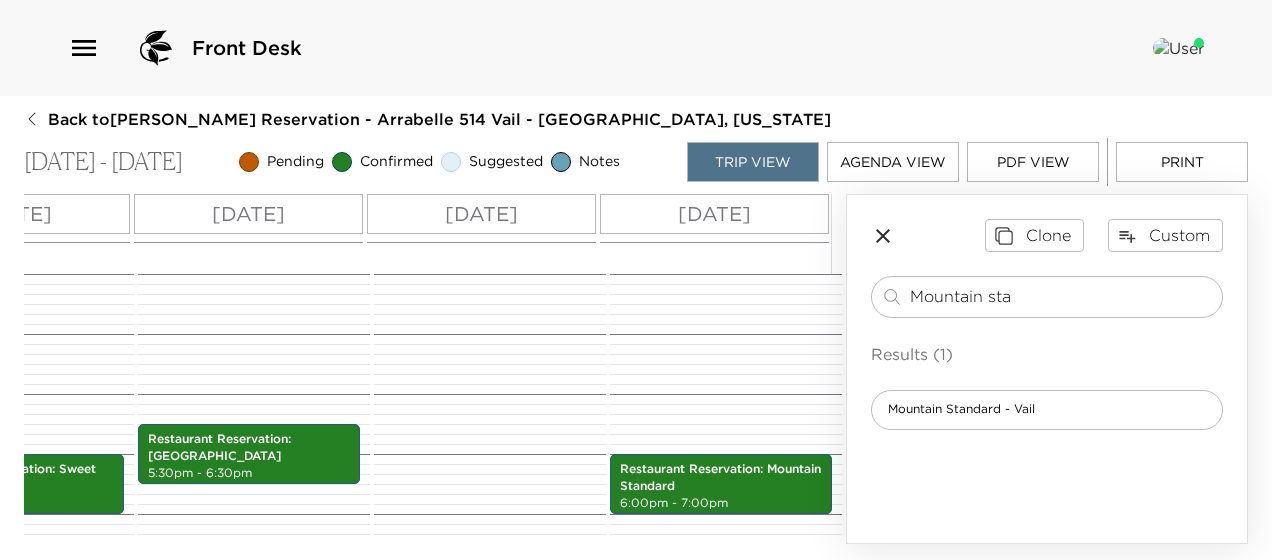 scroll, scrollTop: 0, scrollLeft: 440, axis: horizontal 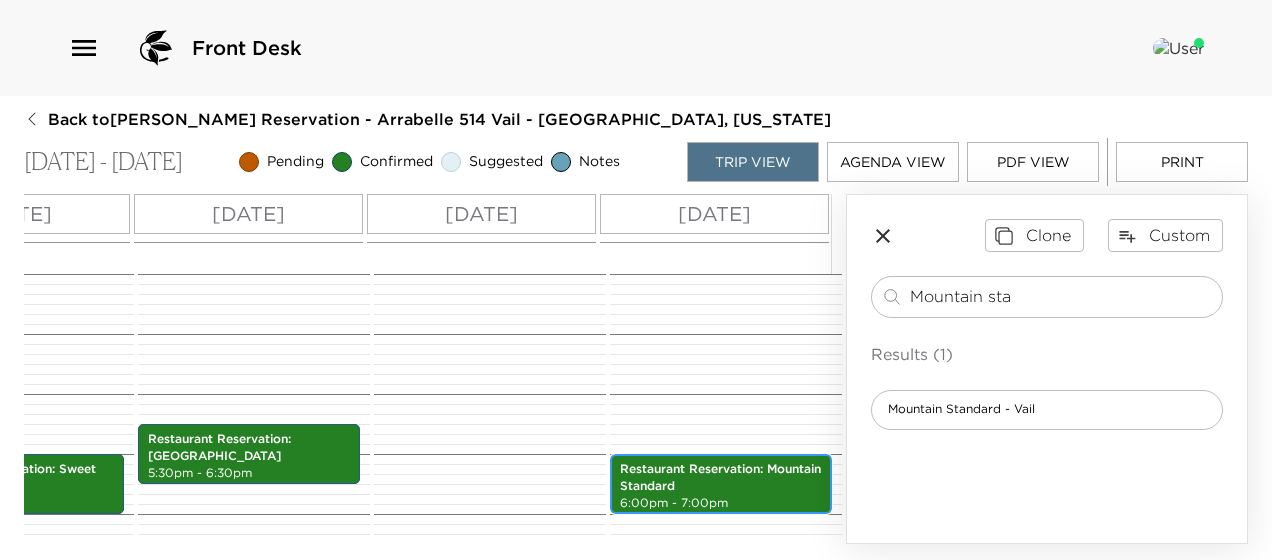 click on "6:00pm - 7:00pm" at bounding box center (721, 503) 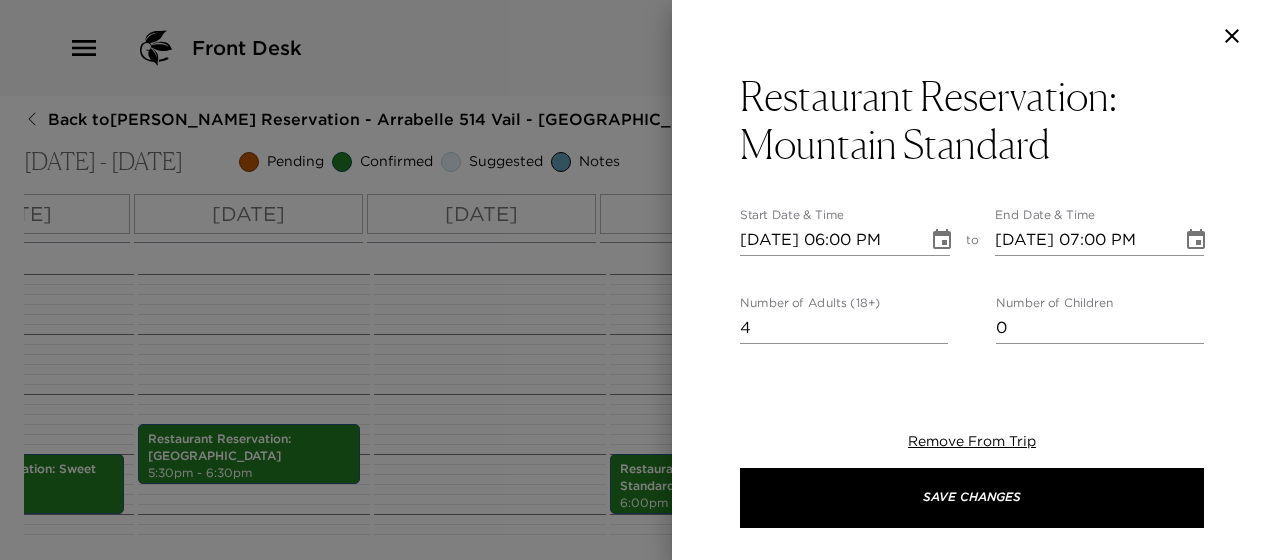 click on "07/17/2025 06:00 PM" at bounding box center (827, 240) 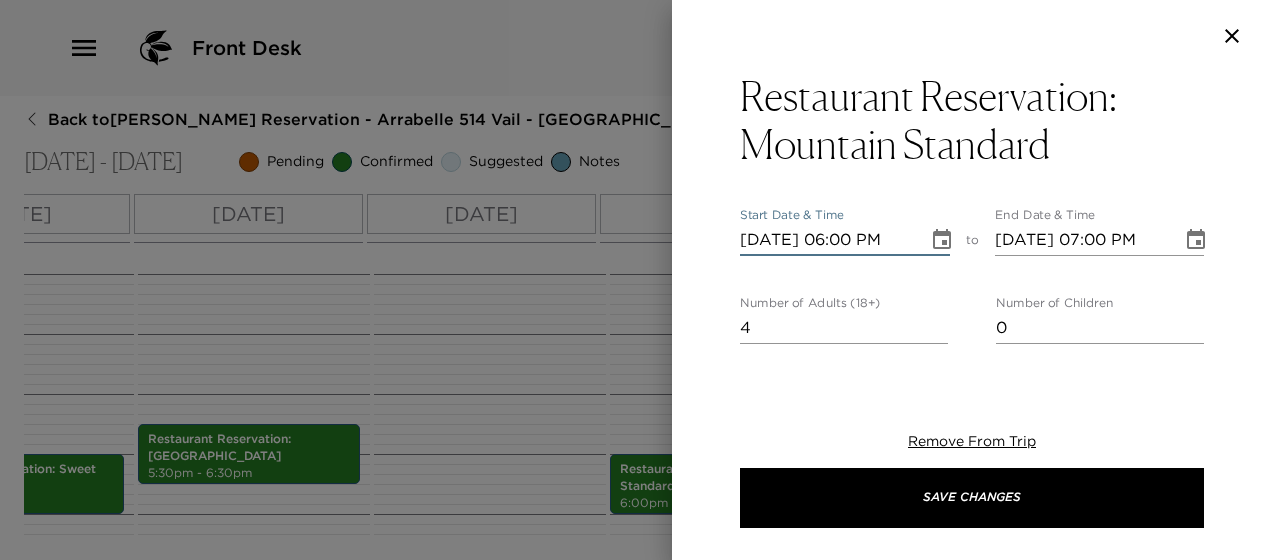 type on "07/01/2025 06:00 PM" 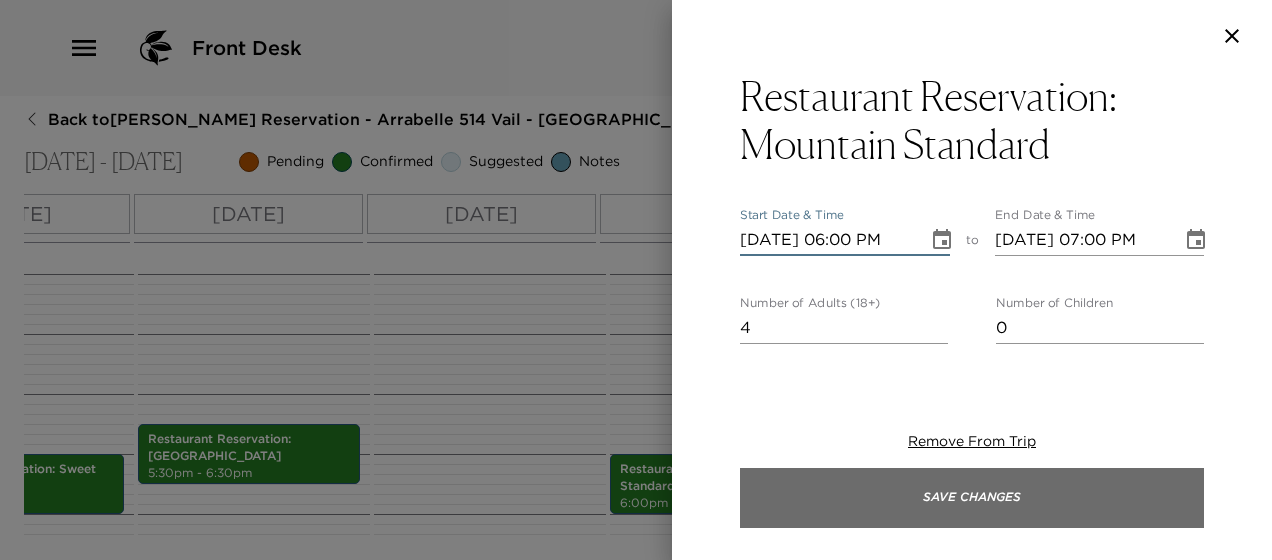type on "07/16/2025 06:00 PM" 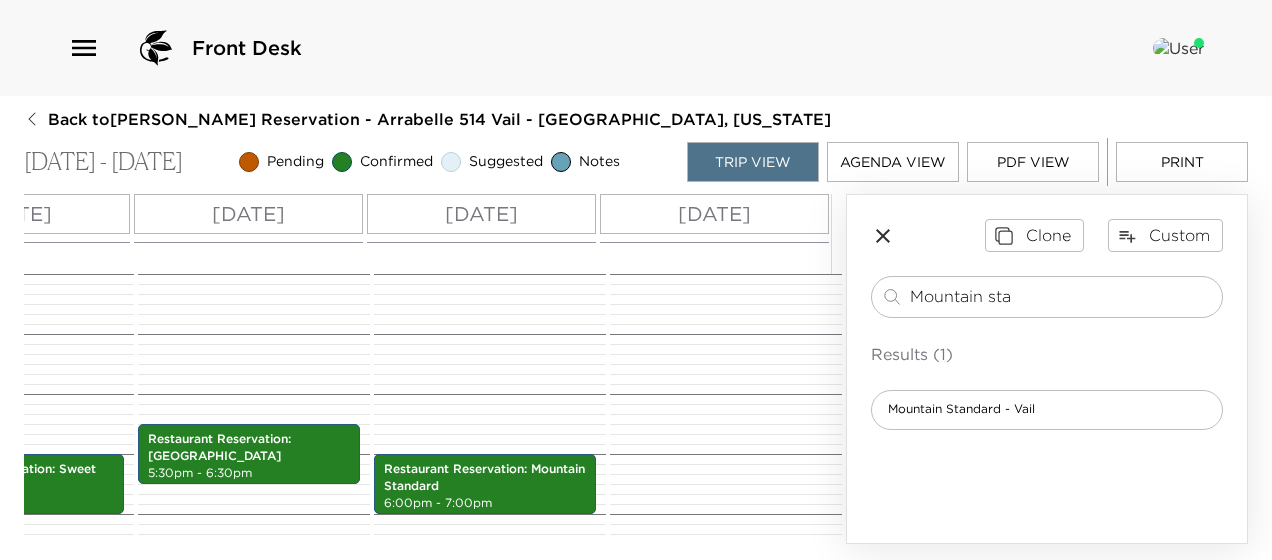 click on "Thu 07/17" at bounding box center (714, 214) 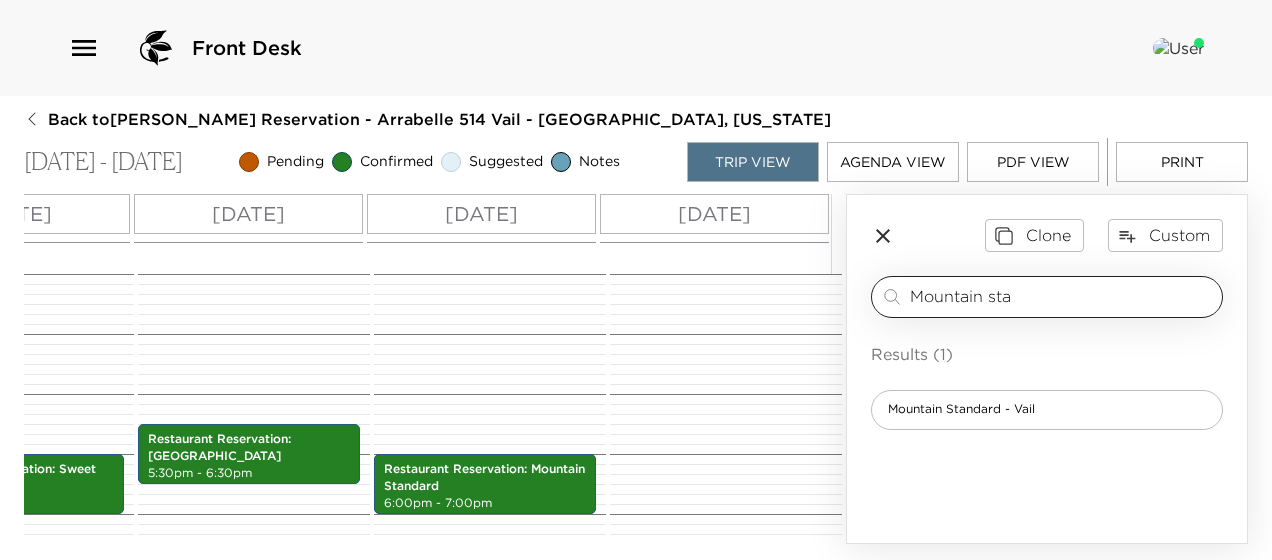 scroll, scrollTop: 0, scrollLeft: 0, axis: both 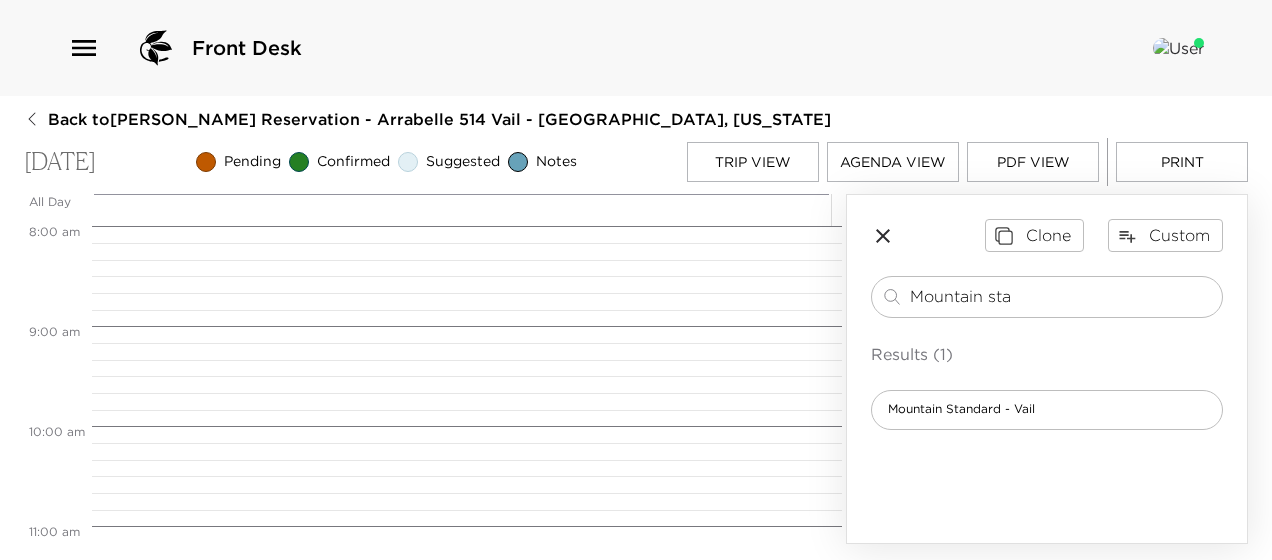 drag, startPoint x: 1075, startPoint y: 288, endPoint x: 315, endPoint y: 226, distance: 762.5248 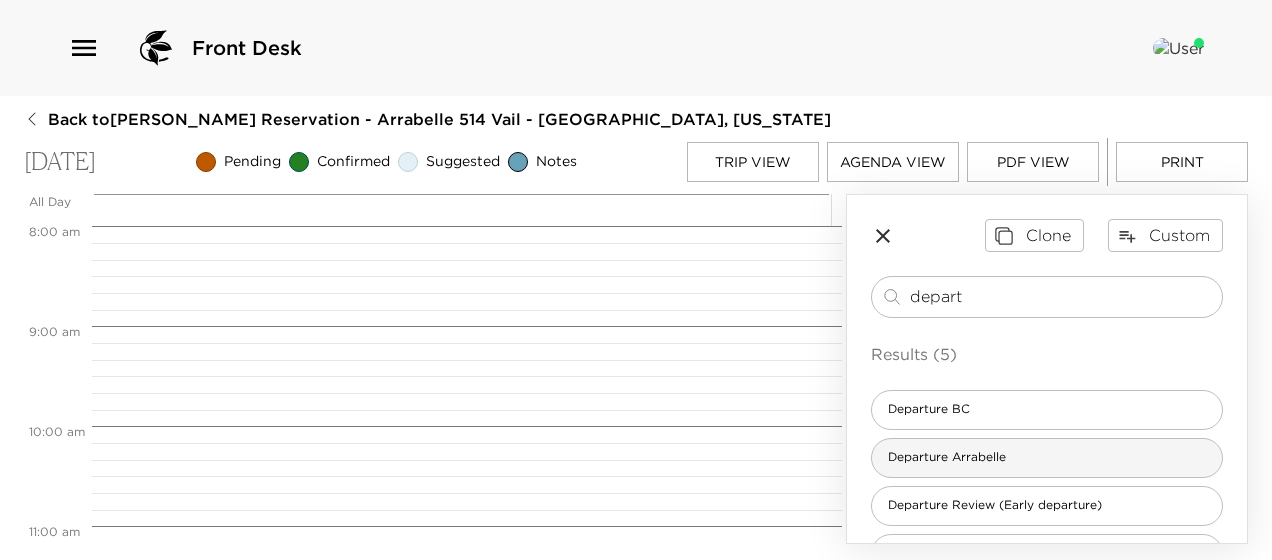 type on "depart" 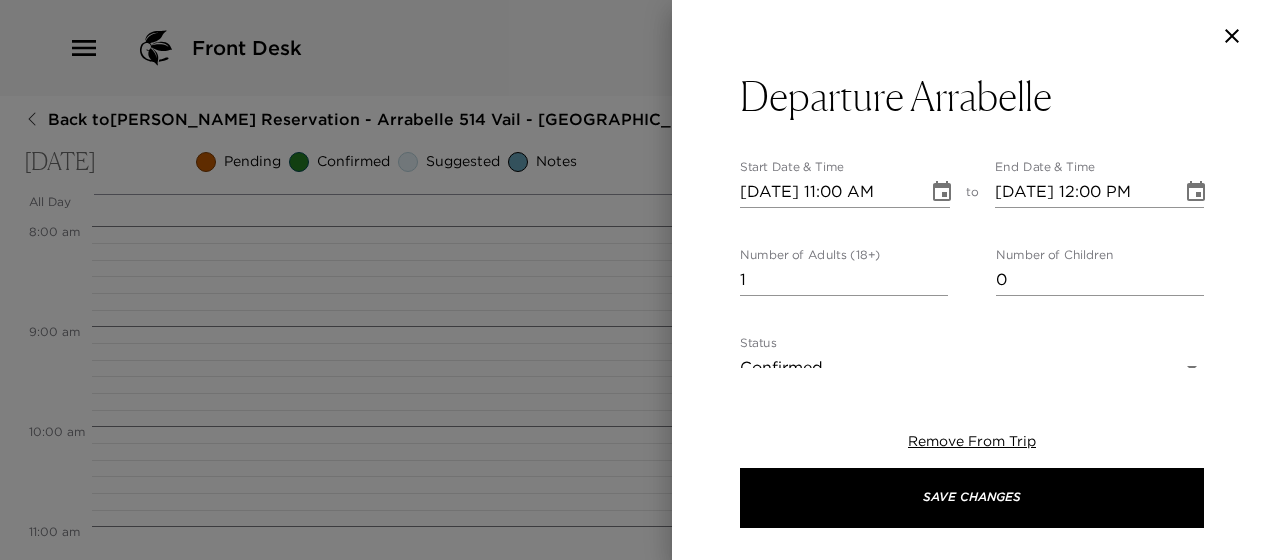 type on "In preparation for your departure, an Exclusive Resorts concierge team member would like to meet prior to your departure to bid you a farewell, gather any additional feedback about this visit, review the house bill incidentals and re-confirm transportation plans. If you wish to suggest an alternative meeting time, we will happily accommodate your request. At your convenience, please contact us and we will send a Bellman to assist you with your luggage and escort you to the reception desk. It has been a pleasure assisting you and we wish you a safe journey home!" 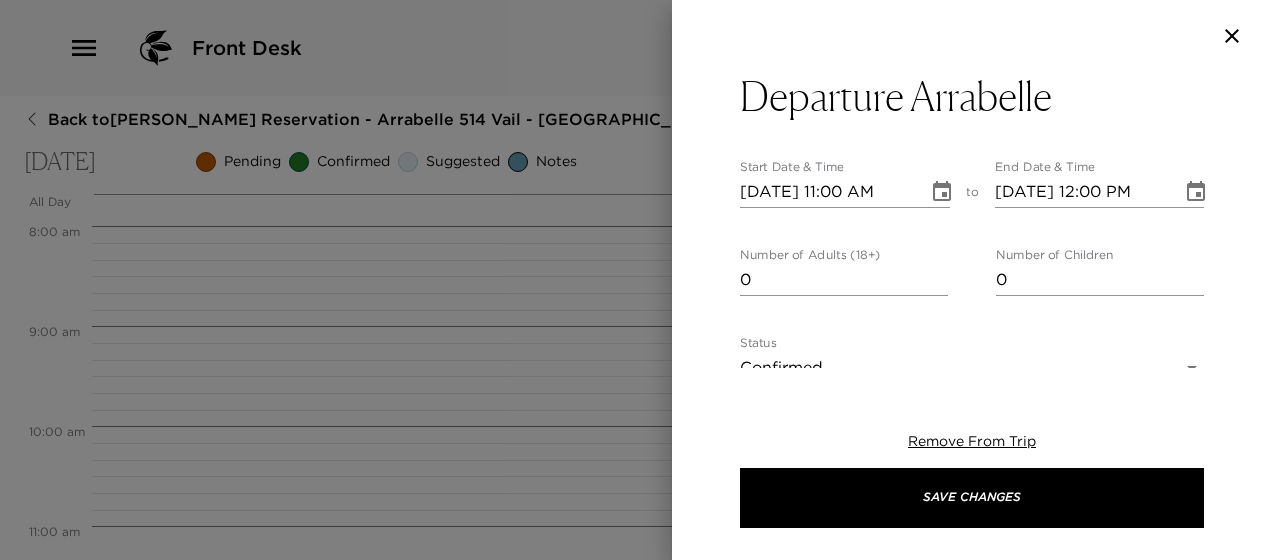 type on "0" 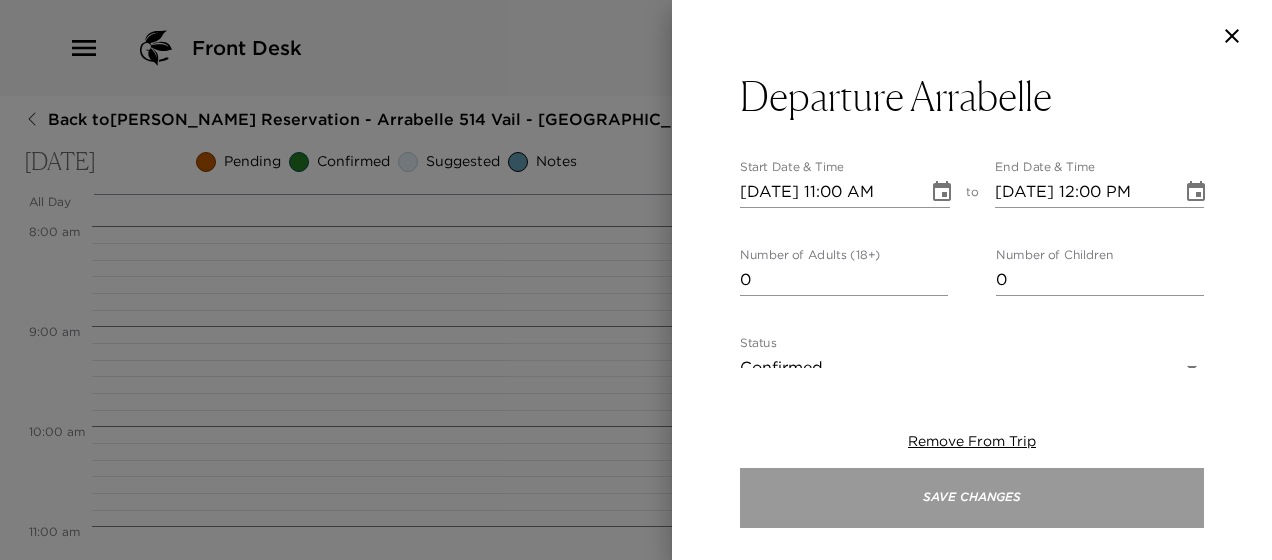 click on "Save Changes" at bounding box center (972, 498) 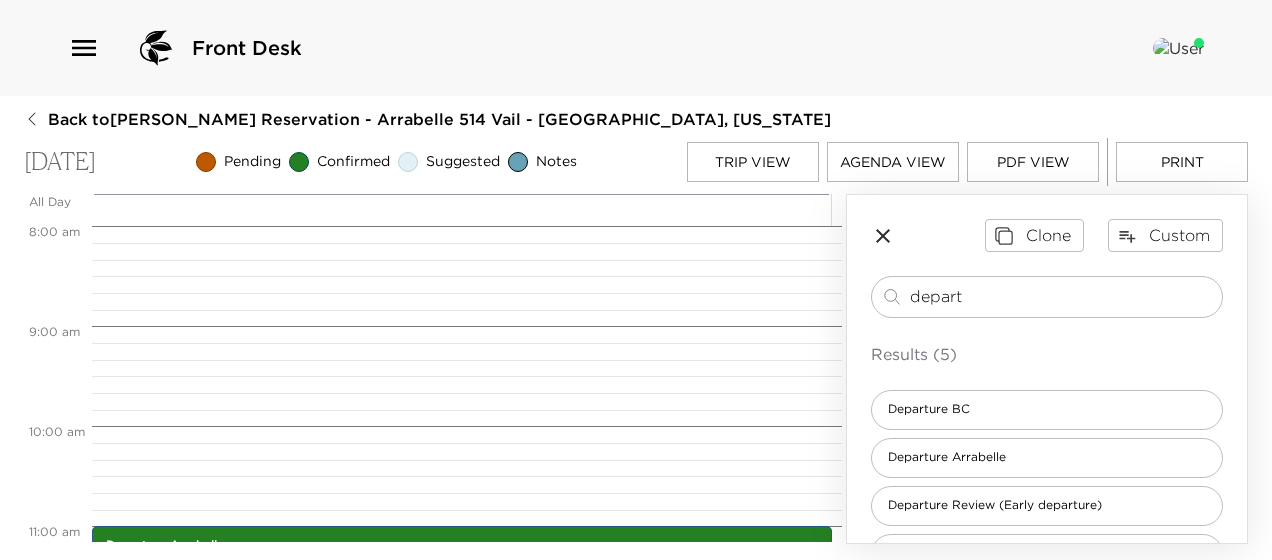 click on "Agenda View" at bounding box center (893, 162) 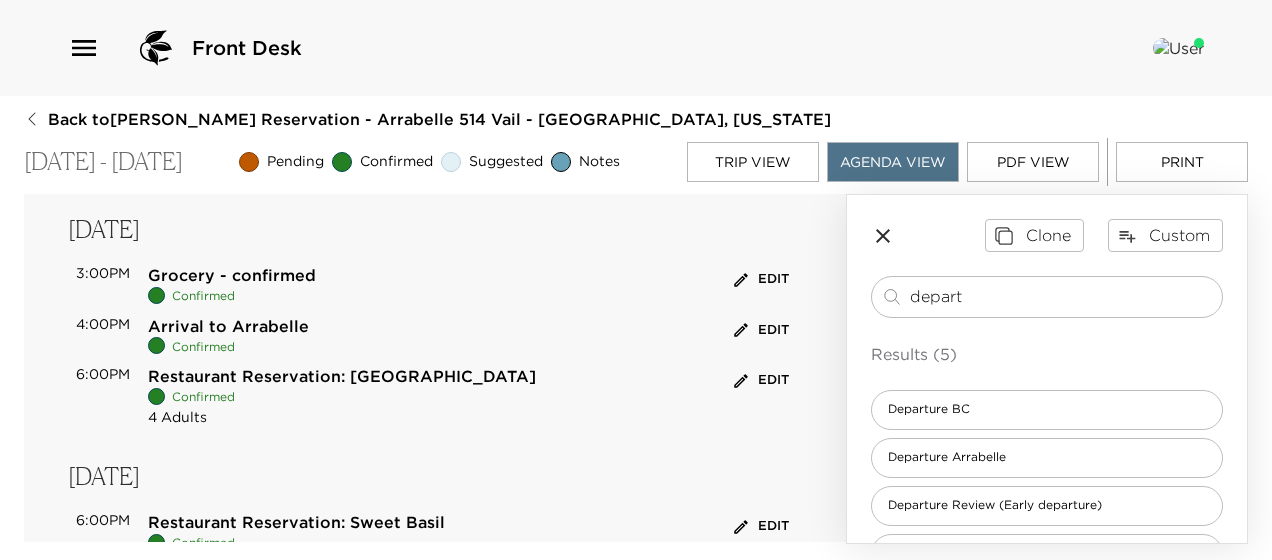 scroll, scrollTop: 18, scrollLeft: 0, axis: vertical 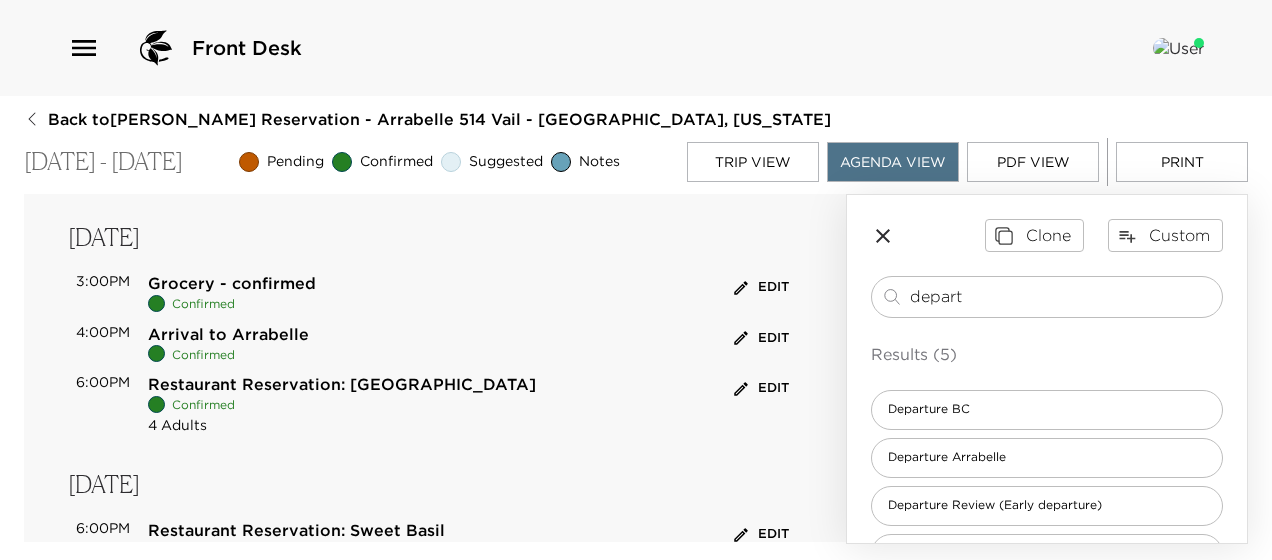 drag, startPoint x: 768, startPoint y: 157, endPoint x: 698, endPoint y: 182, distance: 74.330345 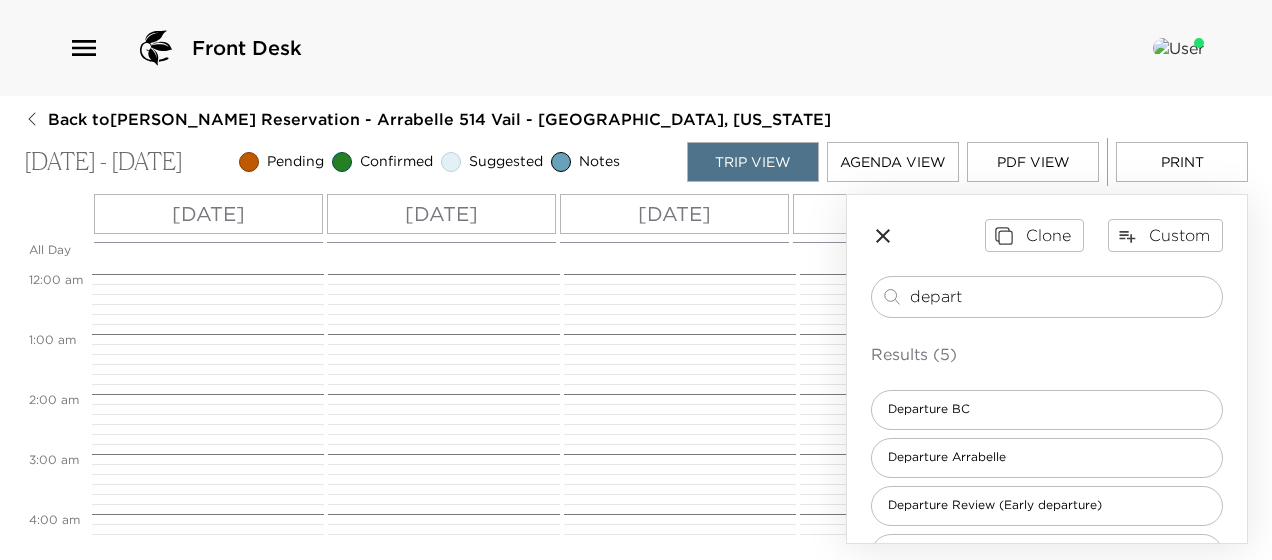 scroll, scrollTop: 900, scrollLeft: 0, axis: vertical 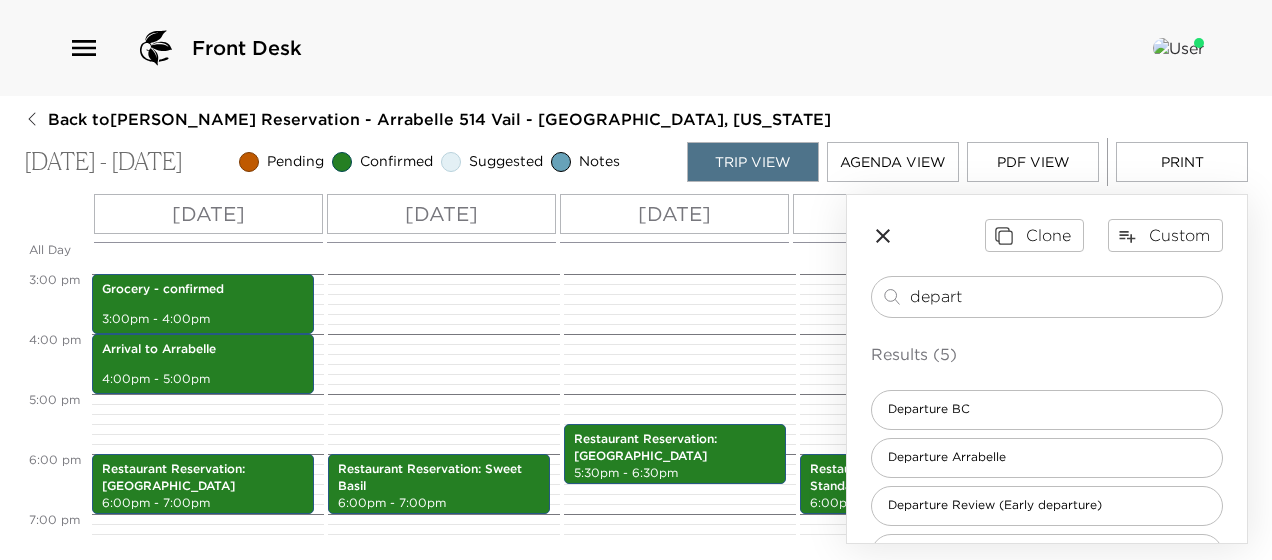 click on "Tue 07/15" at bounding box center [674, 214] 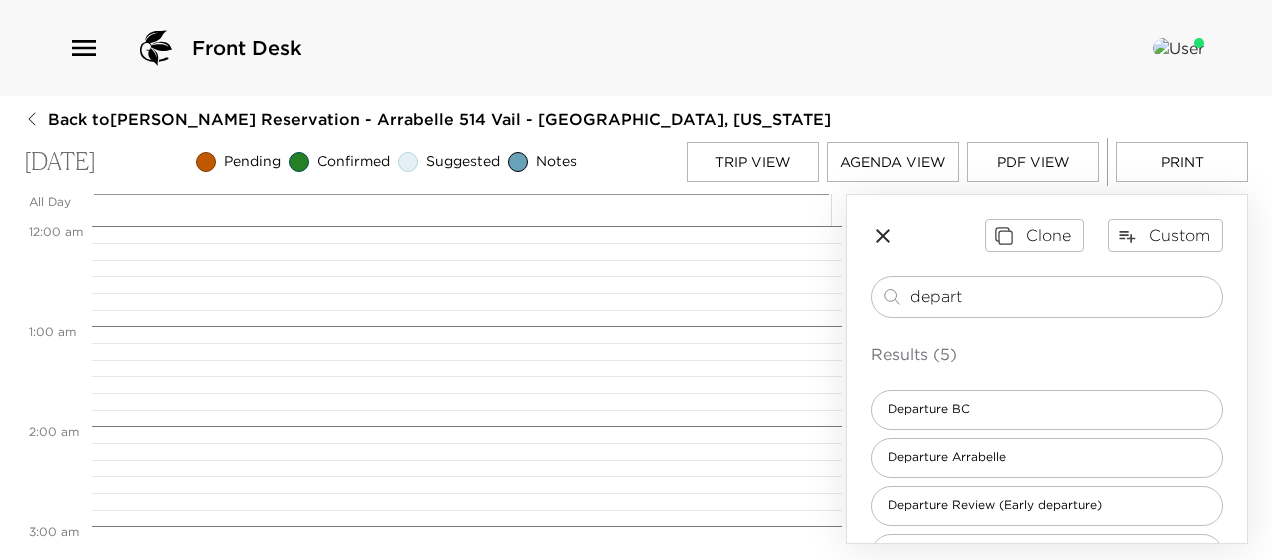 scroll, scrollTop: 1750, scrollLeft: 0, axis: vertical 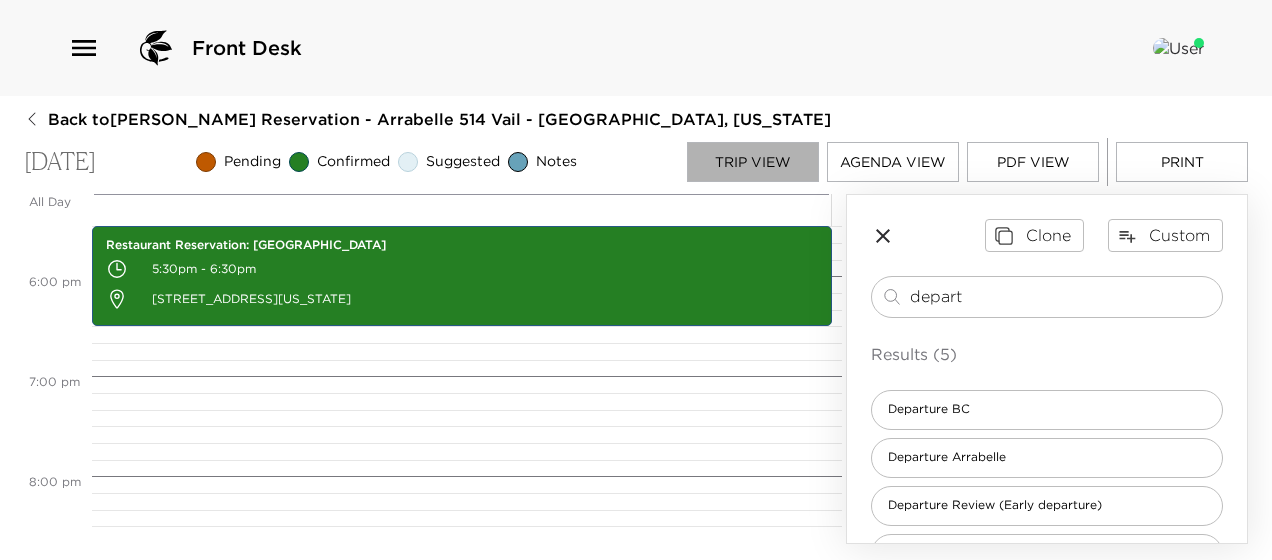 click on "Trip View" at bounding box center [753, 162] 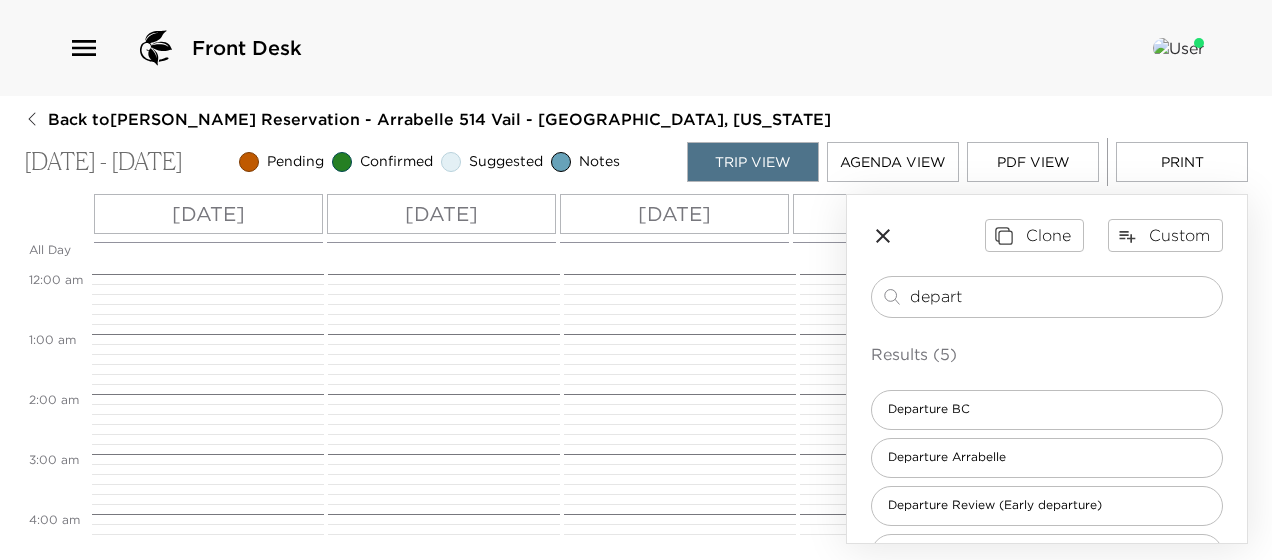 scroll, scrollTop: 900, scrollLeft: 0, axis: vertical 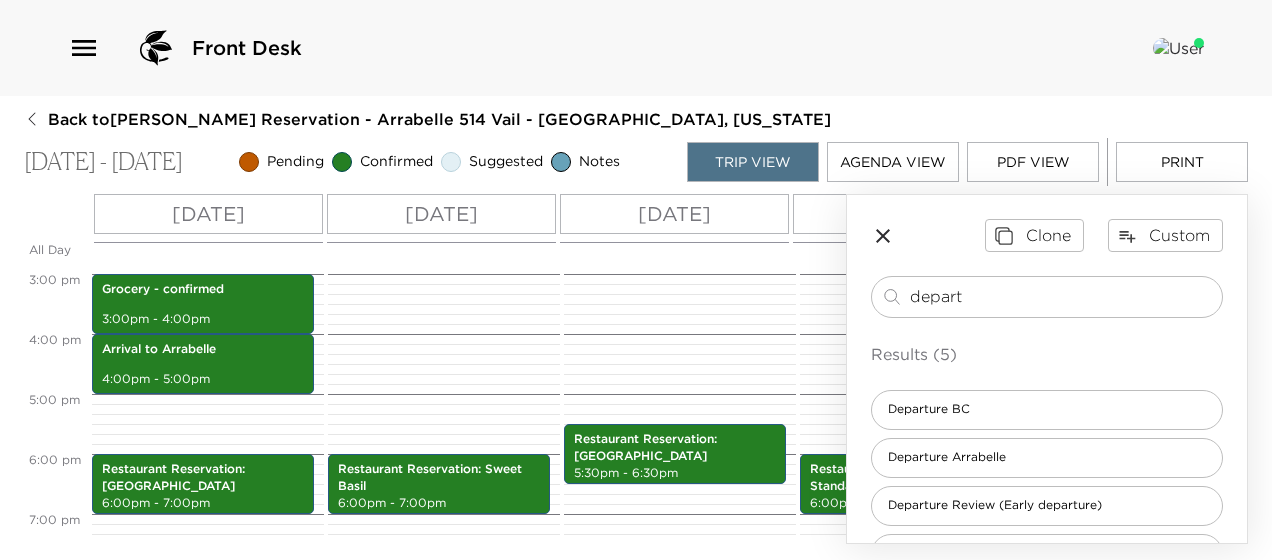 click on "Mon 07/14" at bounding box center (441, 214) 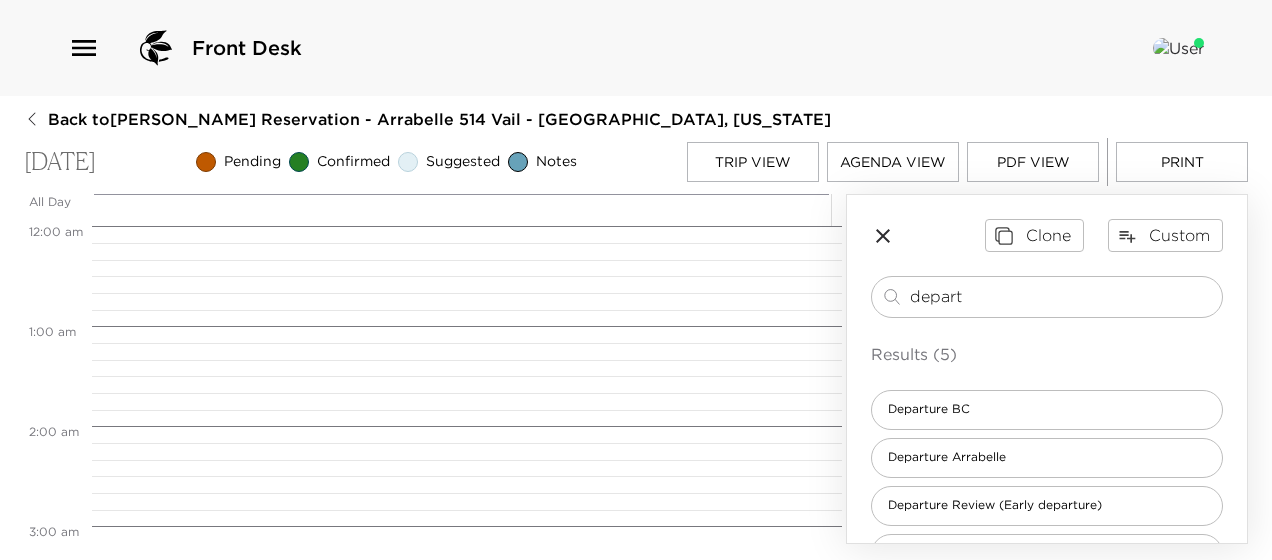 scroll, scrollTop: 1800, scrollLeft: 0, axis: vertical 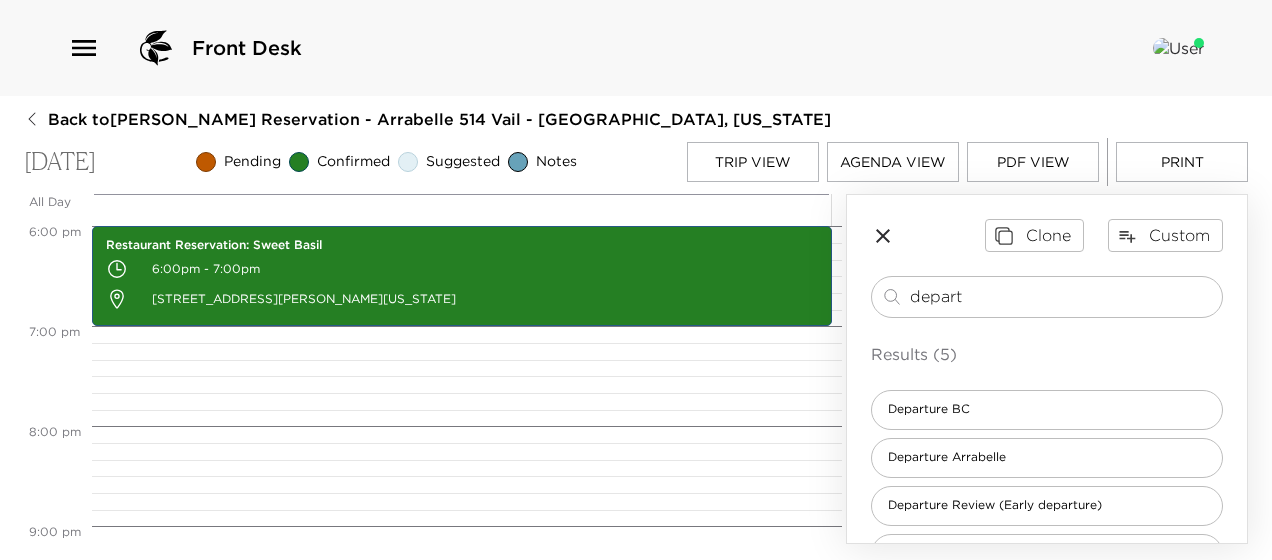 drag, startPoint x: 1000, startPoint y: 296, endPoint x: 375, endPoint y: 271, distance: 625.4998 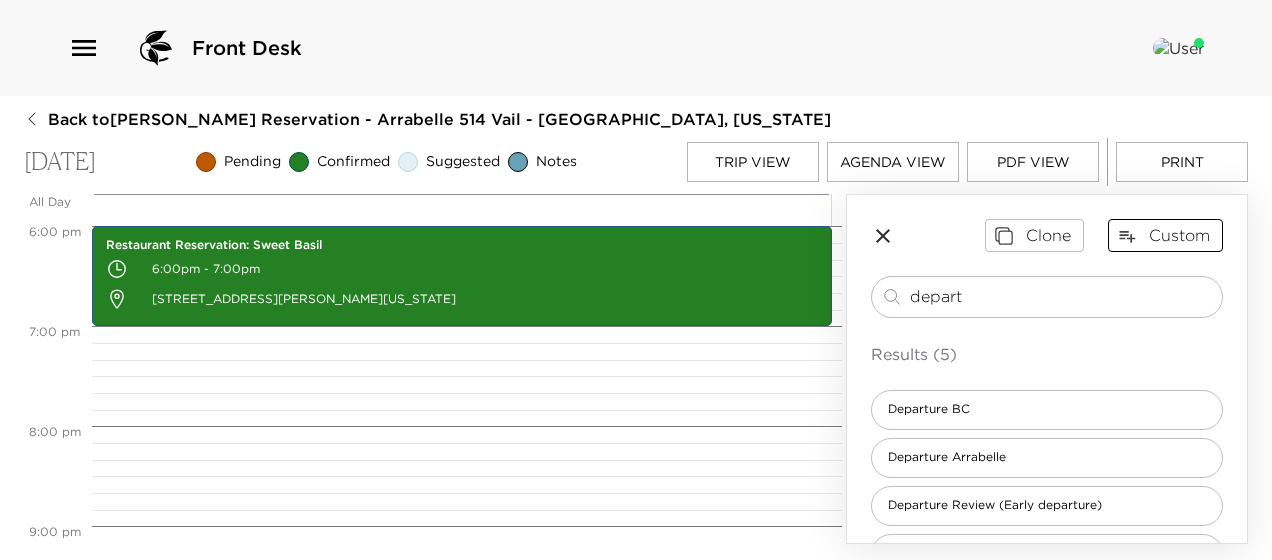 click on "Custom" at bounding box center [1165, 235] 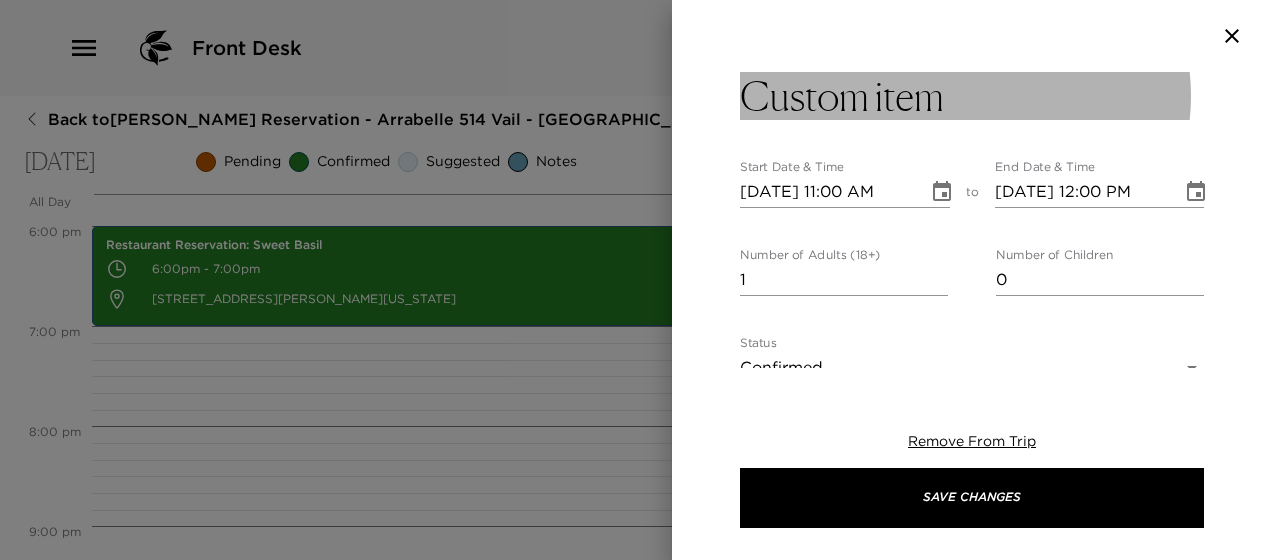 click on "Custom item" at bounding box center [972, 96] 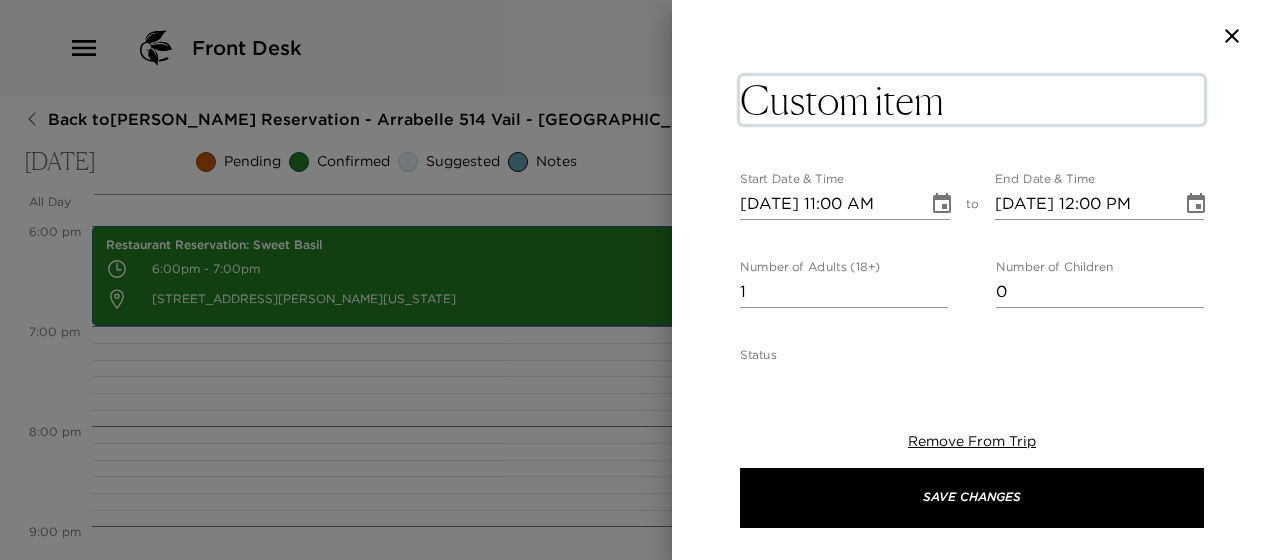 click on "Custom item" at bounding box center (972, 100) 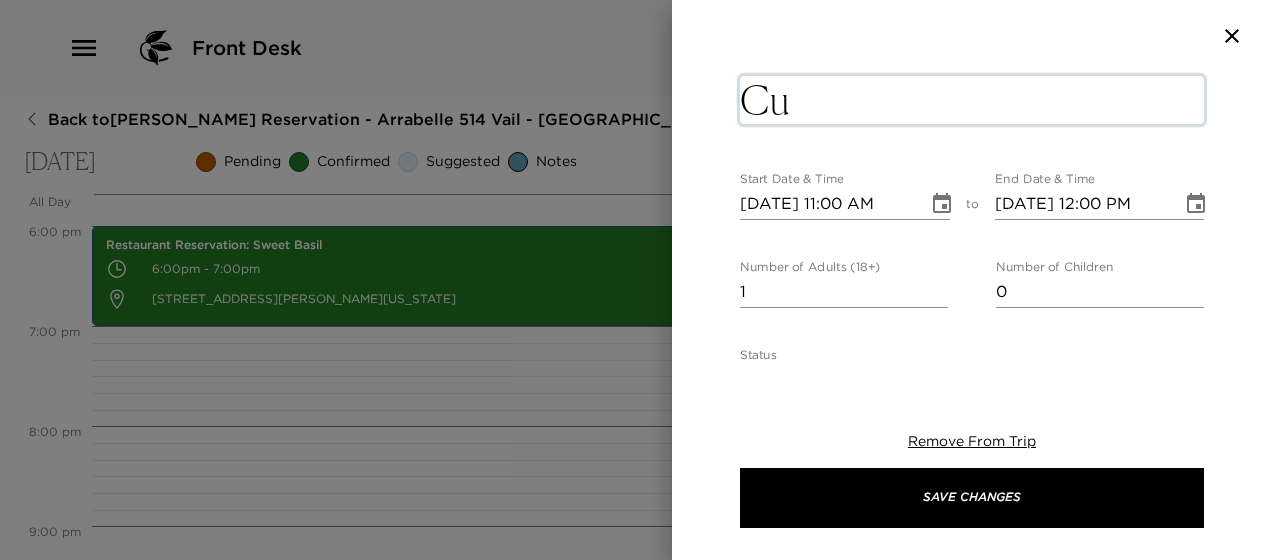 type on "C" 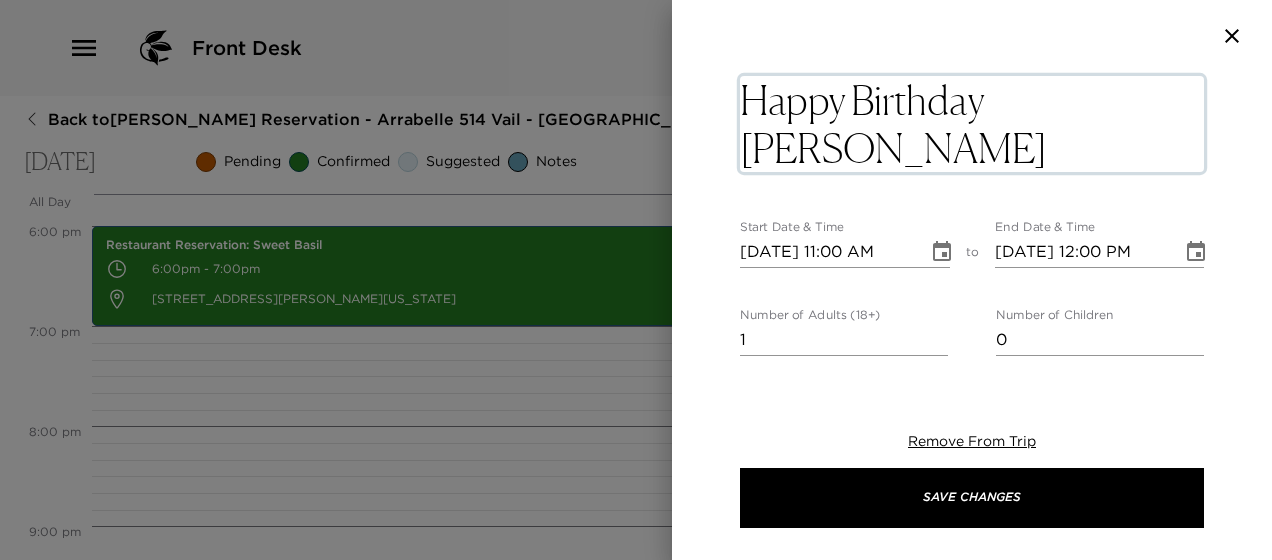 type on "Happy Birthday Mrs. Scoggins 🎂" 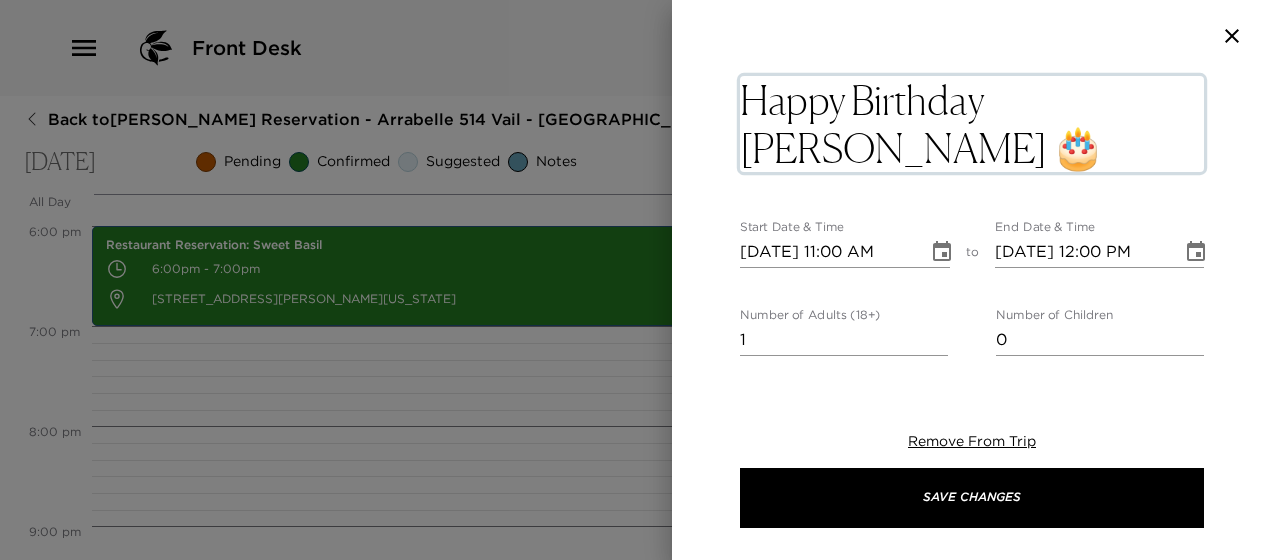 click 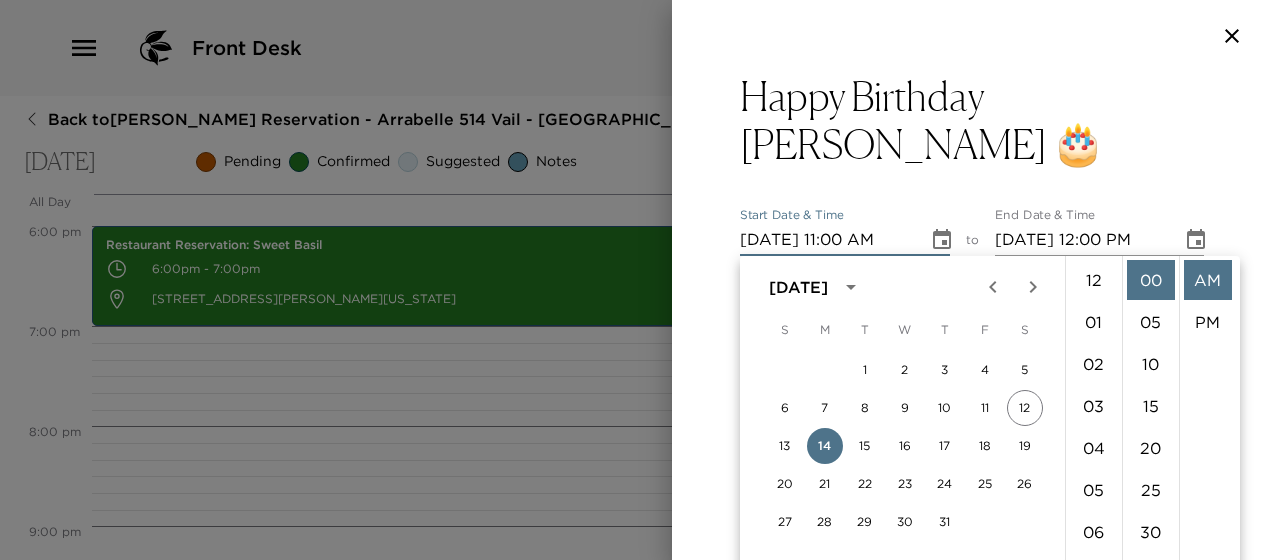 scroll, scrollTop: 462, scrollLeft: 0, axis: vertical 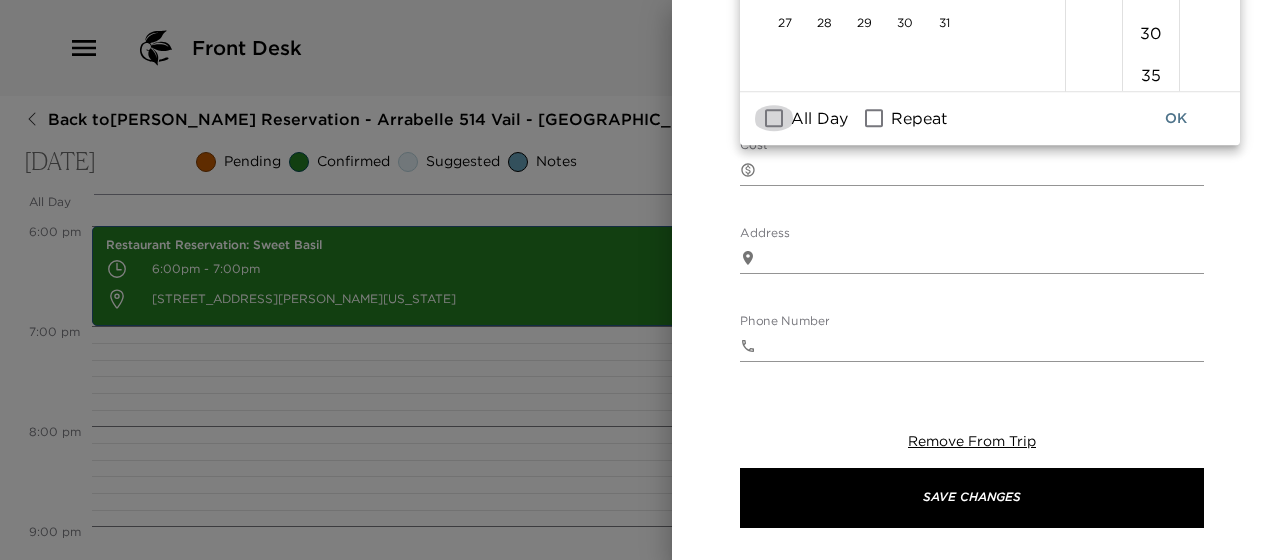 click on "All Day" at bounding box center [774, 119] 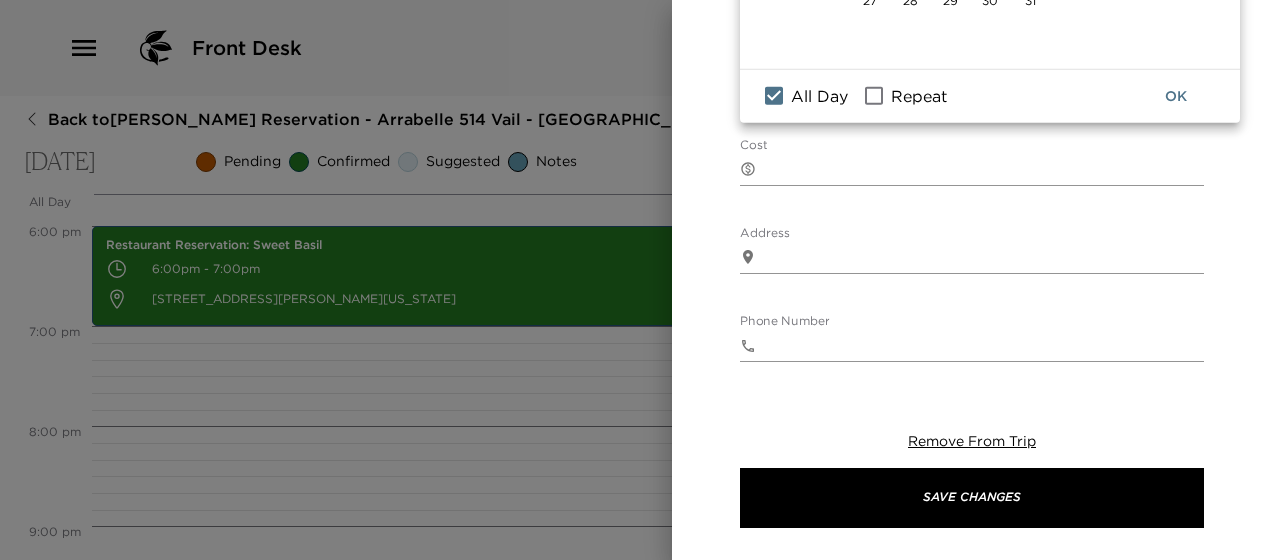 click on "OK" at bounding box center [1176, 96] 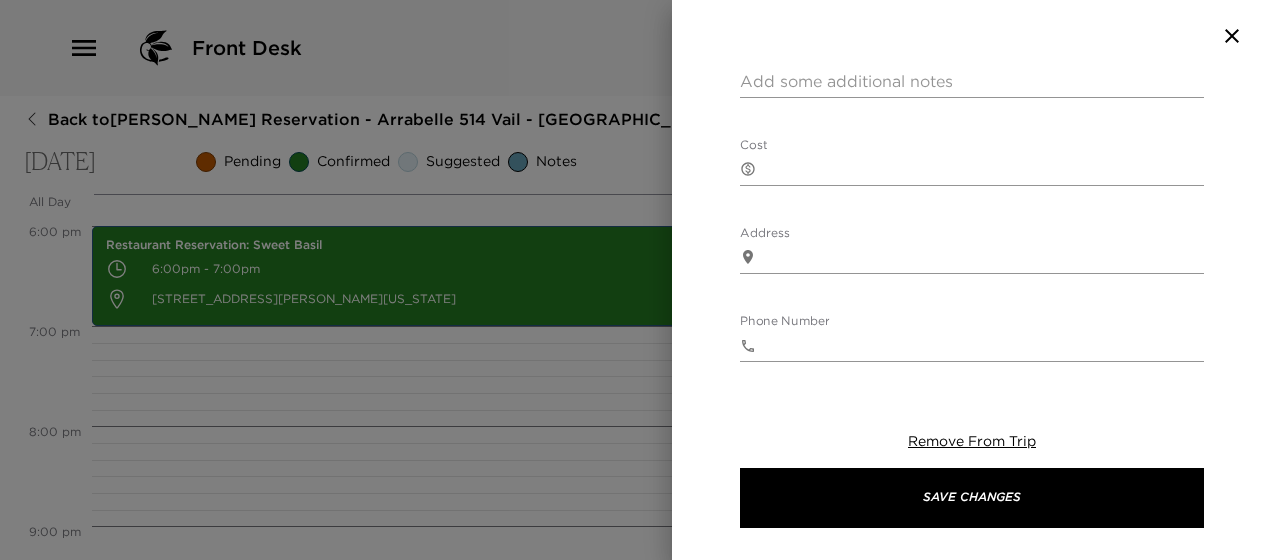 scroll, scrollTop: 20, scrollLeft: 0, axis: vertical 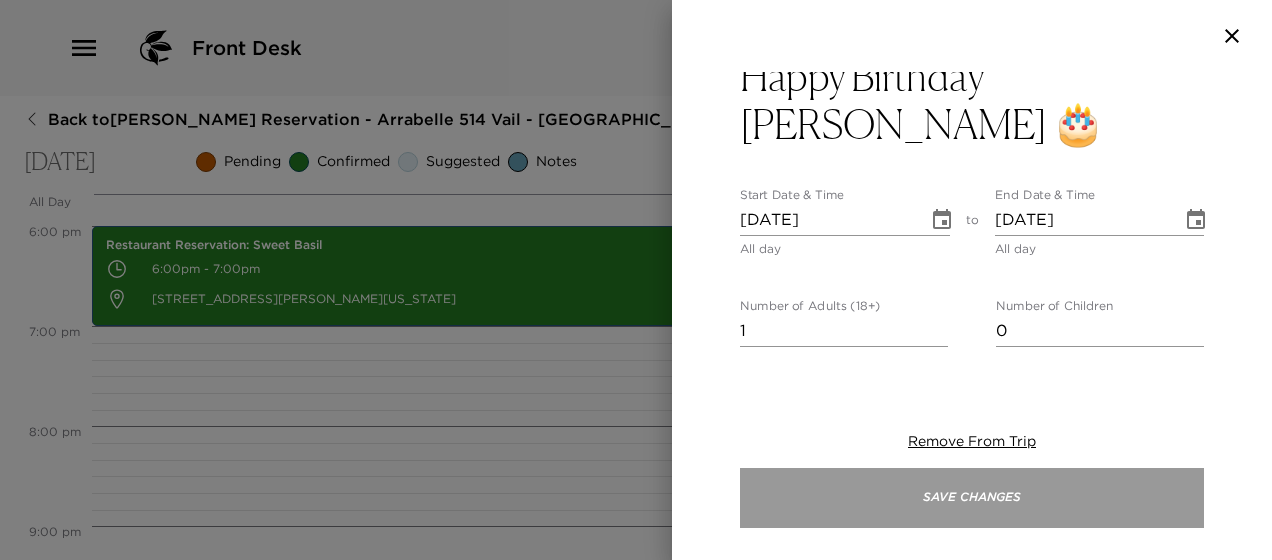 click on "Save Changes" at bounding box center (972, 498) 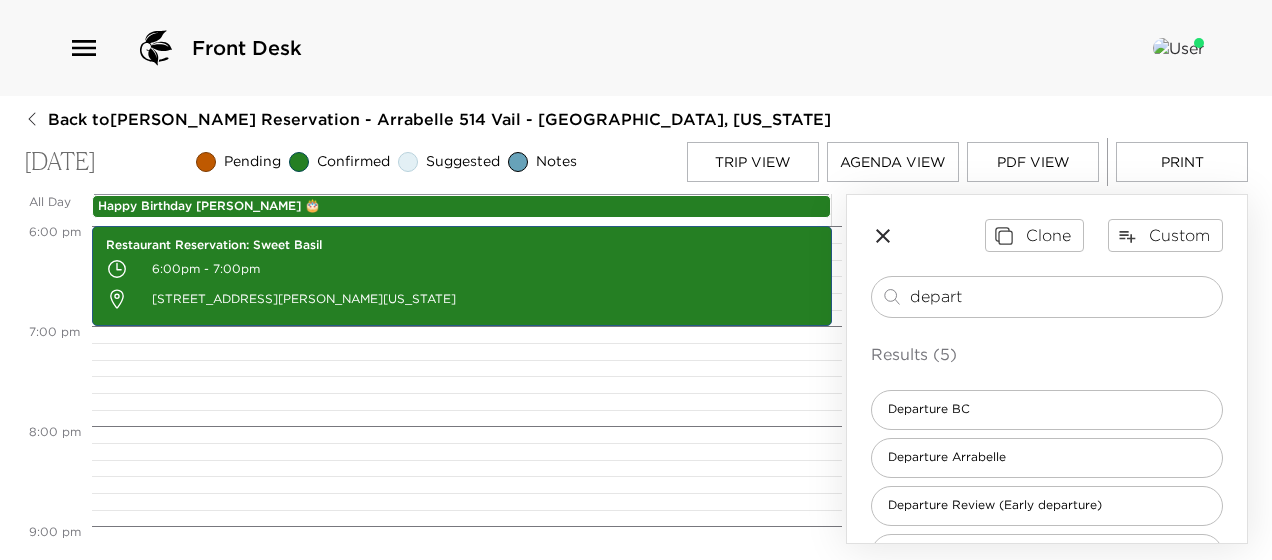 click on "Agenda View" at bounding box center (893, 162) 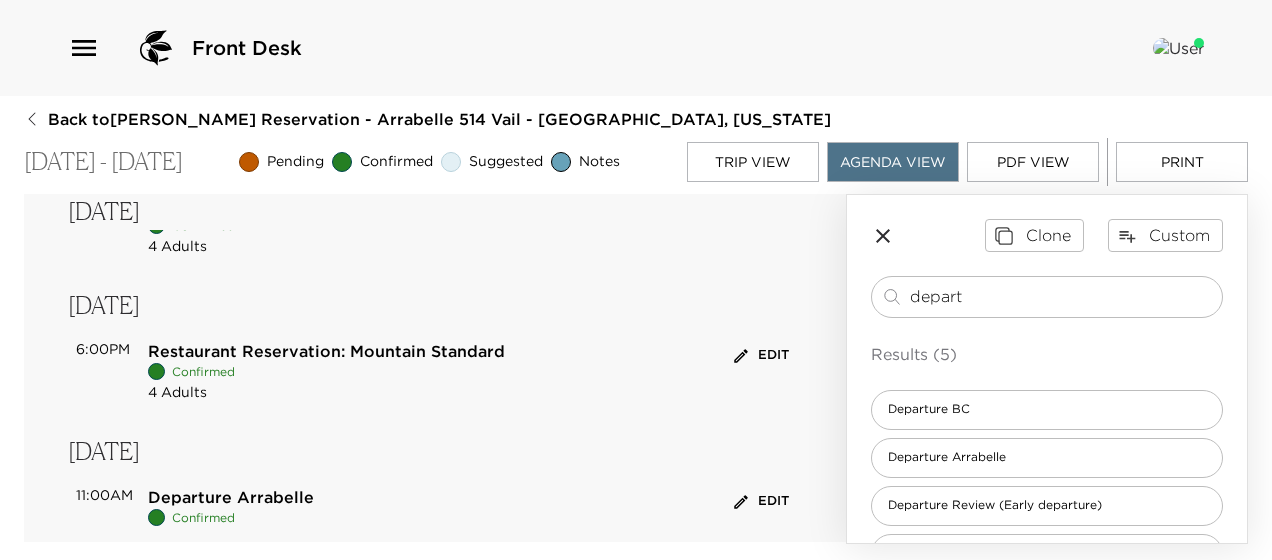 scroll, scrollTop: 588, scrollLeft: 0, axis: vertical 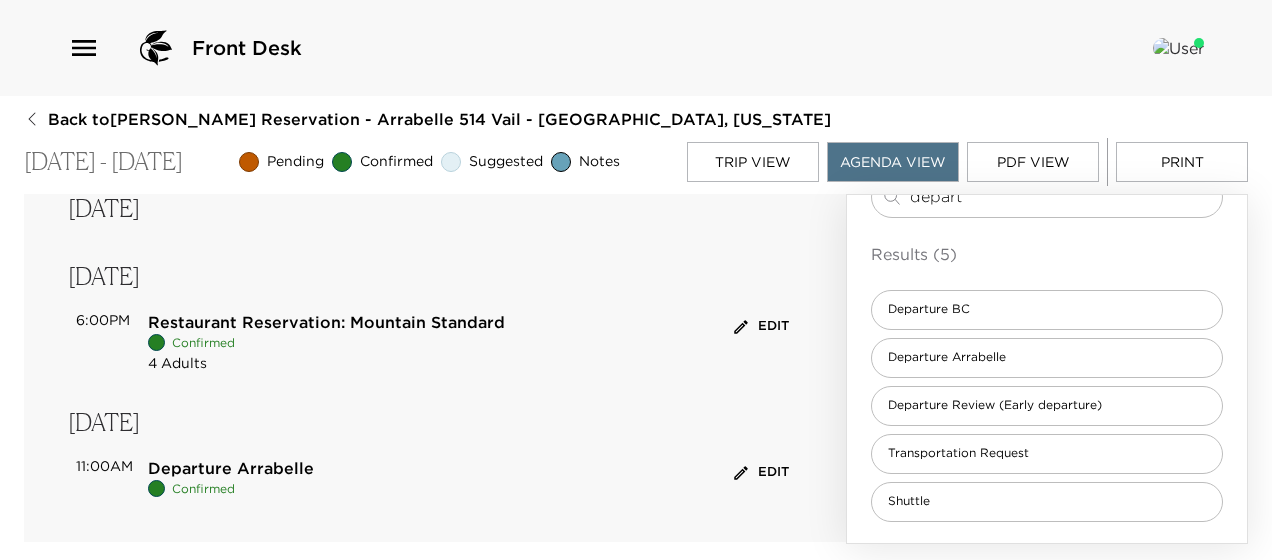 click on "Print" at bounding box center (1182, 162) 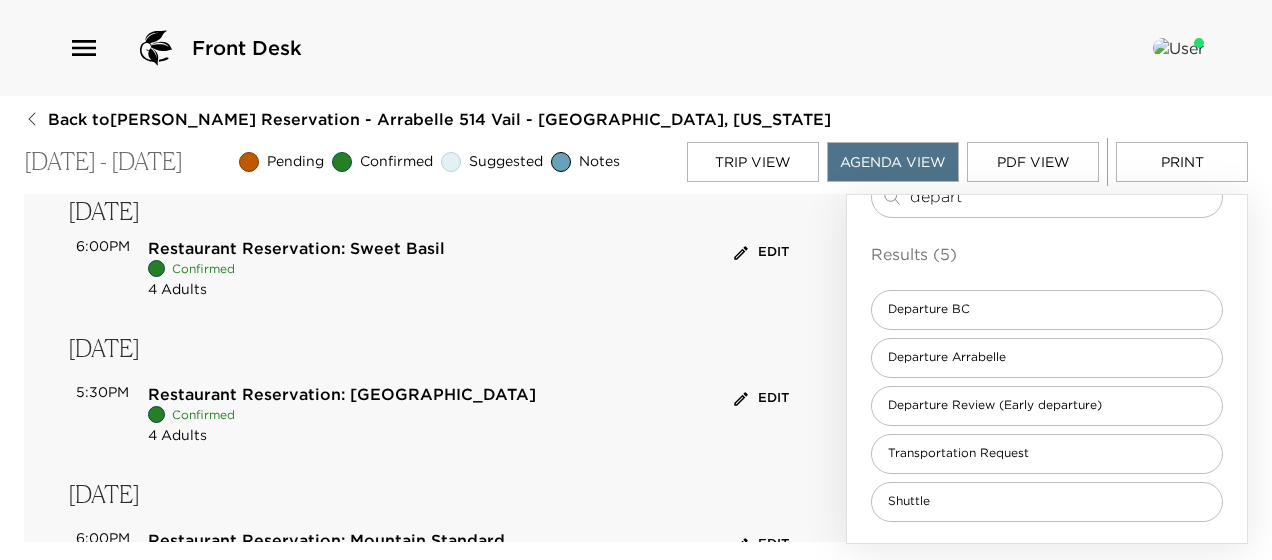 scroll, scrollTop: 188, scrollLeft: 0, axis: vertical 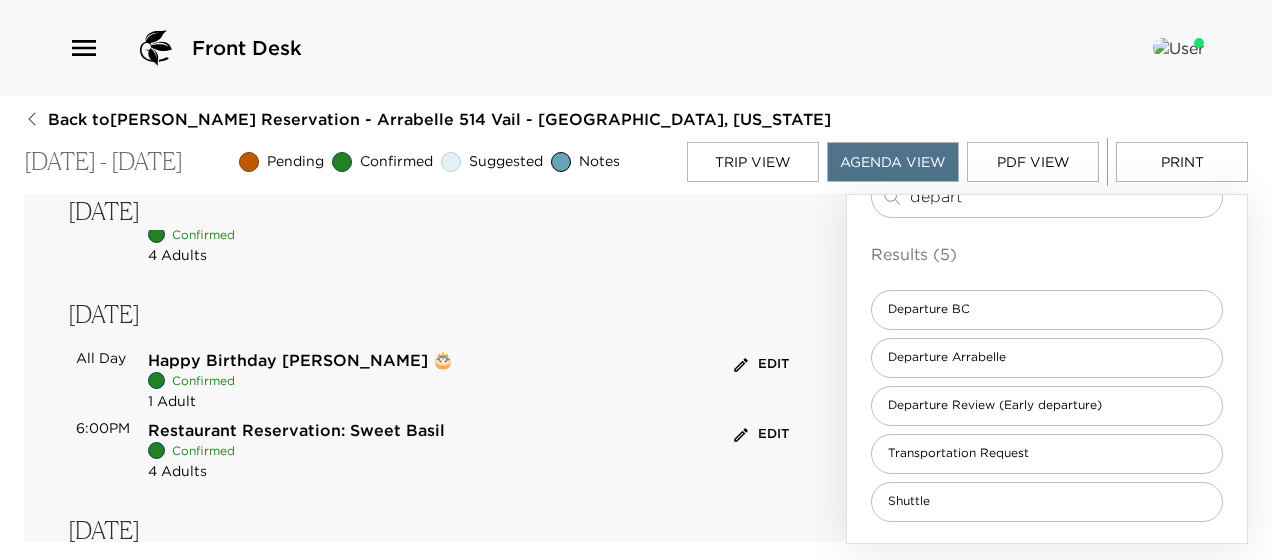 click on "Edit" at bounding box center (761, 364) 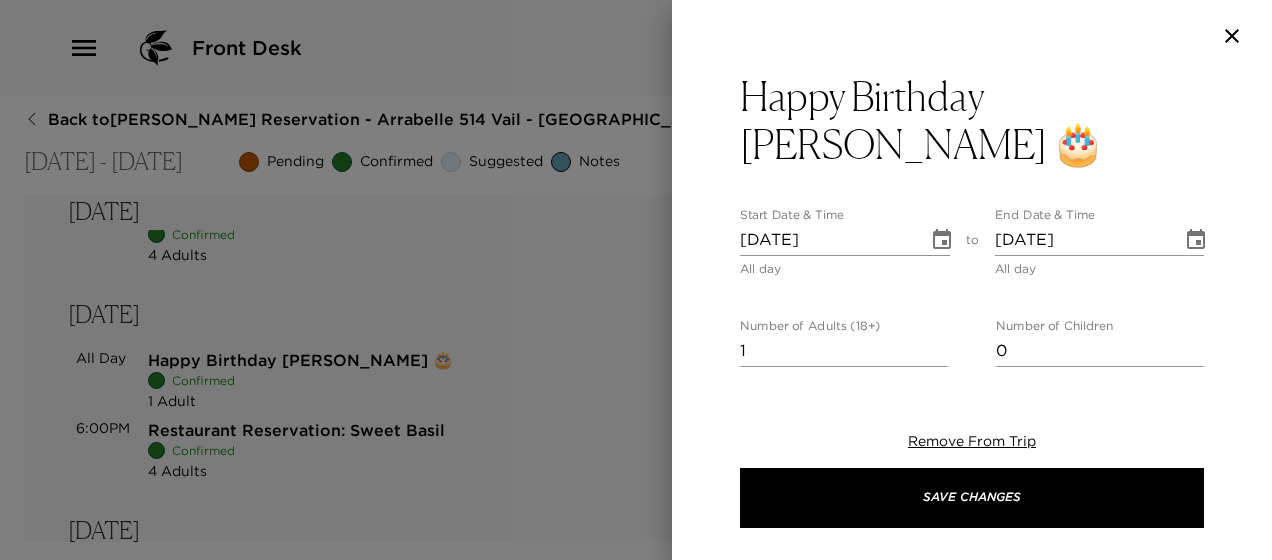 click on "Happy Birthday Mrs. Scoggins 🎂 Start Date & Time 07/14/2025 All day to End Date & Time 07/14/2025 All day Number of Adults (18+) 1 Number of Children 0 Status Confirmed Confirmed Hide From Member Request Transportation Concierge Notes x Cost ​ x Address ​ x Phone Number ​ Email ​ Website ​ Cancellation Policy ​ Recommended Attire ​ Age Range ​ Remove From Trip Save Changes" at bounding box center (972, 280) 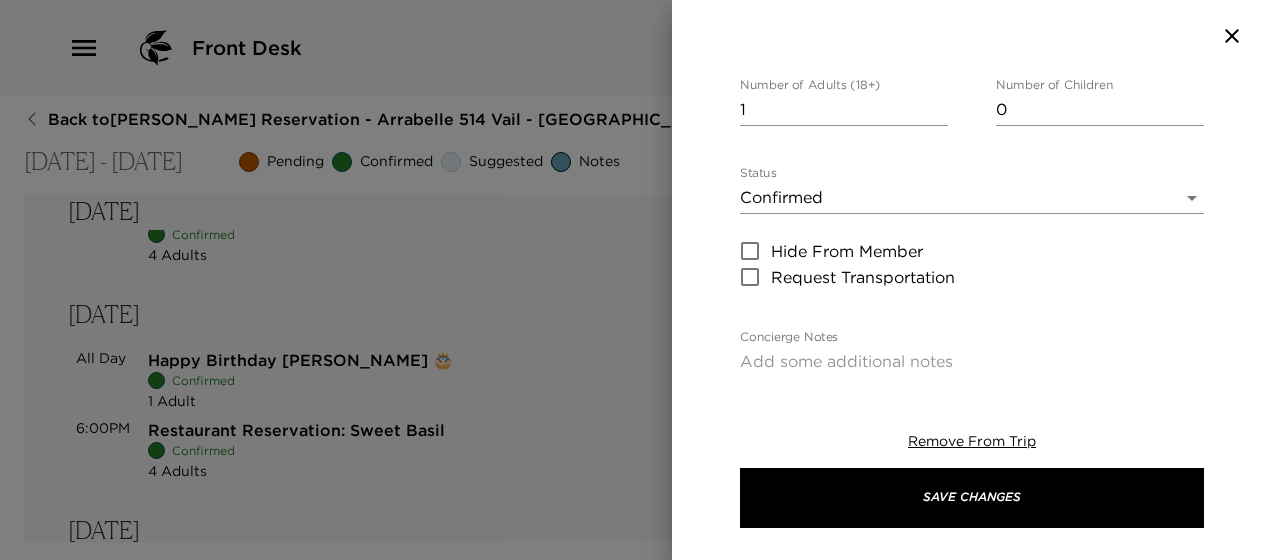 scroll, scrollTop: 294, scrollLeft: 0, axis: vertical 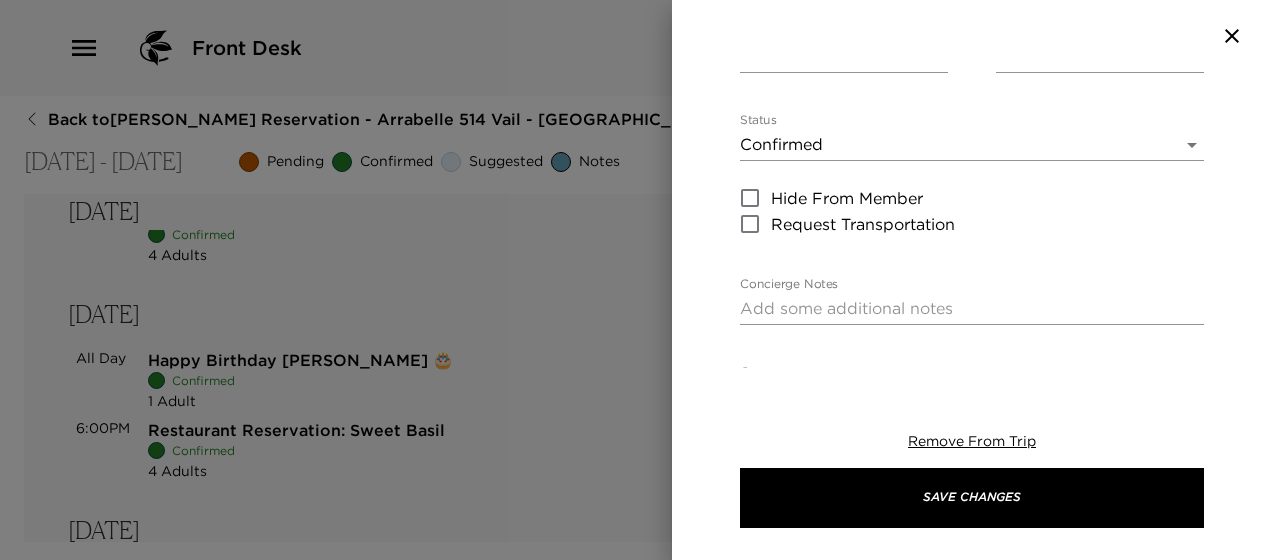 click on "Concierge Notes" at bounding box center (972, 308) 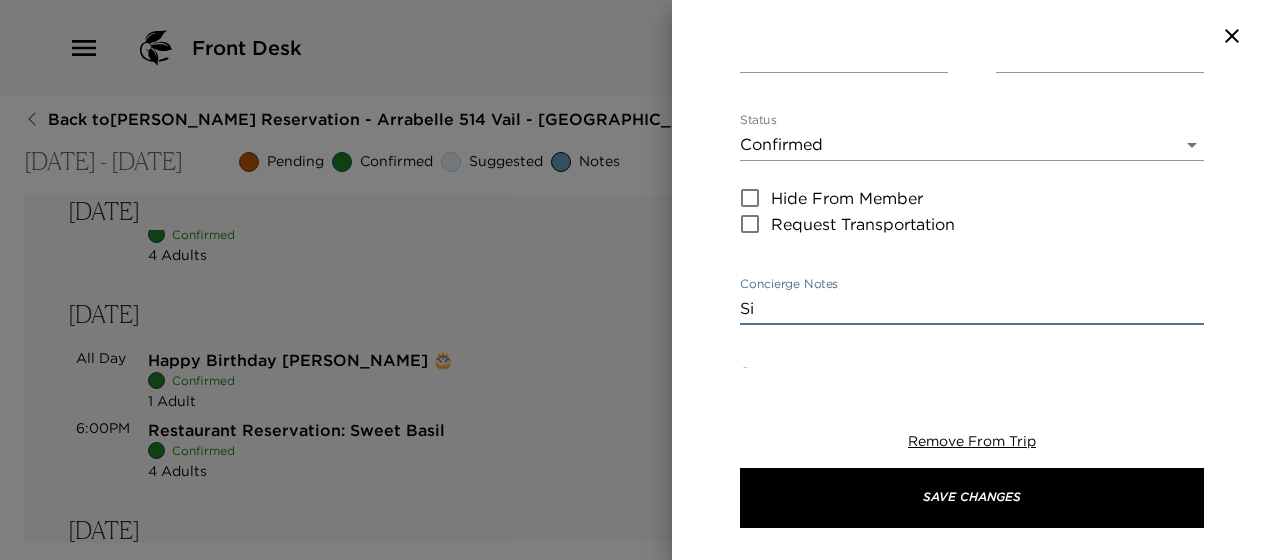 type on "S" 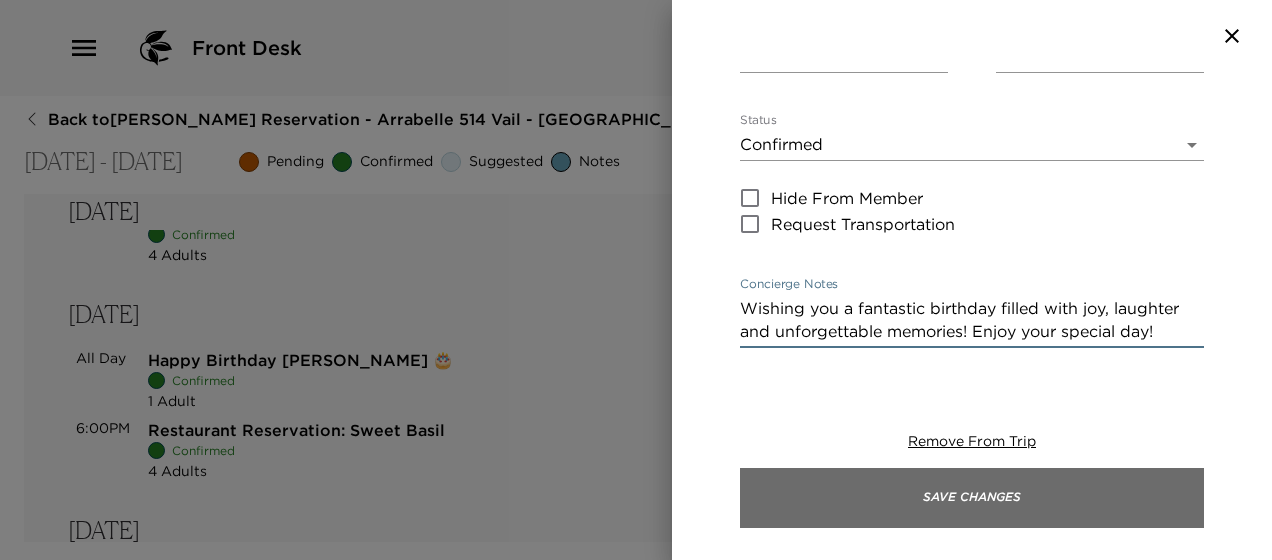 type on "Wishing you a fantastic birthday filled with joy, laughter and unforgettable memories! Enjoy your special day!" 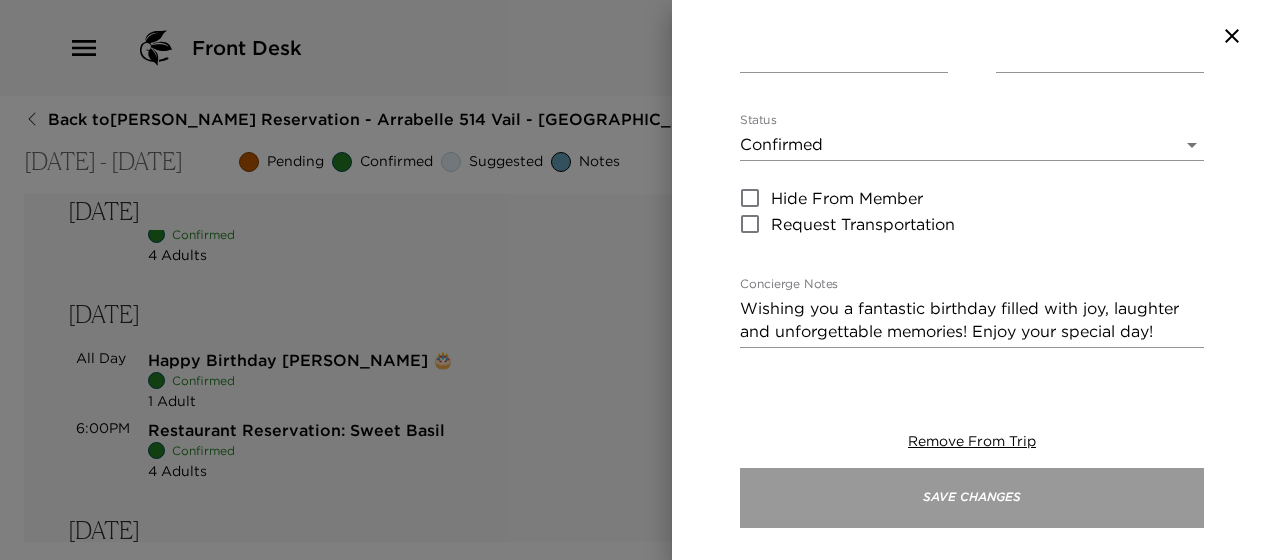 click on "Save Changes" at bounding box center (972, 498) 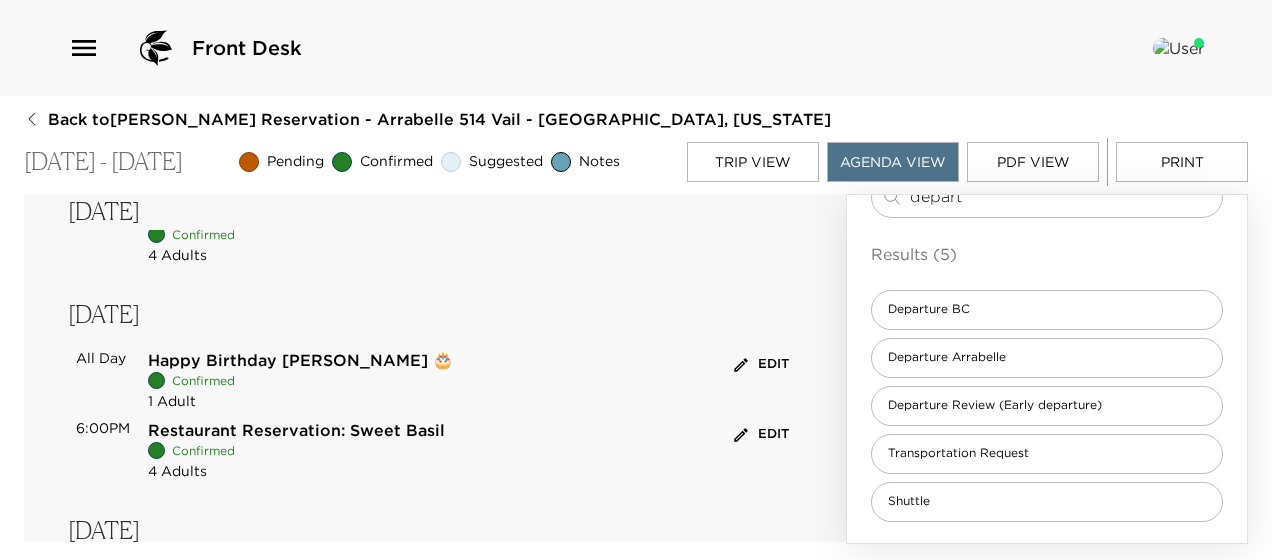 click on "Print" at bounding box center (1182, 162) 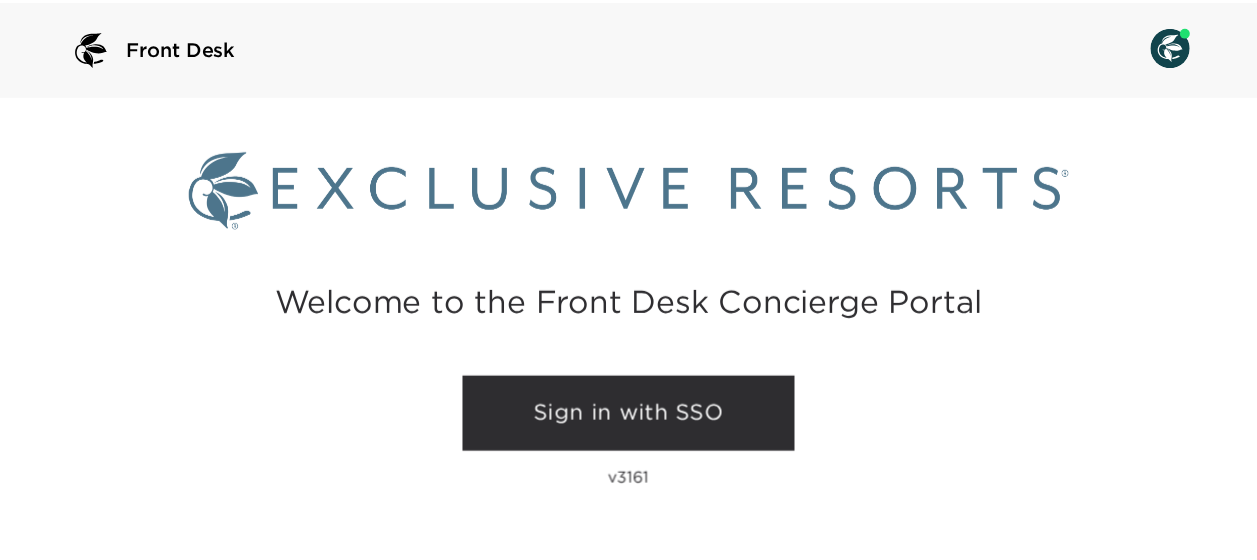 scroll, scrollTop: 0, scrollLeft: 0, axis: both 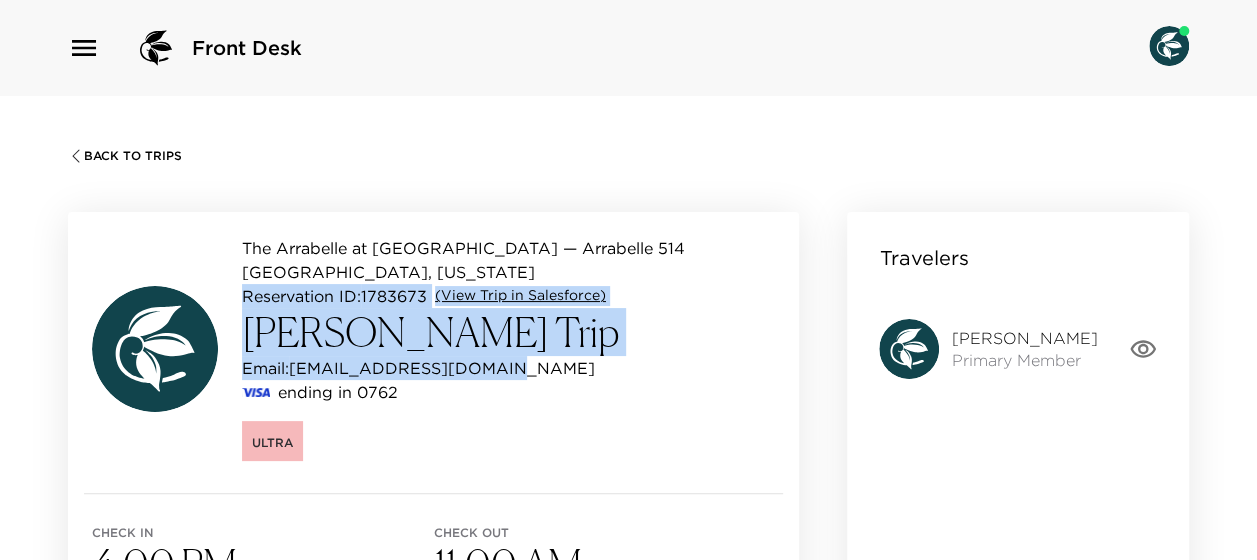 drag, startPoint x: 246, startPoint y: 296, endPoint x: 558, endPoint y: 371, distance: 320.88782 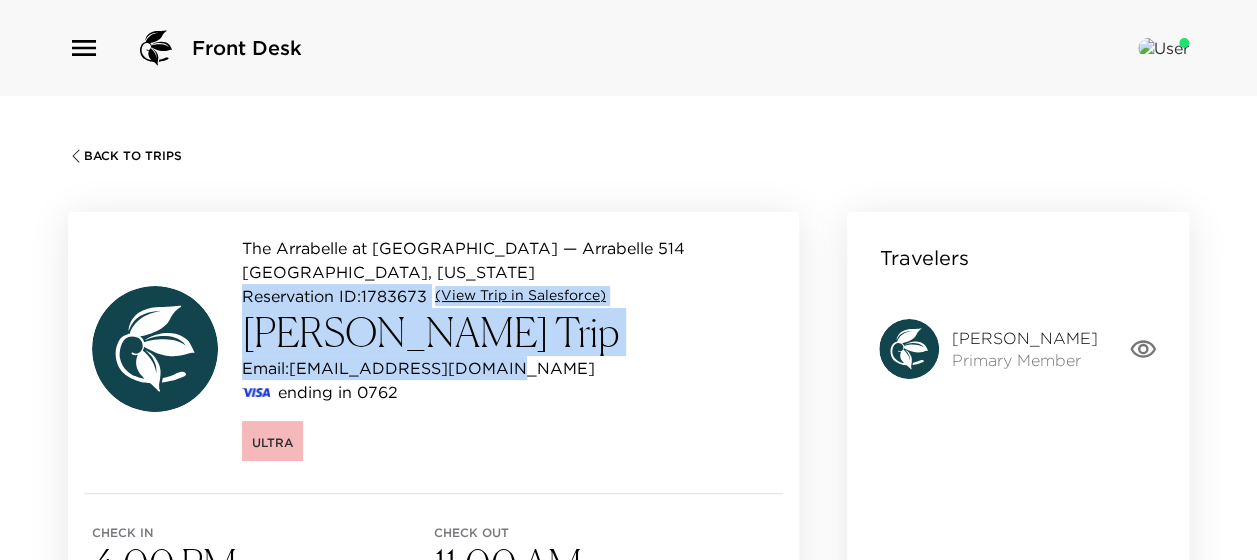 click on "The Arrabelle at [GEOGRAPHIC_DATA] — Arrabelle 514 Vail - [GEOGRAPHIC_DATA], [US_STATE][GEOGRAPHIC_DATA] ID:  1783673 (View Trip in Salesforce) [PERSON_NAME] Trip Email:  [EMAIL_ADDRESS][DOMAIN_NAME] ending in 0762 Ultra" at bounding box center [508, 348] 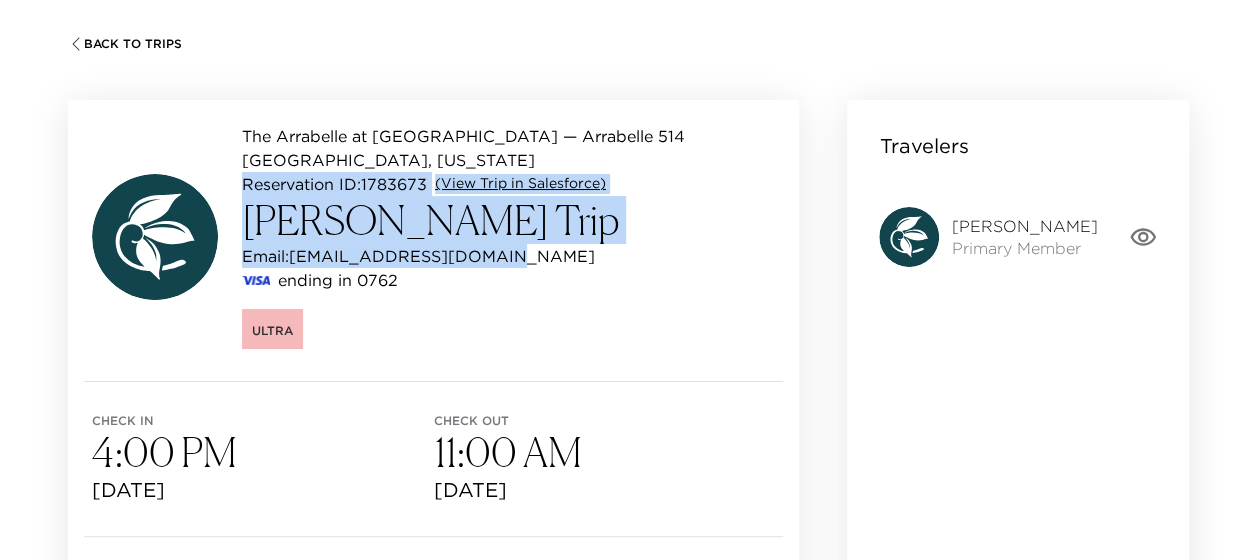 scroll, scrollTop: 300, scrollLeft: 0, axis: vertical 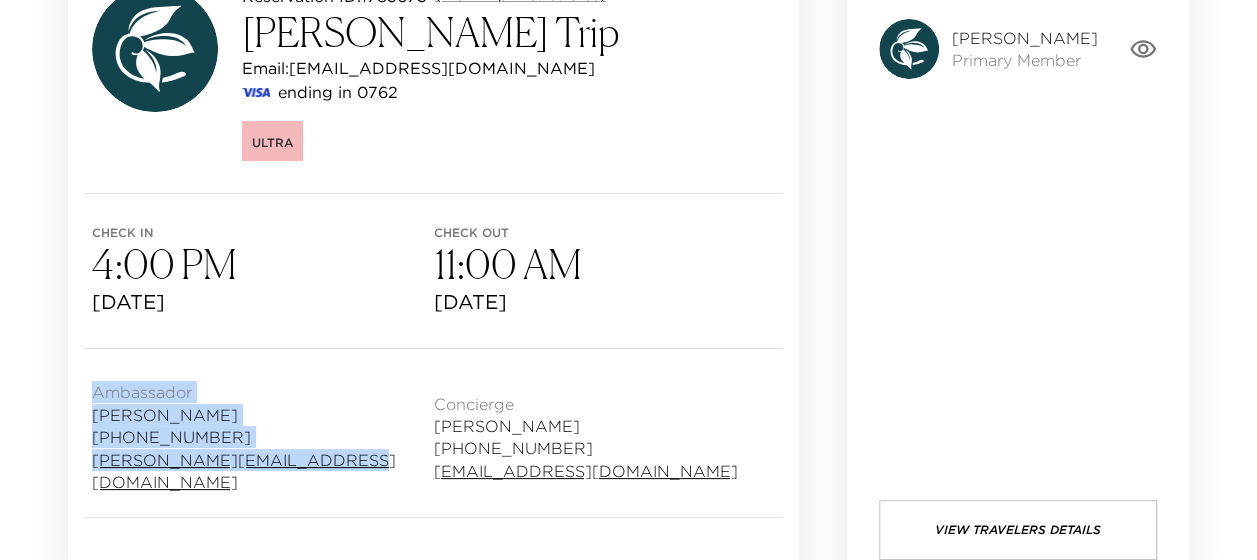 drag, startPoint x: 337, startPoint y: 461, endPoint x: 46, endPoint y: 390, distance: 299.53632 